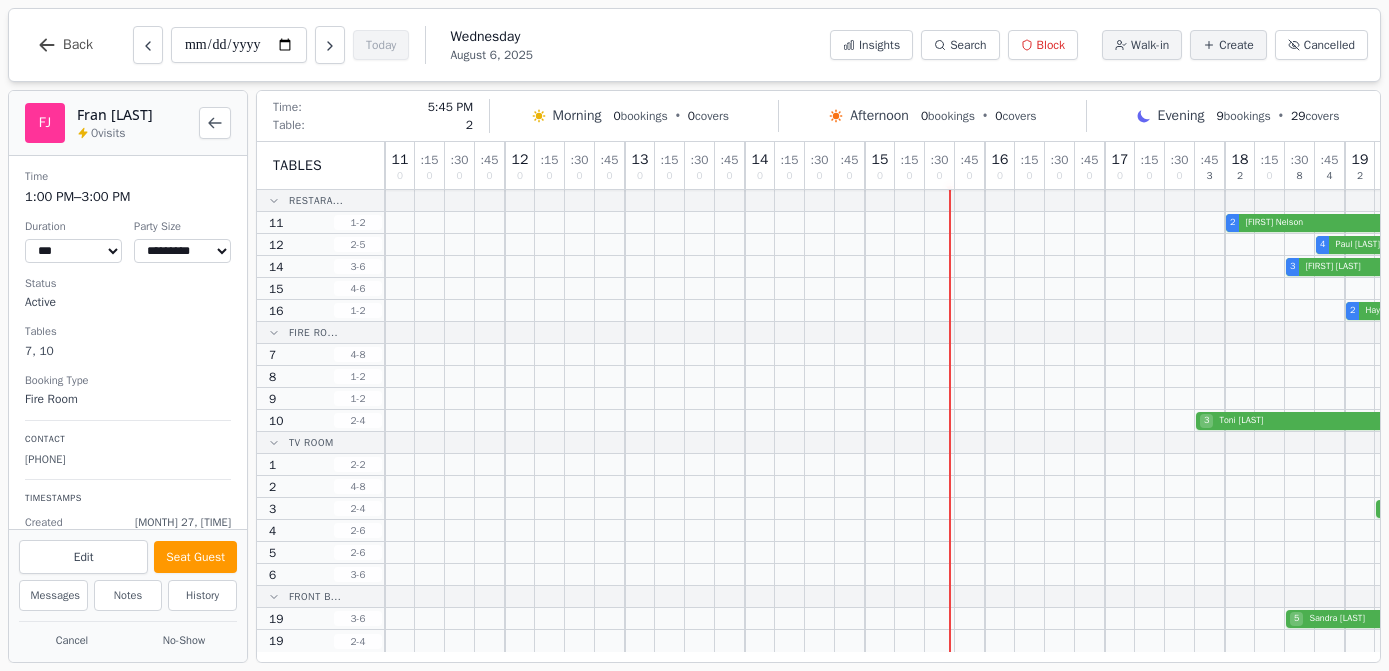 select on "****" 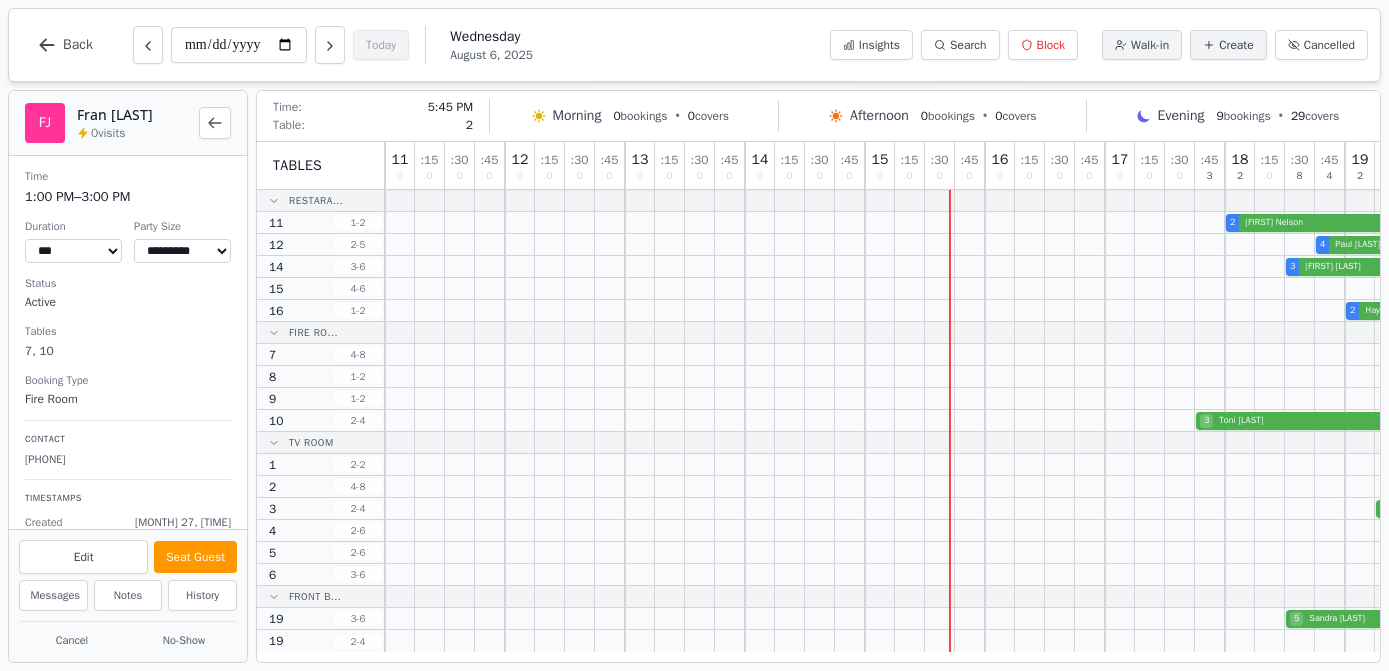 scroll, scrollTop: 0, scrollLeft: 0, axis: both 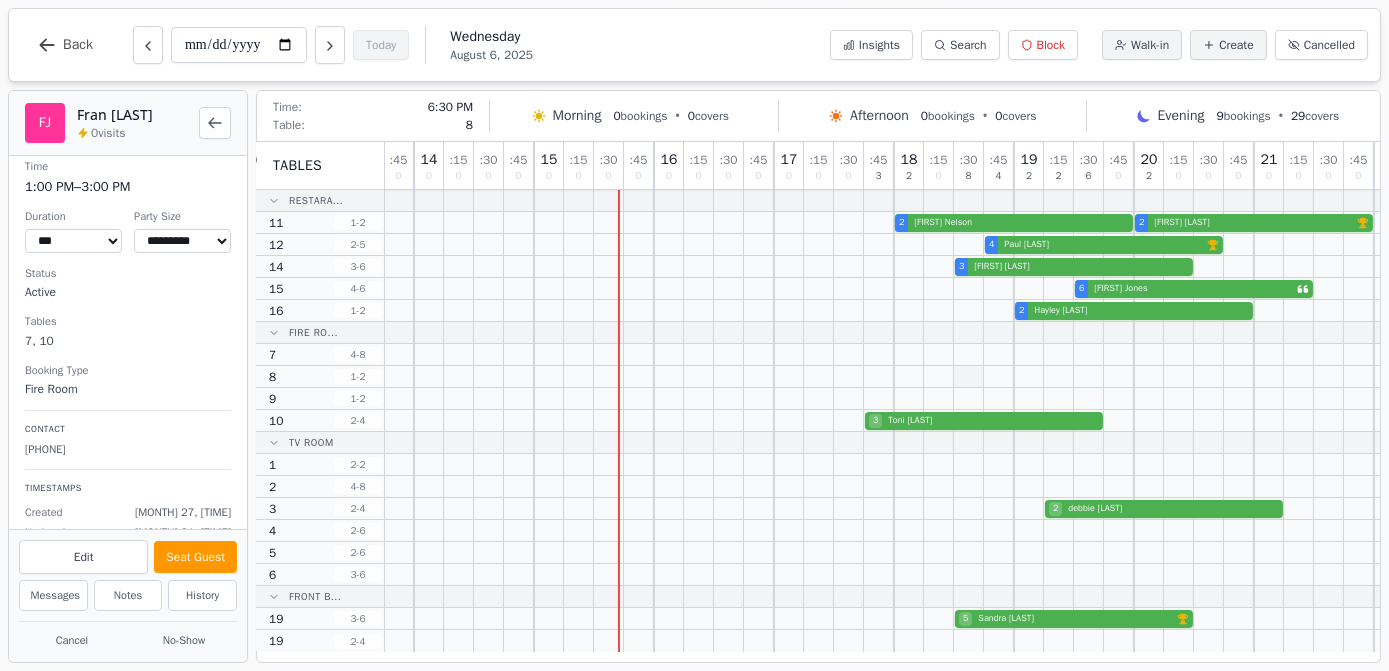 click at bounding box center [969, 376] 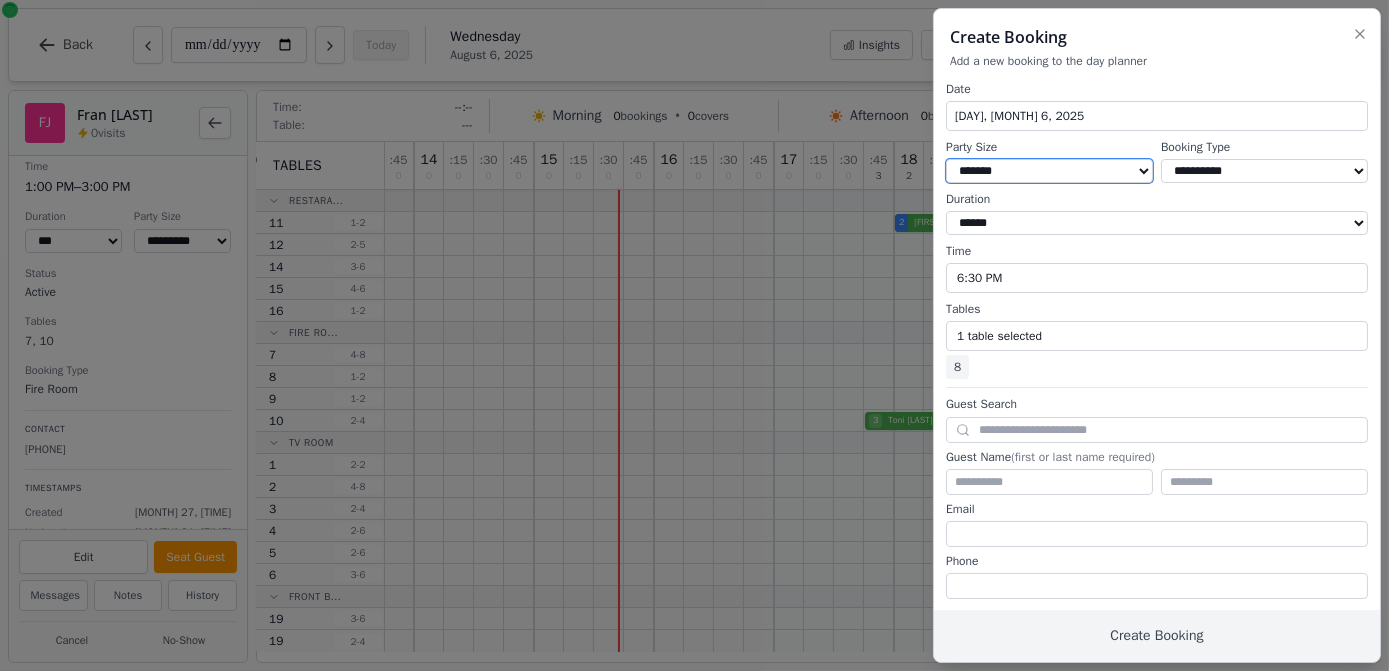 click on "*   ***** *   ****** *   ****** *   ****** *   ****** *   ****** *   ****** *   ****** *   ****** **   ****** **   ****** **   ****** **   ****** **   ****** **   ****** **   ****** **   ****** **   ****** **   ****** **   ****** **   ****** **   ****** **   ****** **   ****** **   ****** **   ****** **   ****** **   ****** **   ****** **   ****** **   ****** **   ****** **   ****** **   ****** **   ****** **   ****** **   ****** **   ****** **   ****** **   ****** **   ****** **   ****** **   ****** **   ****** **   ****** **   ****** **   ****** **   ****** **   ****** **   ****** **   ****** **   ****** **   ****** **   ****** **   ****** **   ****** **   ****** **   ****** **   ****** **   ****** **   ****** **   ****** **   ****** **   ****** **   ****** **   ****** **   ****** **   ****** **   ****** **   ****** **   ****** **   ****** **   ****** **   ****** **   ****** **   ****** **   ****** **   ****** **   ****** **   ****** **   ****** **   ****** **   ****** **   ****** **   ****** **   ****** **" at bounding box center (1049, 171) 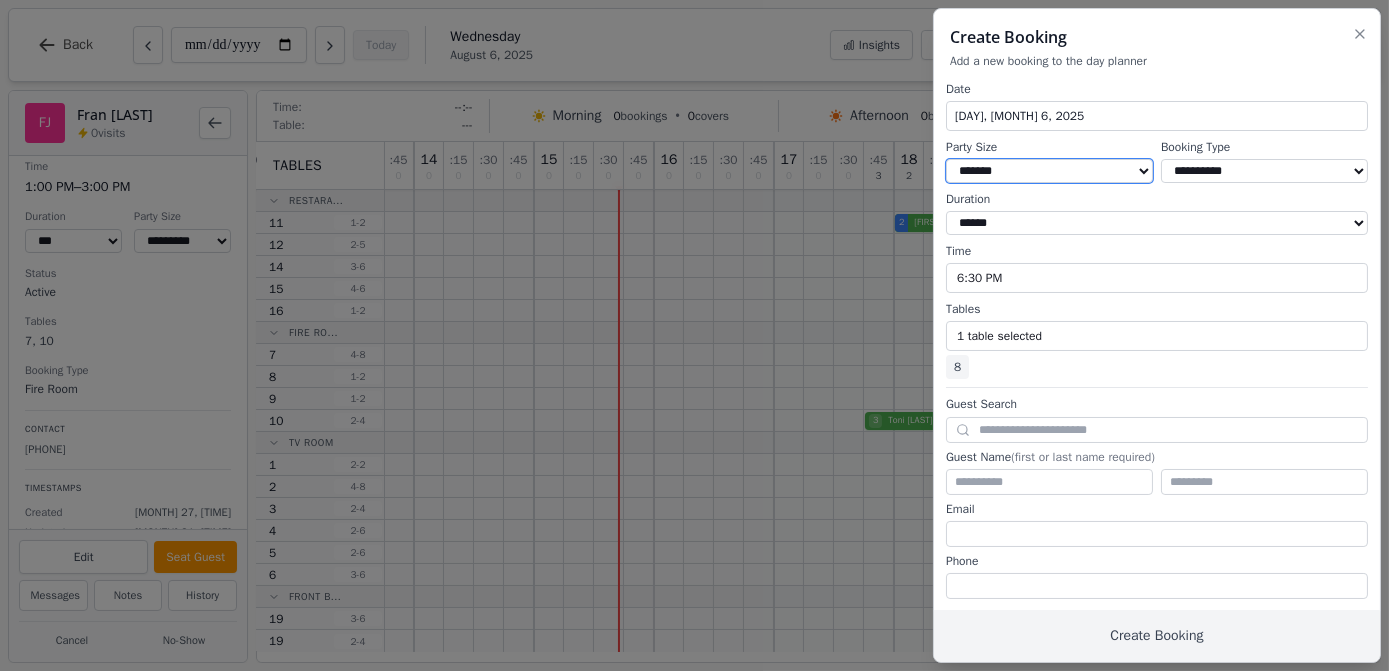 select on "*" 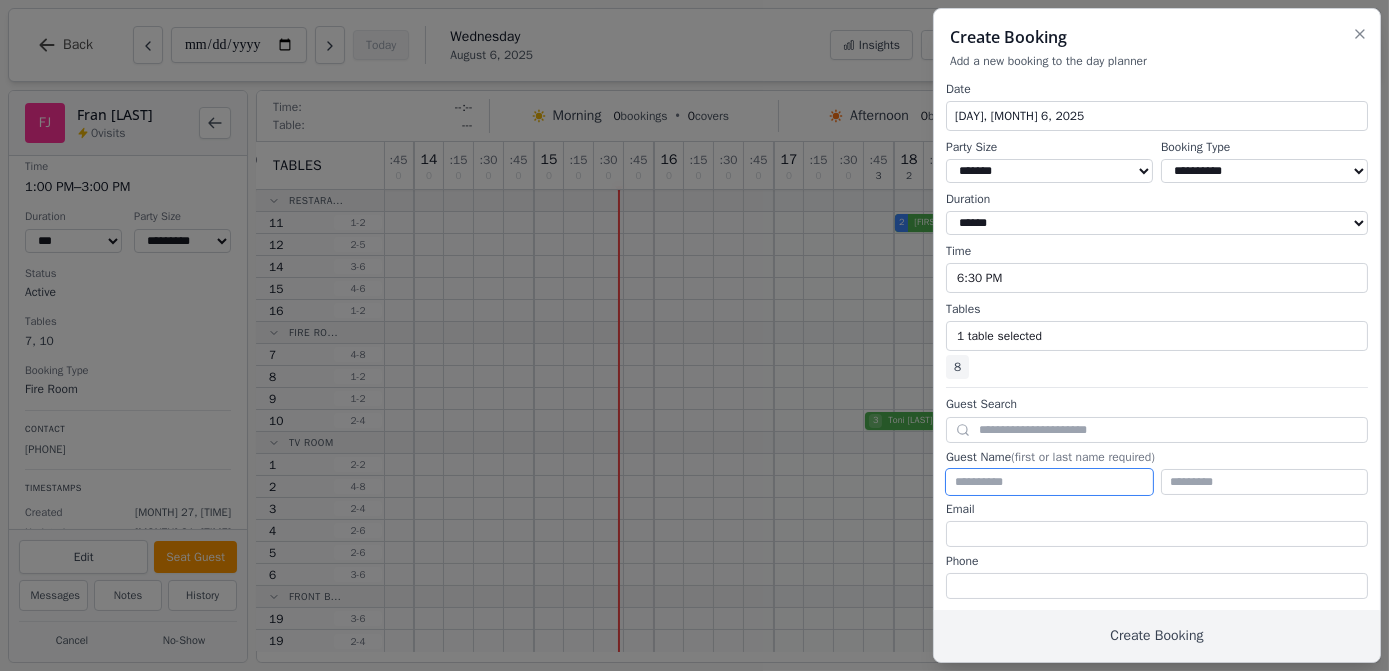 click at bounding box center (1049, 482) 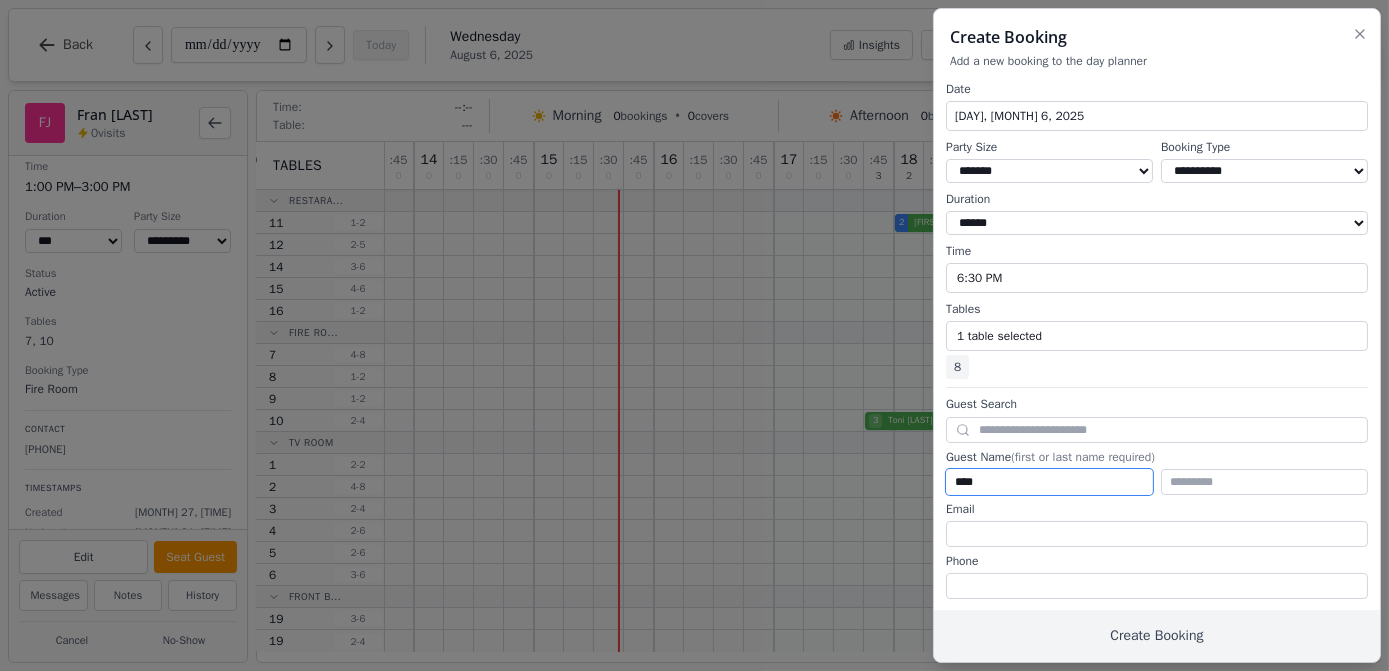 type on "****" 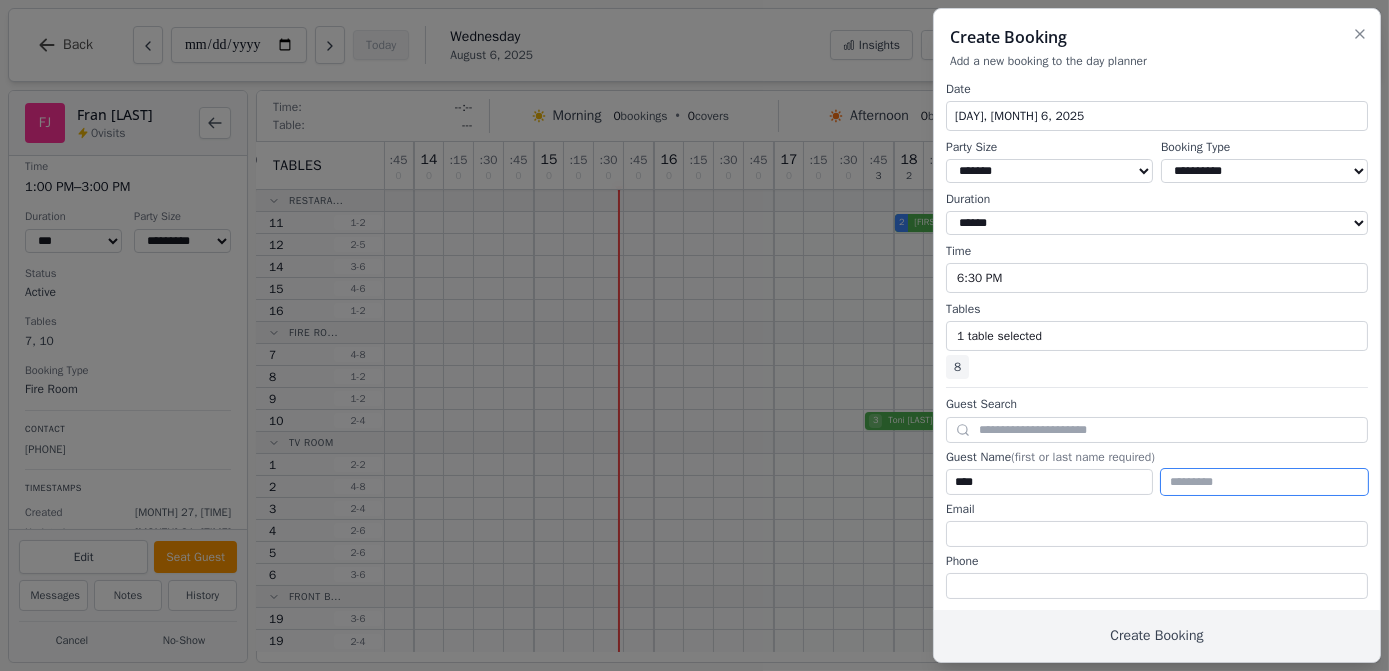 click at bounding box center [1264, 482] 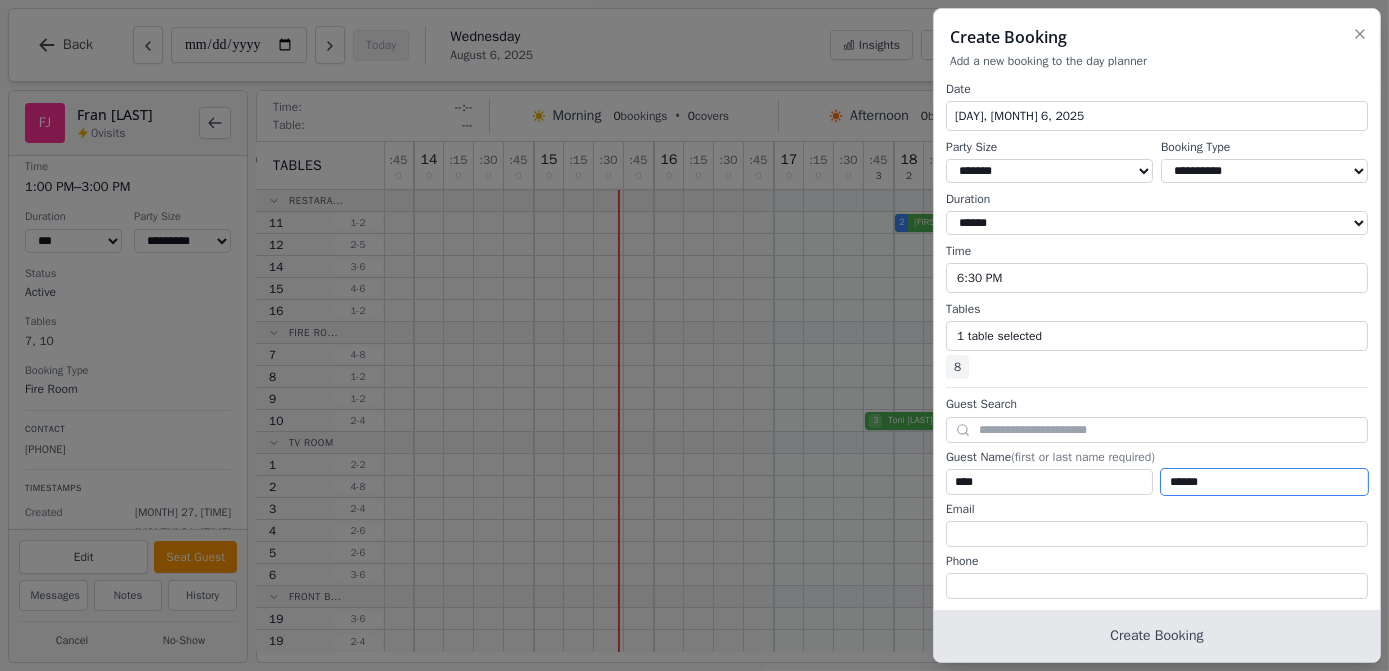 type on "******" 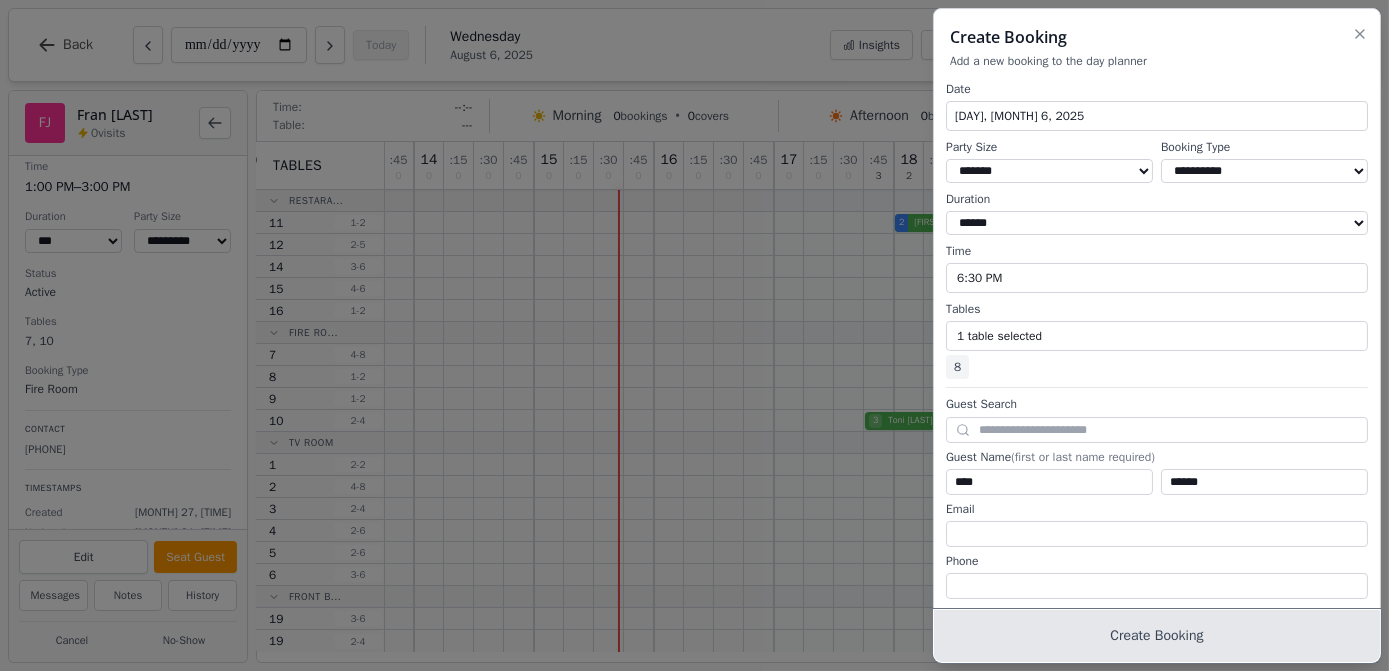 click on "Create Booking" at bounding box center (1157, 636) 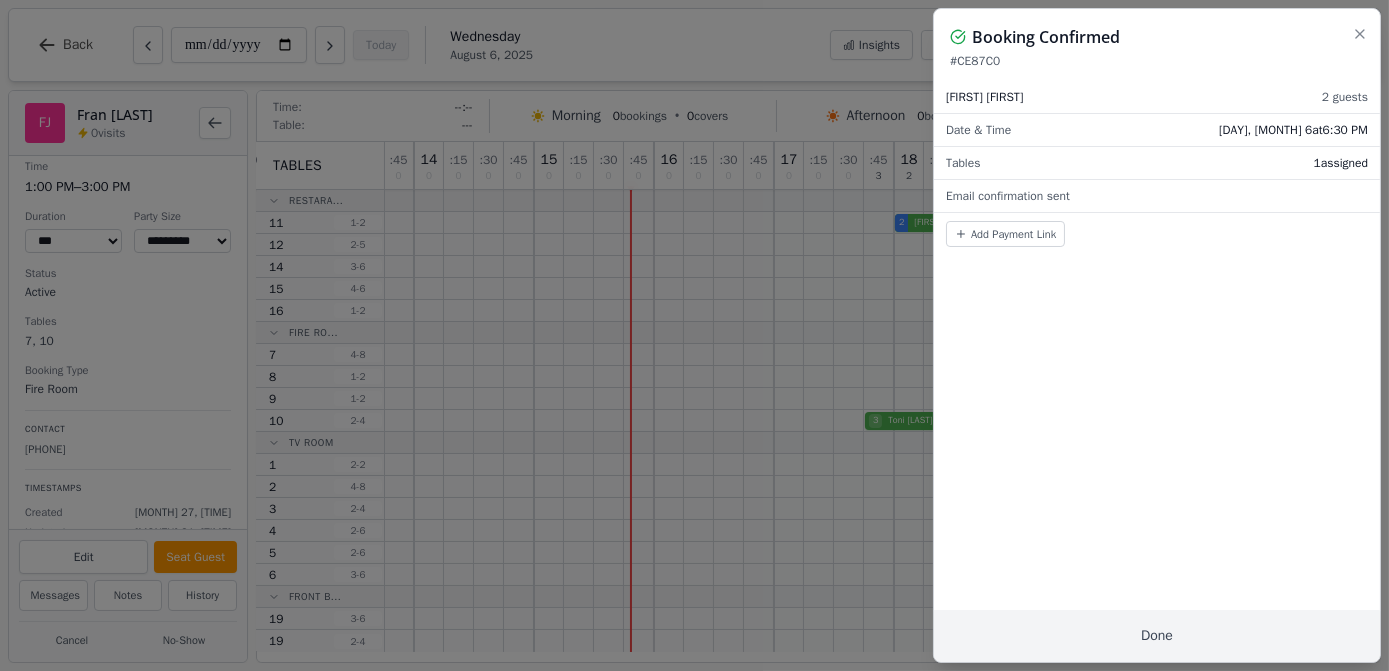 click at bounding box center [694, 335] 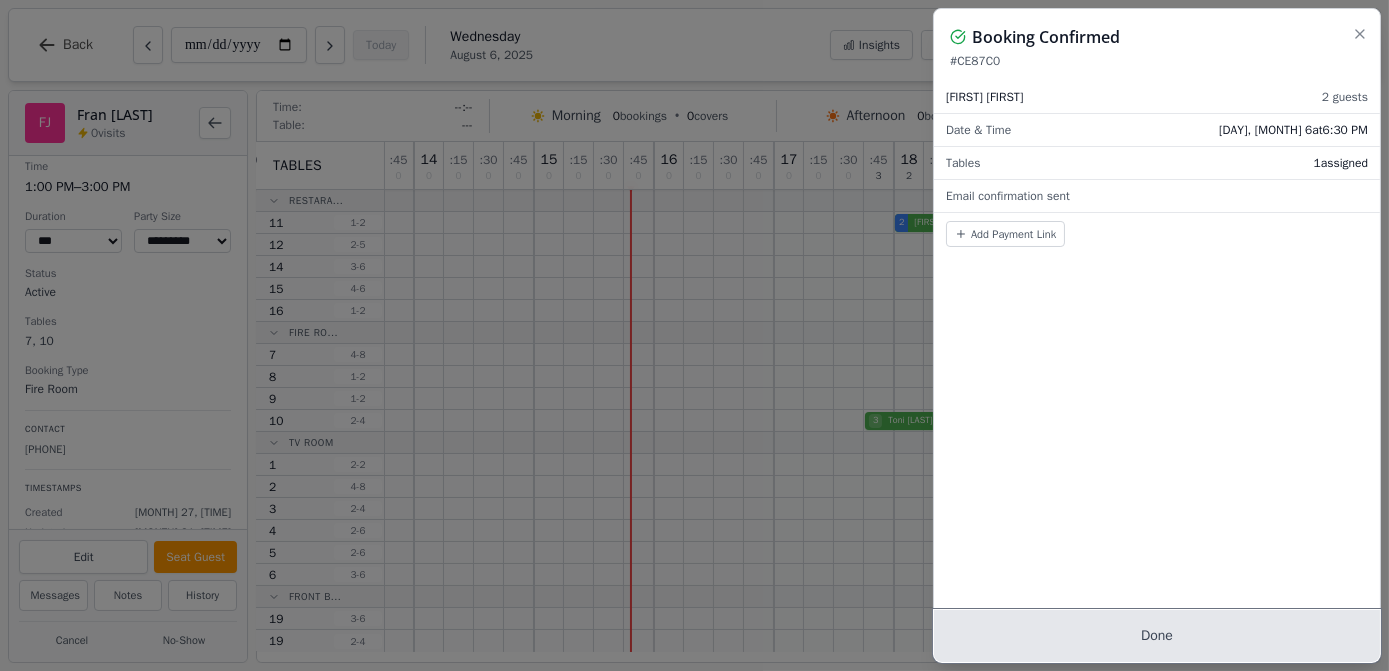 click on "Done" at bounding box center [1157, 636] 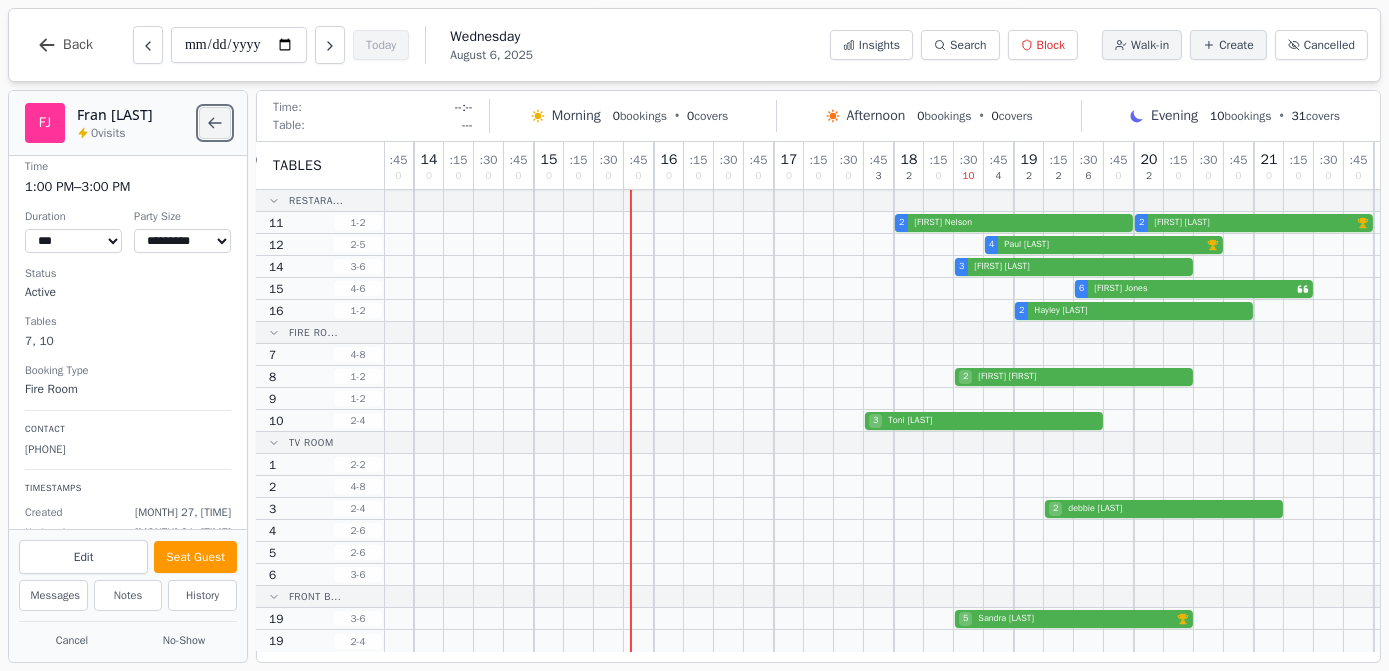 click 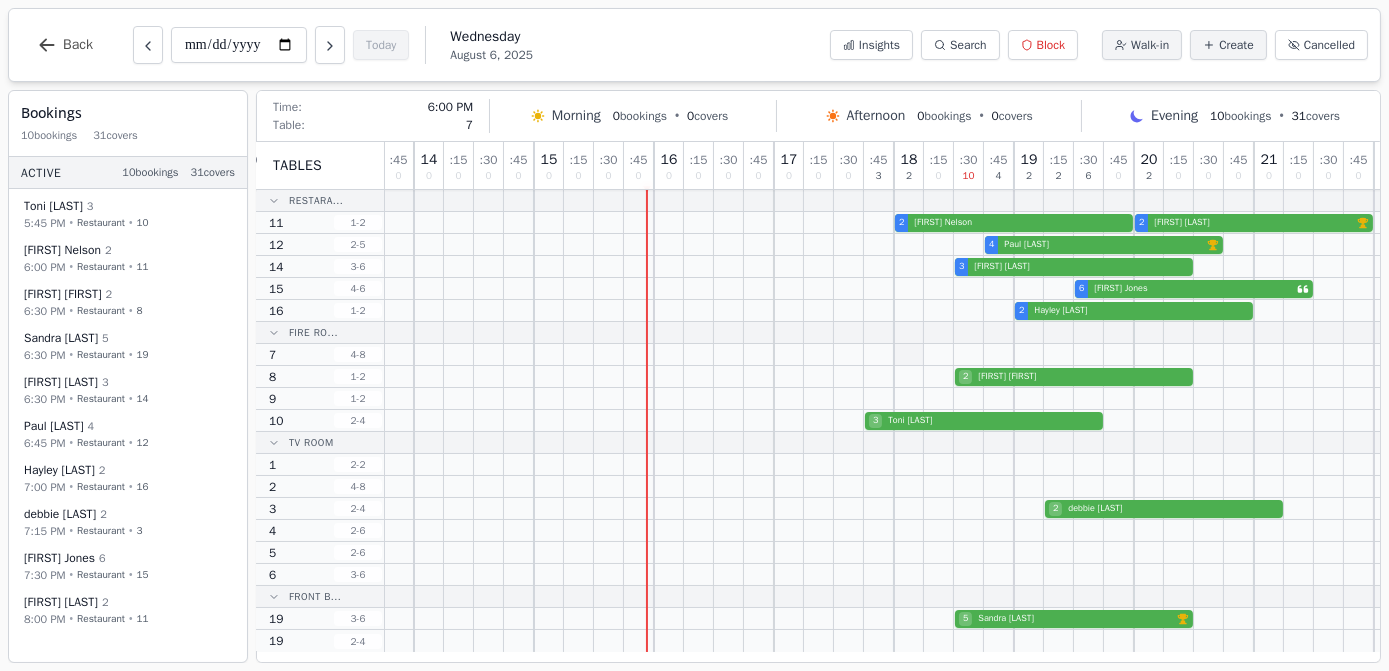 click at bounding box center (909, 354) 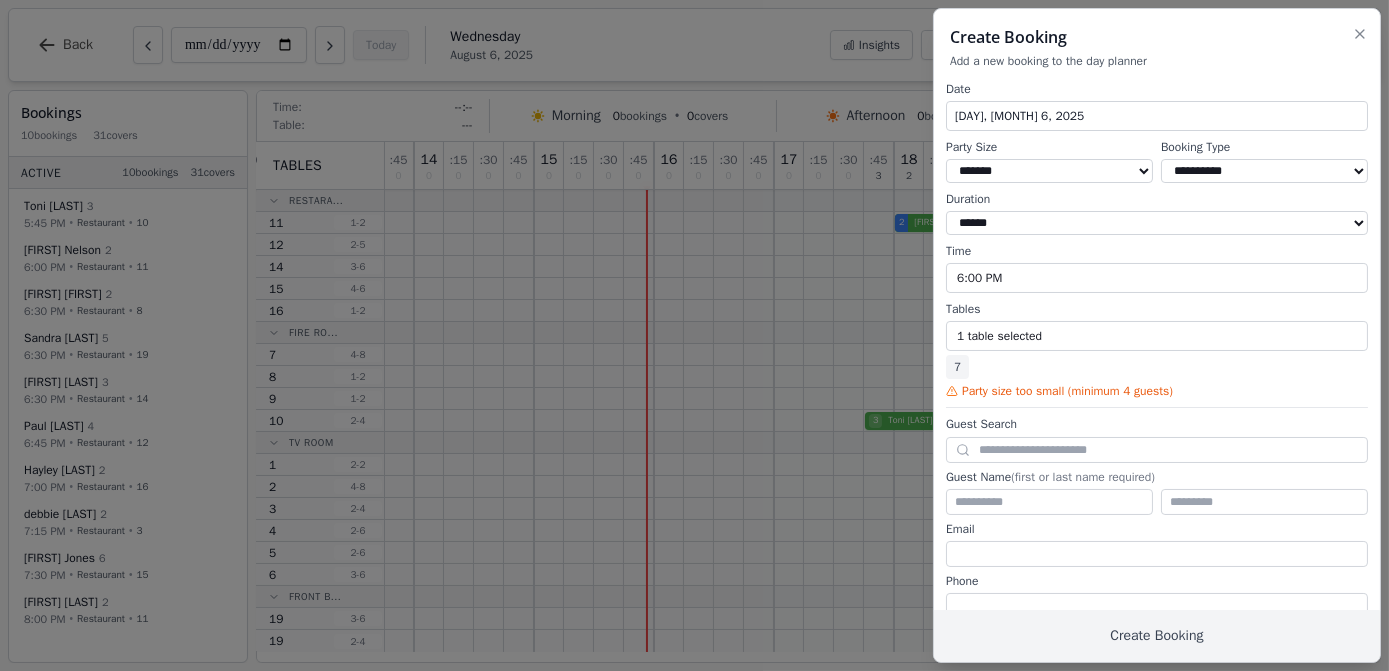 click at bounding box center (694, 335) 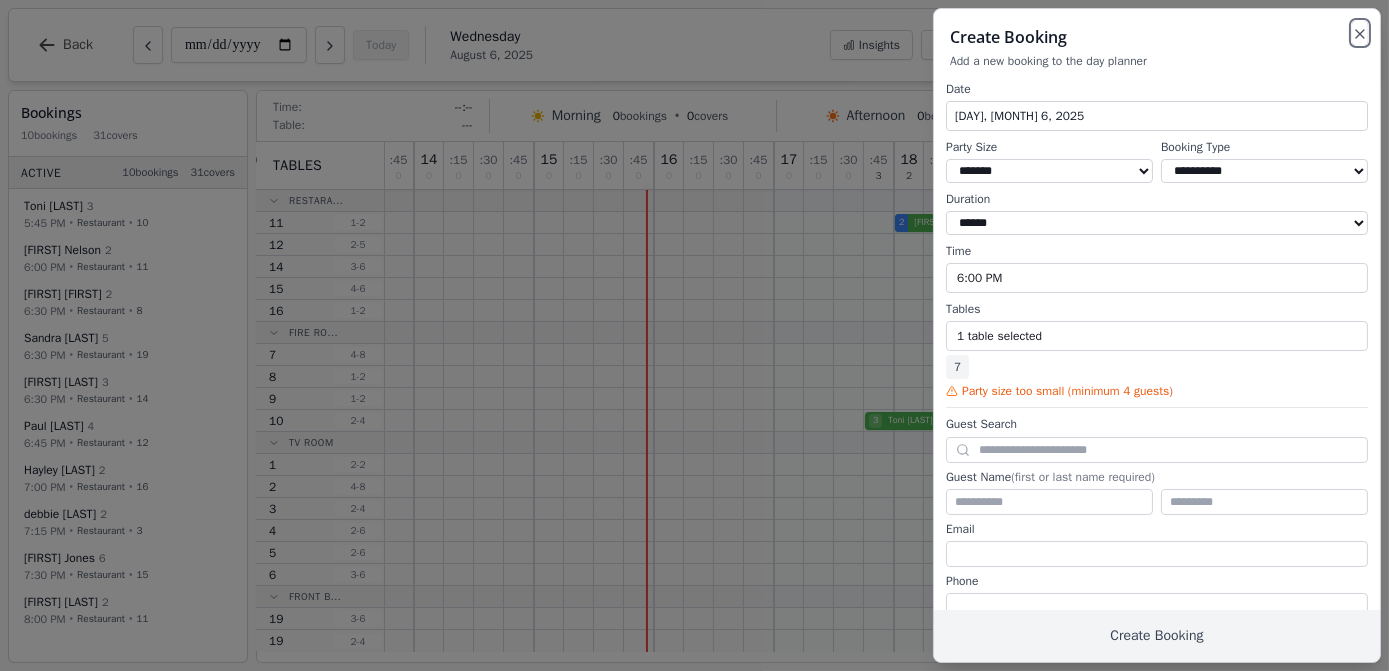 click 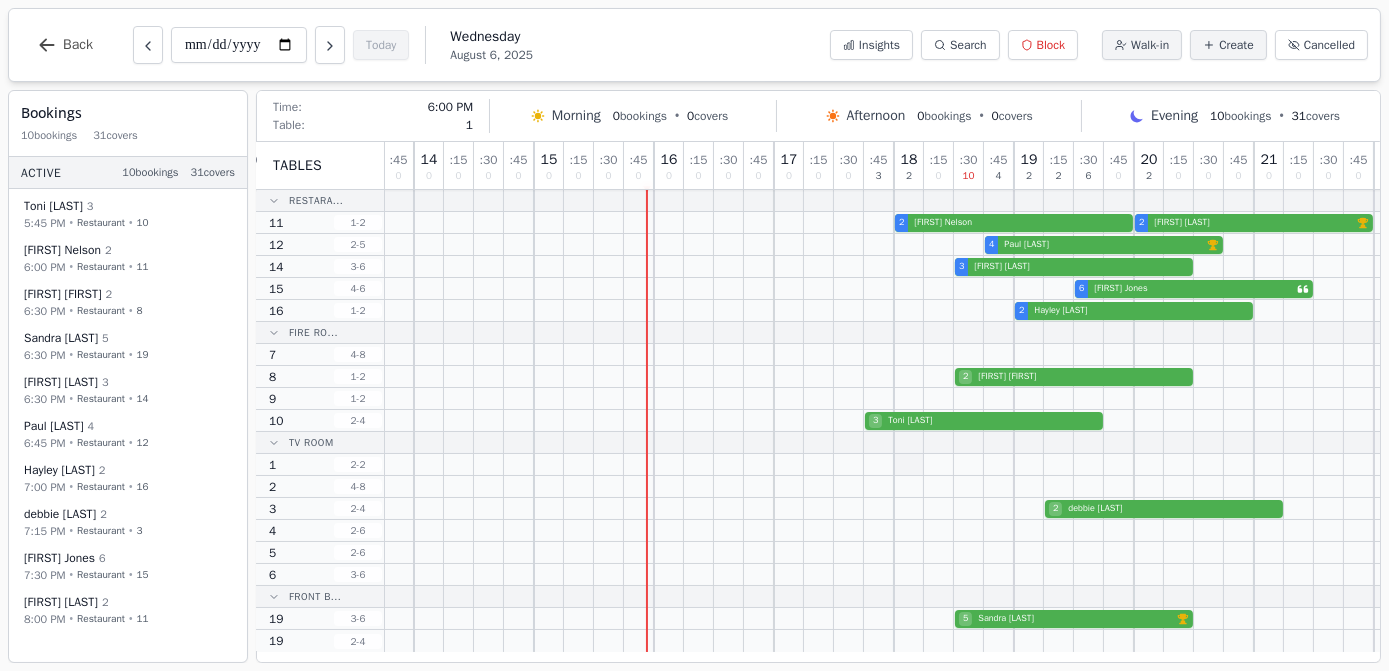 click at bounding box center (909, 464) 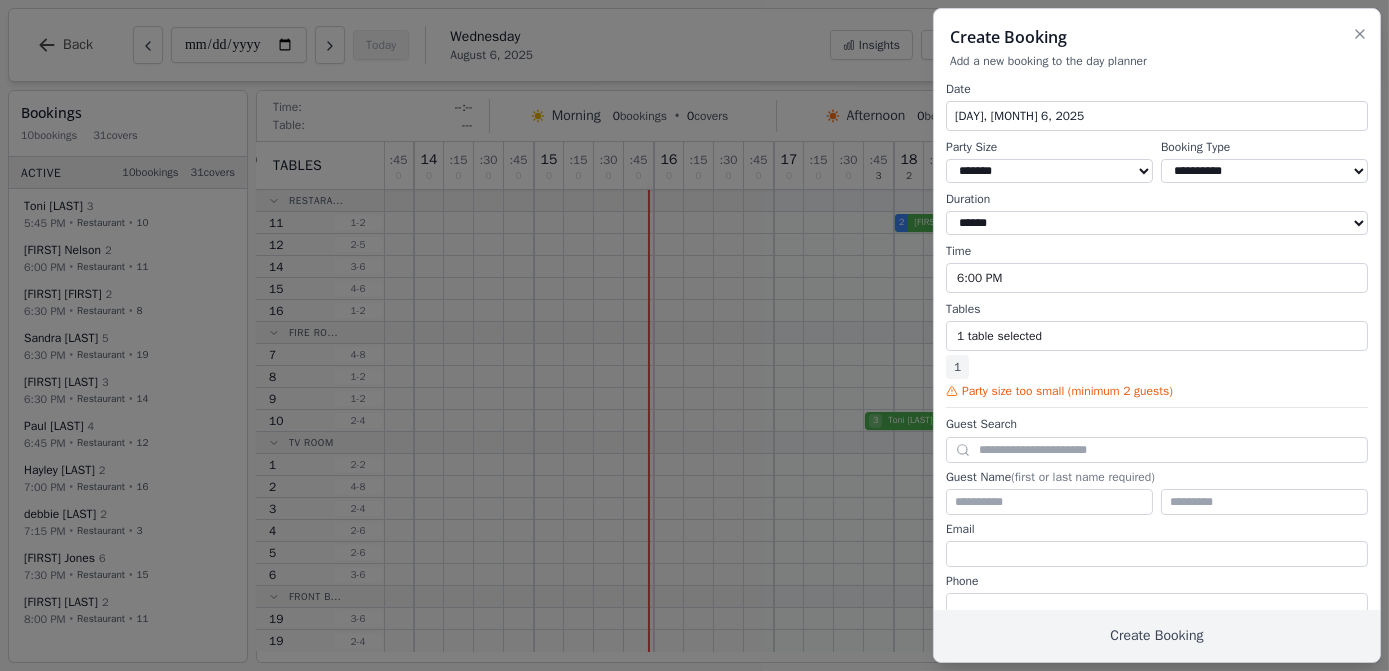click at bounding box center (694, 335) 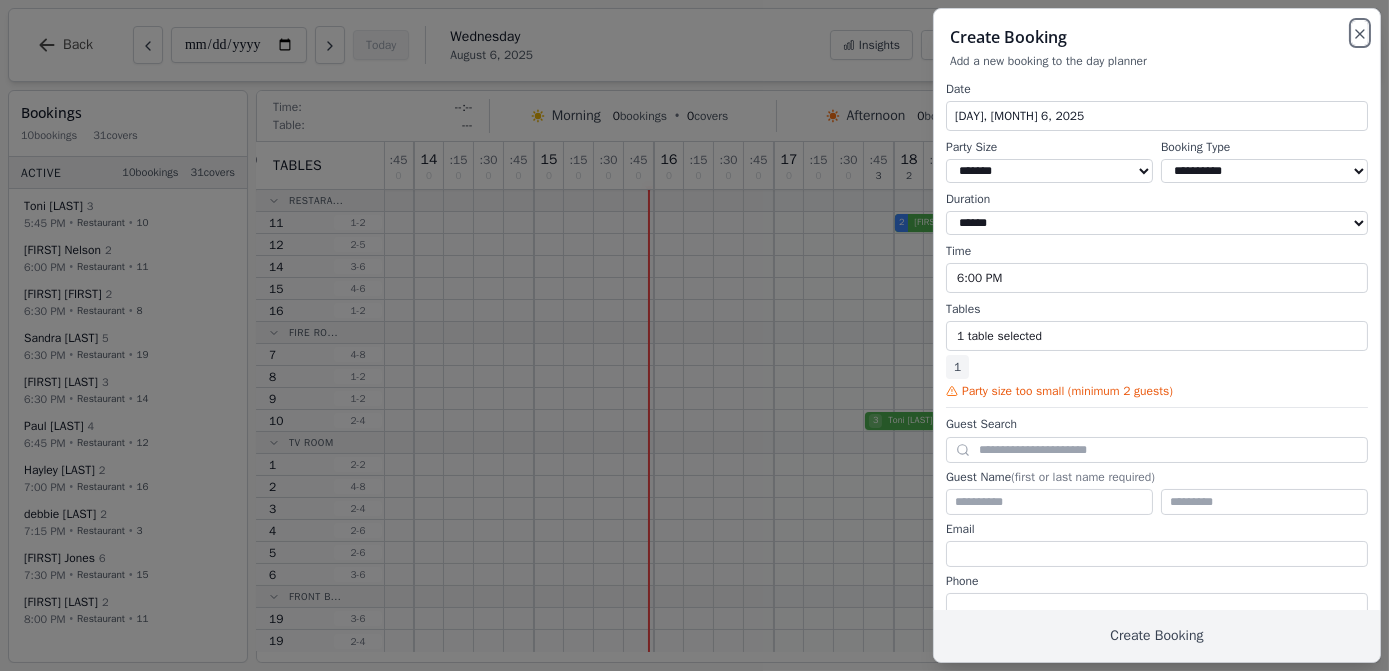 click 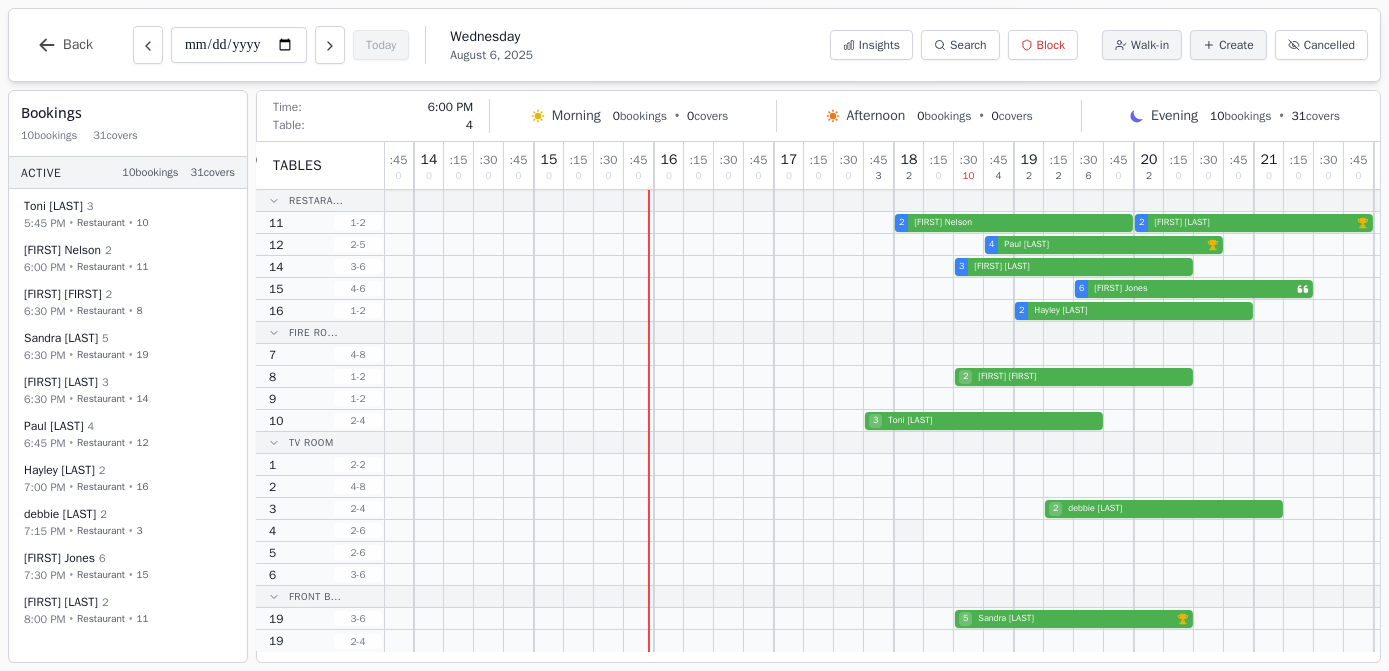 click at bounding box center [909, 530] 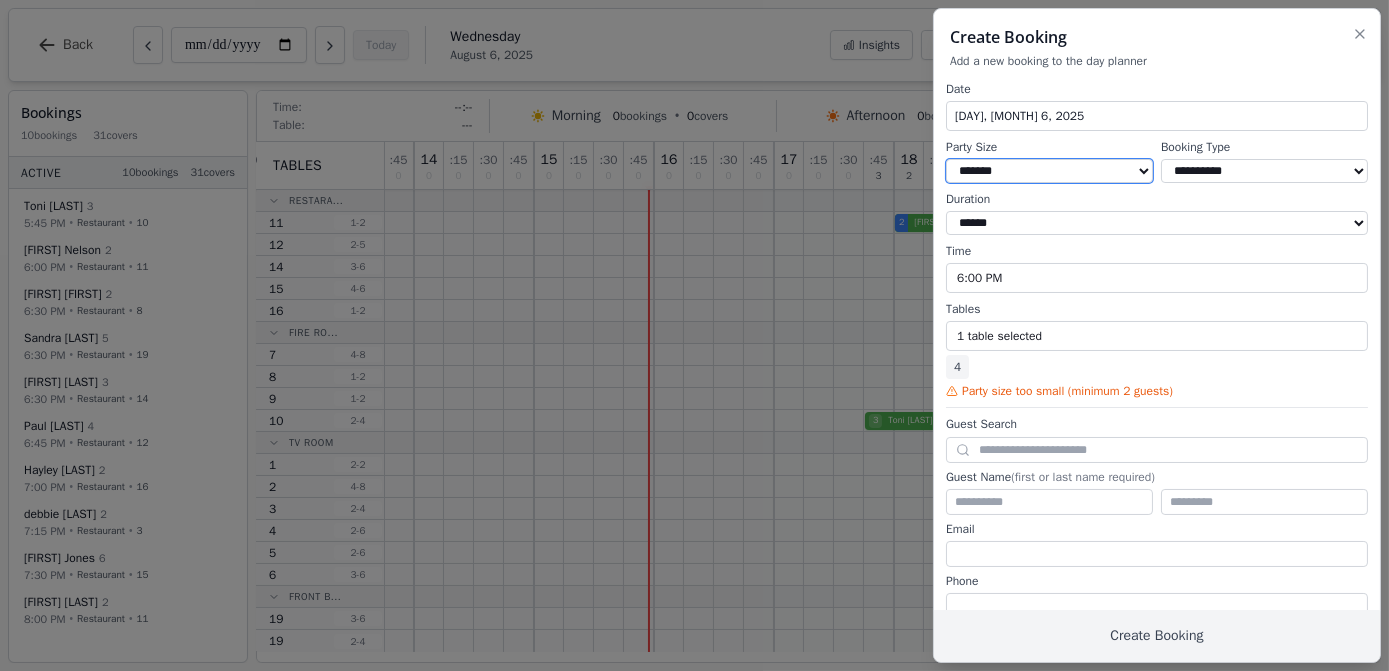 click on "*   ***** *   ****** *   ****** *   ****** *   ****** *   ****** *   ****** *   ****** *   ****** **   ****** **   ****** **   ****** **   ****** **   ****** **   ****** **   ****** **   ****** **   ****** **   ****** **   ****** **   ****** **   ****** **   ****** **   ****** **   ****** **   ****** **   ****** **   ****** **   ****** **   ****** **   ****** **   ****** **   ****** **   ****** **   ****** **   ****** **   ****** **   ****** **   ****** **   ****** **   ****** **   ****** **   ****** **   ****** **   ****** **   ****** **   ****** **   ****** **   ****** **   ****** **   ****** **   ****** **   ****** **   ****** **   ****** **   ****** **   ****** **   ****** **   ****** **   ****** **   ****** **   ****** **   ****** **   ****** **   ****** **   ****** **   ****** **   ****** **   ****** **   ****** **   ****** **   ****** **   ****** **   ****** **   ****** **   ****** **   ****** **   ****** **   ****** **   ****** **   ****** **   ****** **   ****** **   ****** **   ****** **   ****** **" at bounding box center (1049, 171) 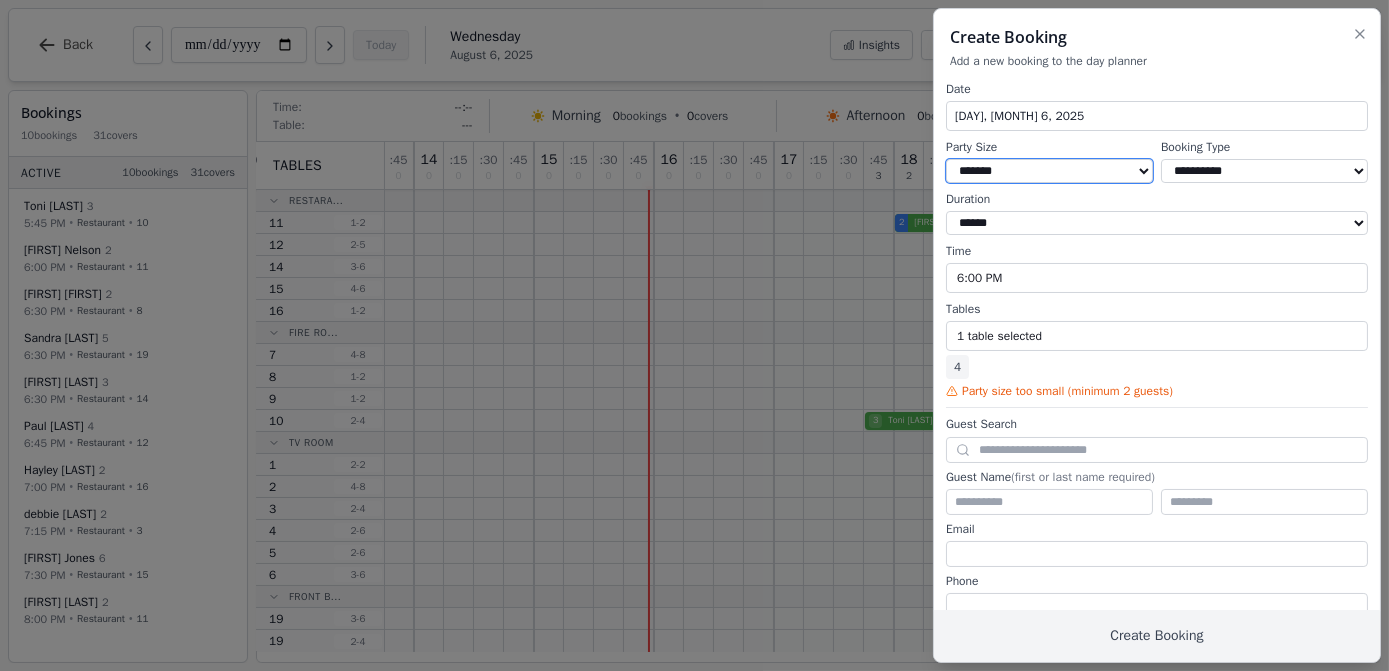 select on "*" 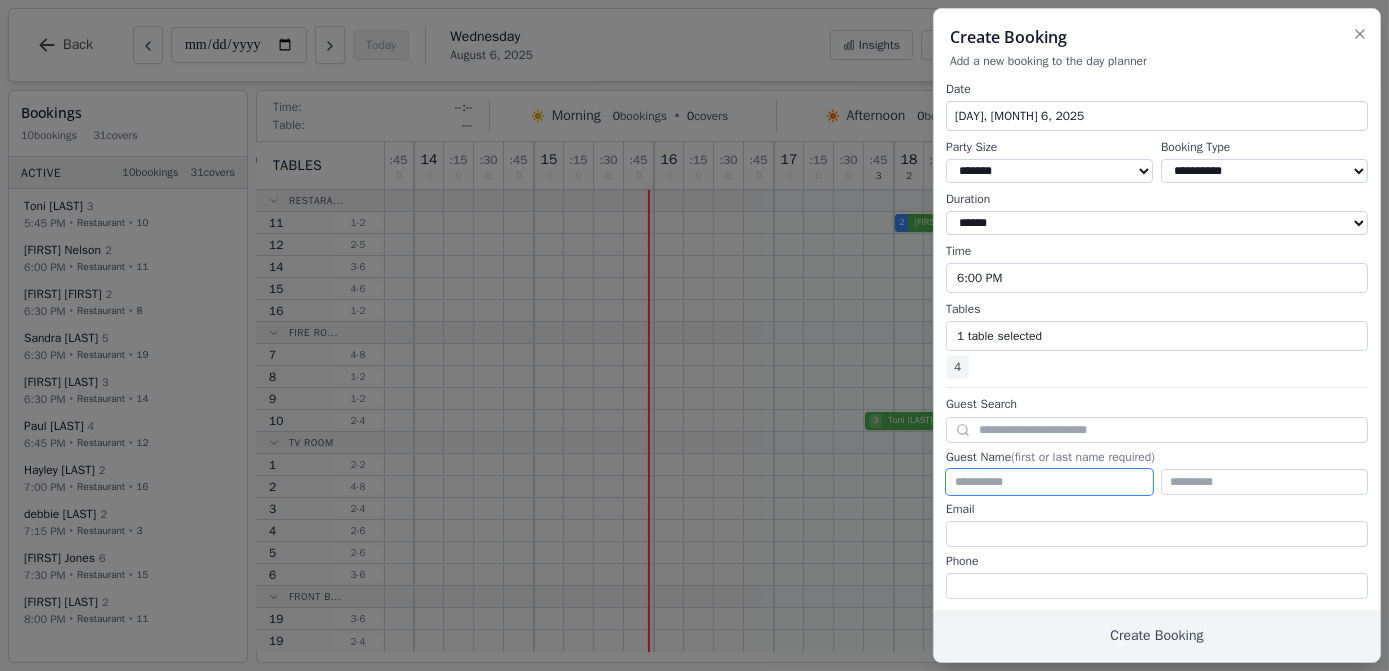 click at bounding box center (1049, 482) 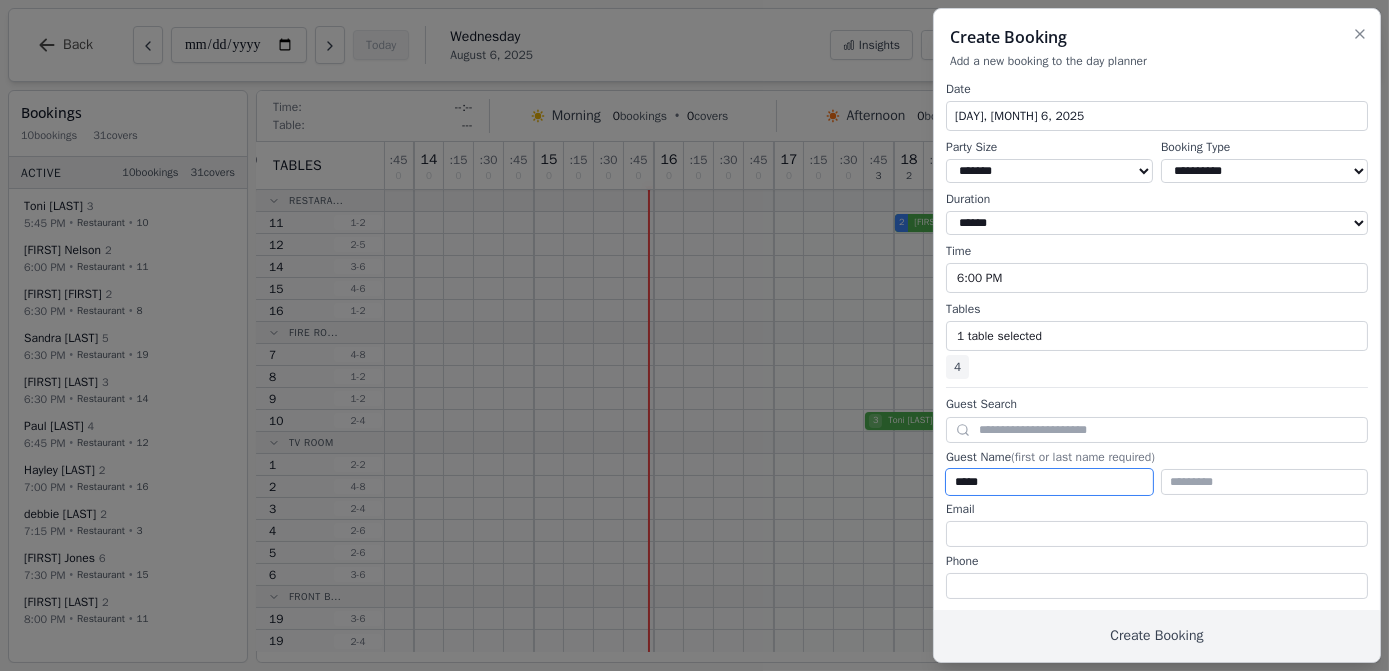 type on "*****" 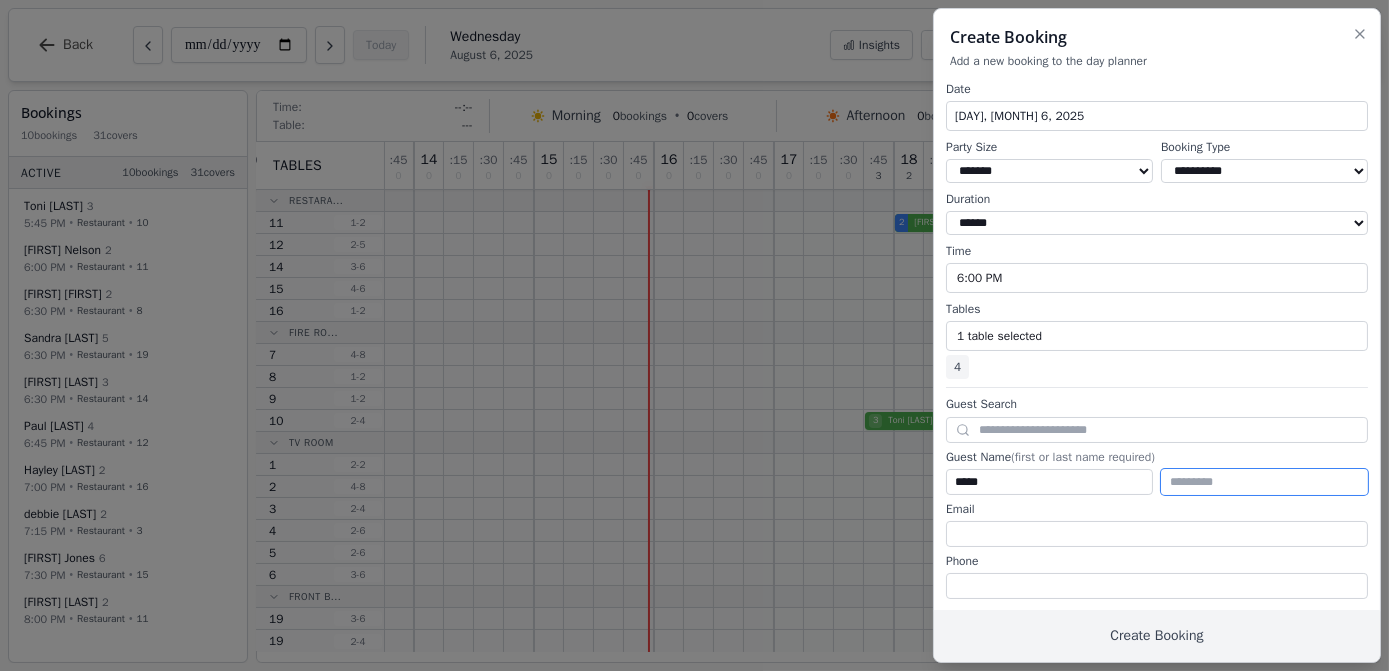 click at bounding box center (1264, 482) 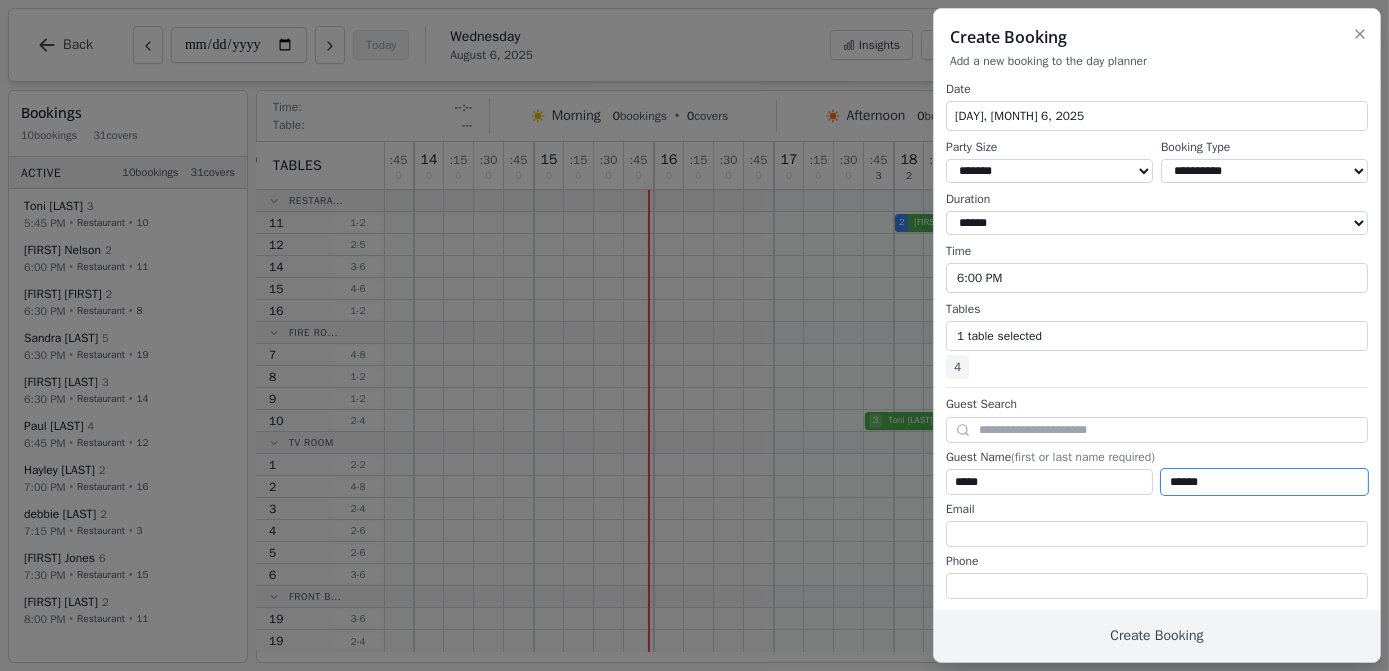 type on "******" 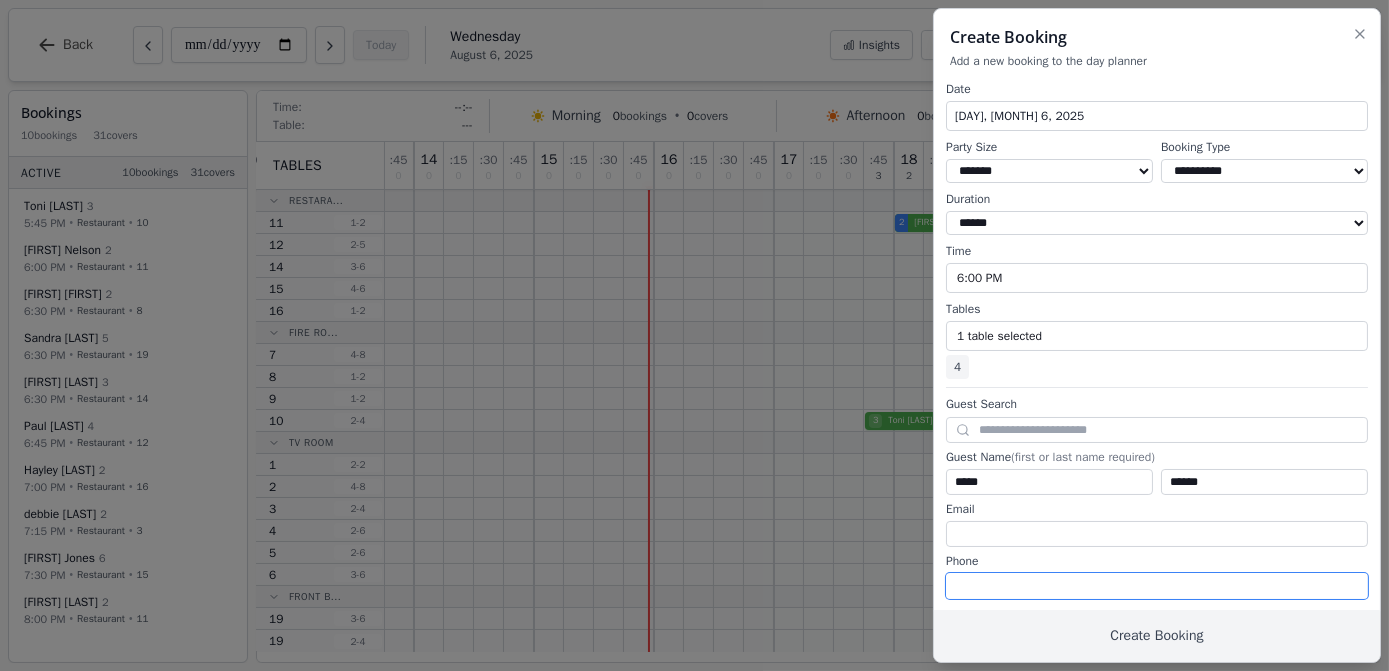click at bounding box center [1157, 586] 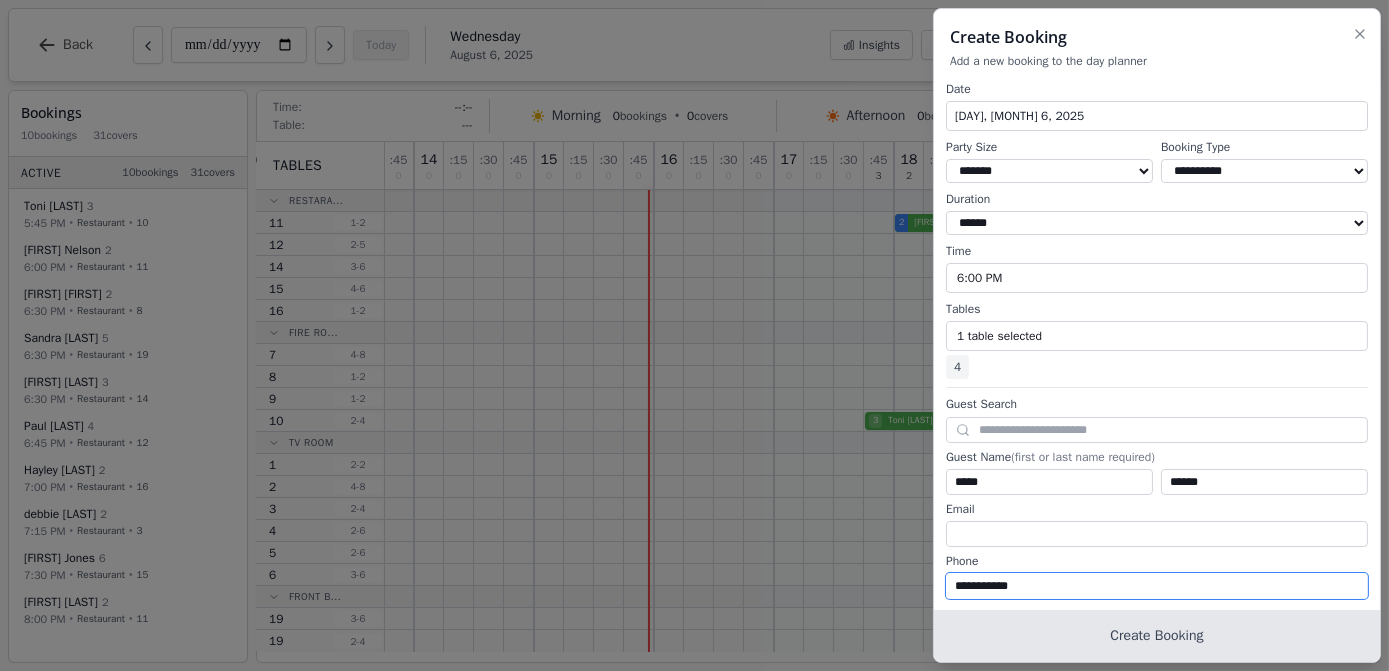 type on "**********" 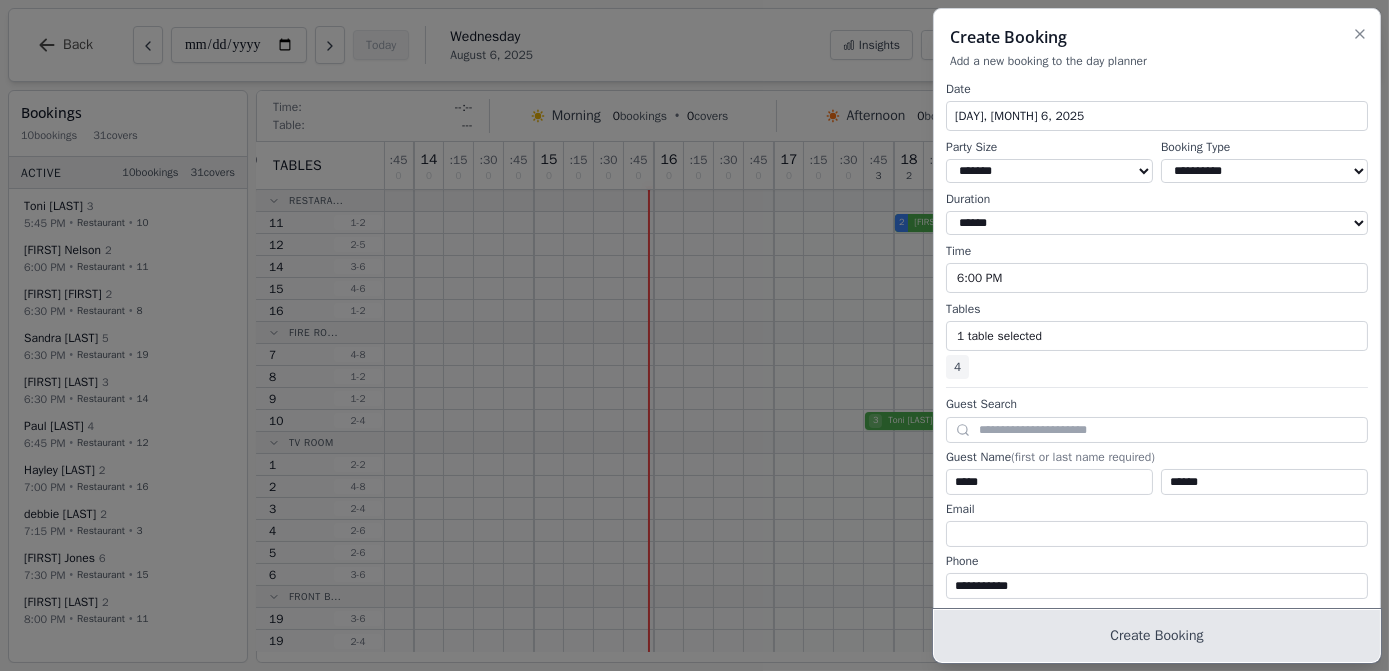 click on "Create Booking" at bounding box center (1157, 636) 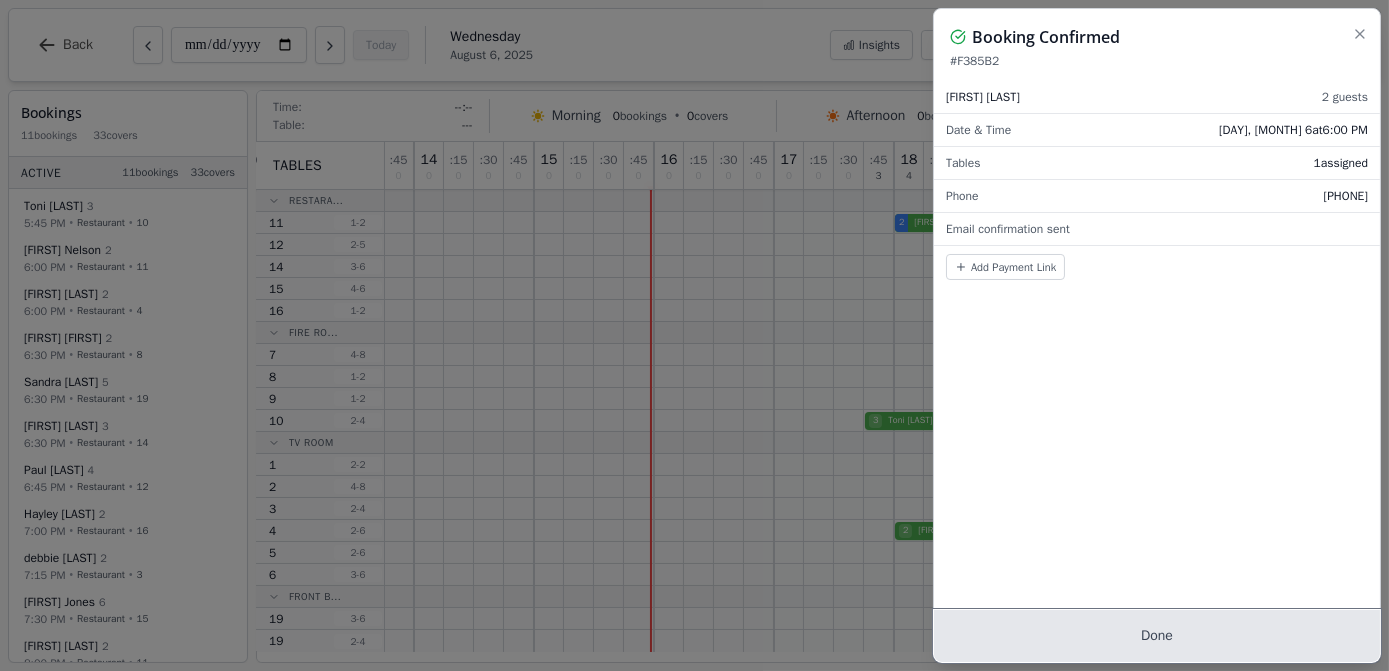click on "Done" at bounding box center (1157, 636) 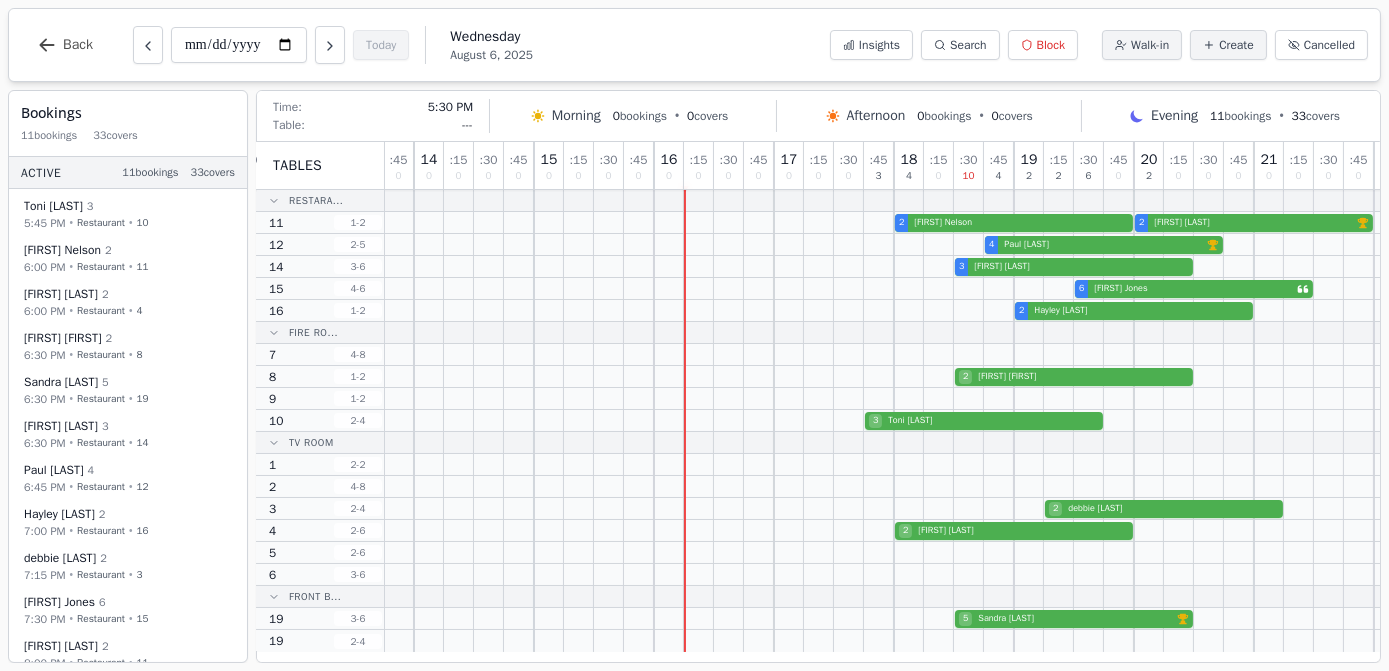 scroll, scrollTop: 0, scrollLeft: 398, axis: horizontal 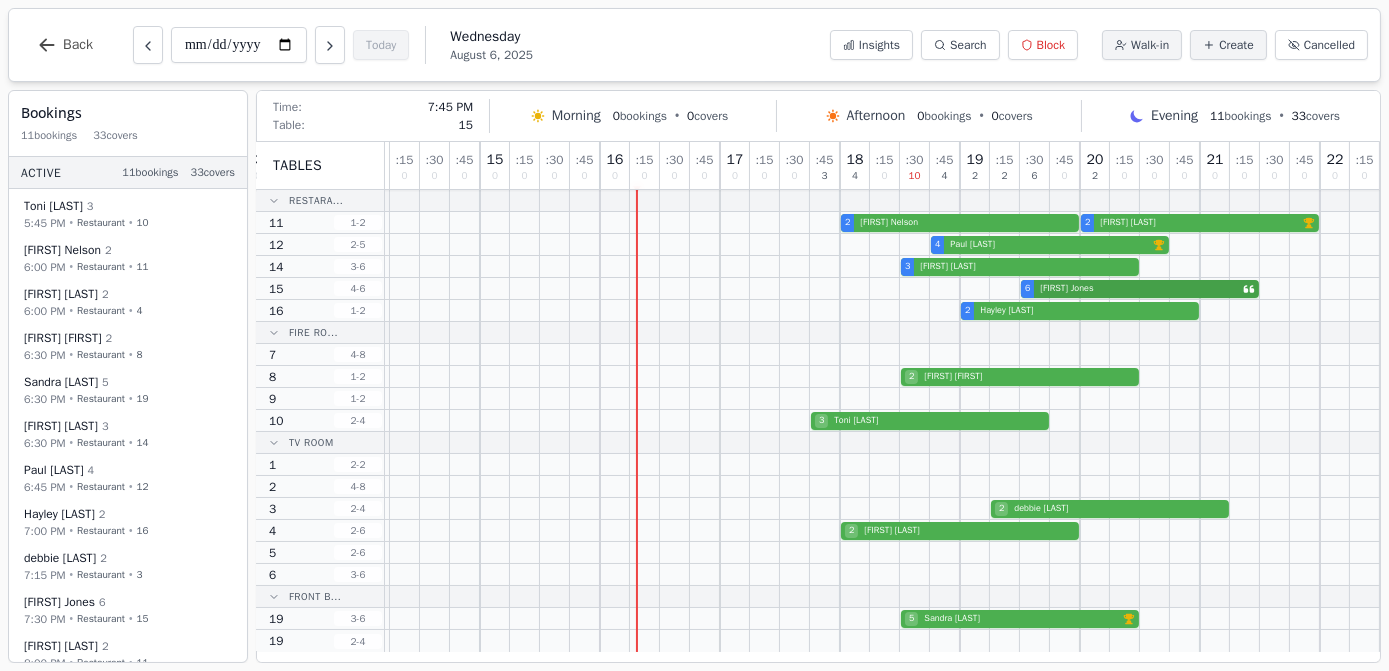 click on "6 [FIRST]   [LAST]" at bounding box center (690, 289) 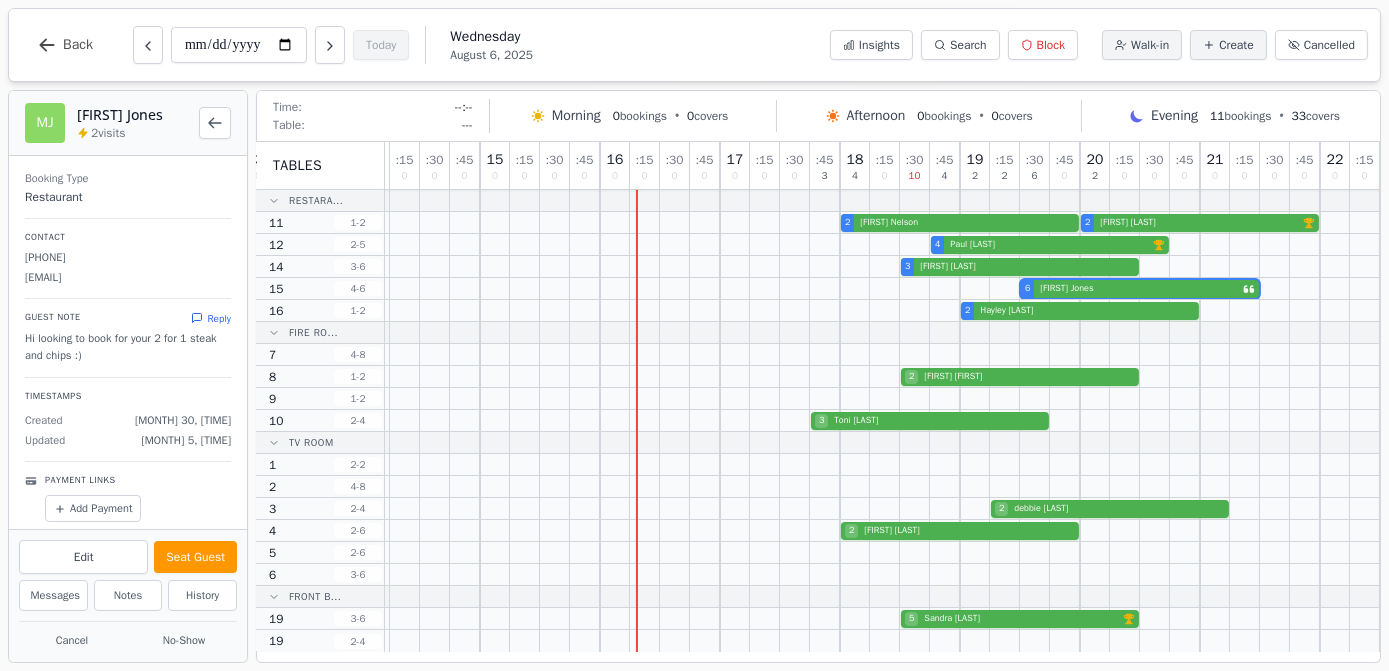 scroll, scrollTop: 0, scrollLeft: 0, axis: both 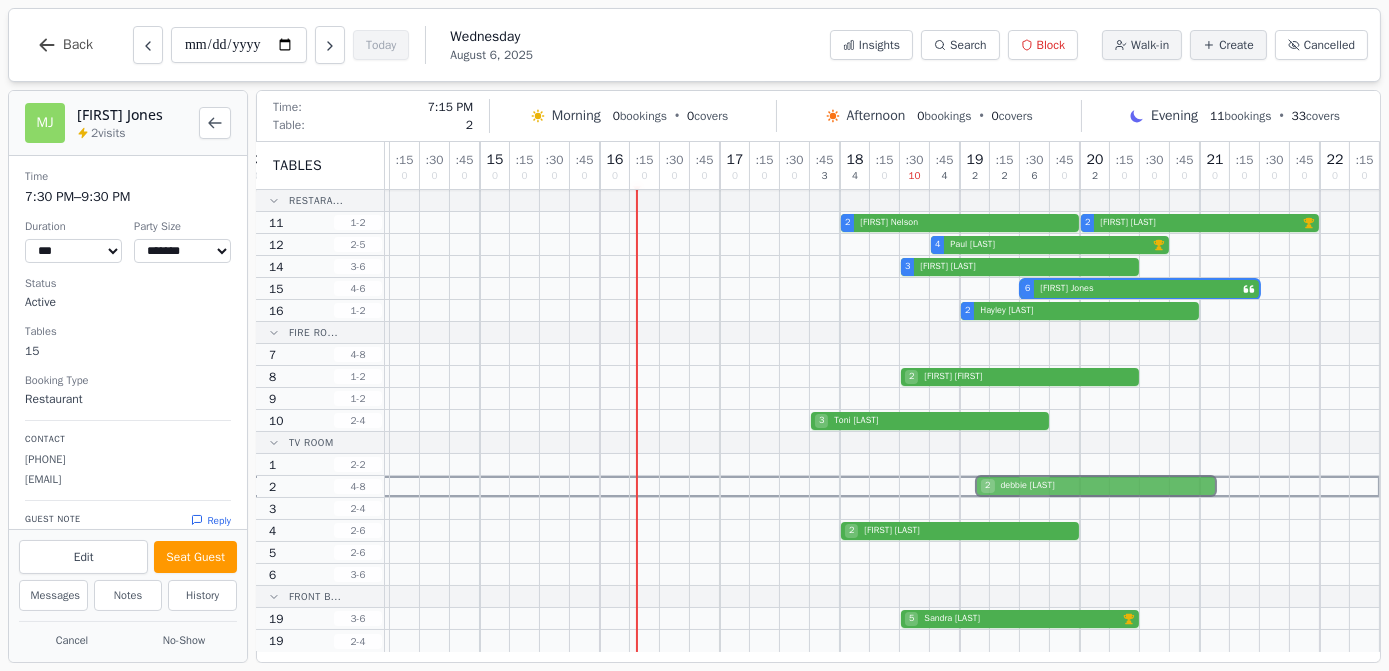 drag, startPoint x: 1017, startPoint y: 508, endPoint x: 1018, endPoint y: 482, distance: 26.019224 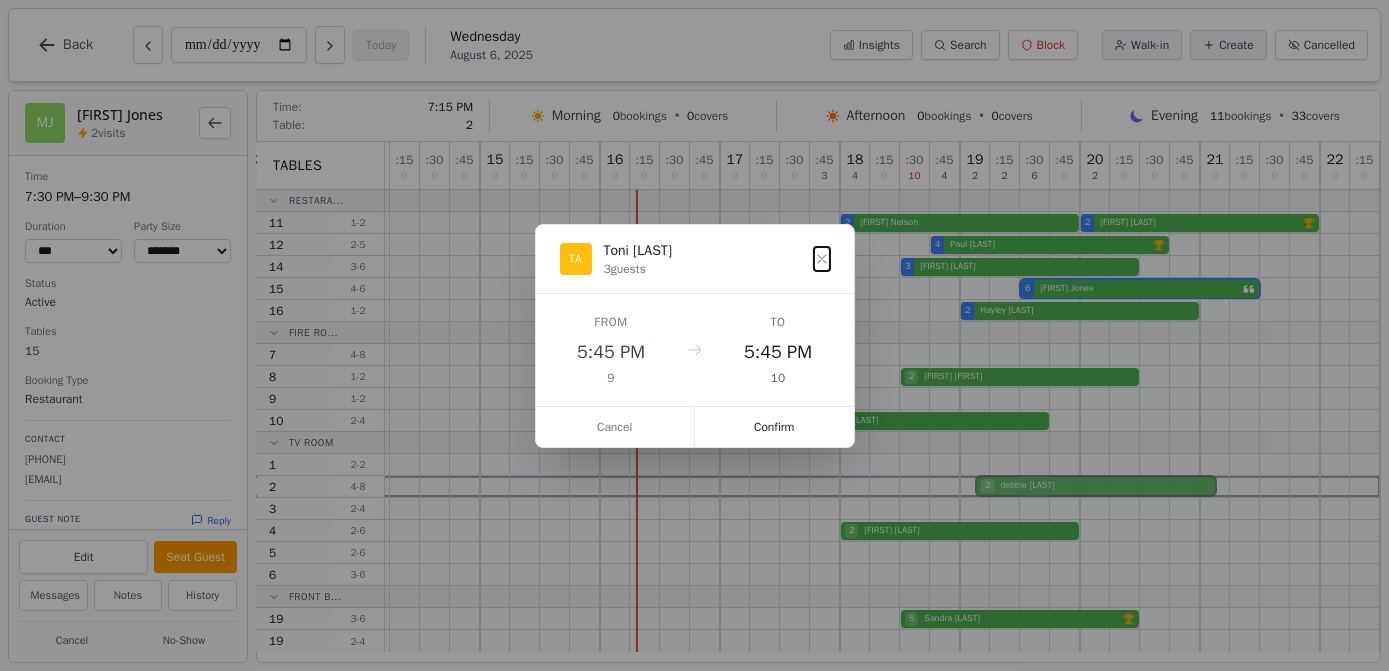 click on "11 0 : 15 0 : 30 0 : 45 0 12 0 : 15 0 : 30 0 : 45 0 13 0 : 15 0 : 30 0 : 45 0 14 0 : 15 0 : 30 0 : 45 0 15 0 : 15 0 : 30 0 : 45 0 16 0 : 15 0 : 30 0 : 45 0 17 0 : 15 0 : 30 0 : 45 3 18 4 : 15 0 : 30 10 : 45 4 19 2 : 15 2 : 30 6 : 45 0 20 2 : 15 0 : 30 0 : 45 0 21 0 : 15 0 : 30 0 : 45 0 22 0 : 15 0 2 [FIRST]   [LAST] 2 [FIRST]   [LAST] VIP customer (6 visits) 4 [FIRST]   [LAST] VIP customer (5 visits) 3 [FIRST]   [LAST] 6 [FIRST]   [LAST] 2 [FIRST]   [LAST] 2 [FIRST]   [LAST] 3 [FIRST]   [LAST] 2 [FIRST]   [LAST] 5 [FIRST]    [LAST] VIP customer (15 visits)" at bounding box center [690, 397] 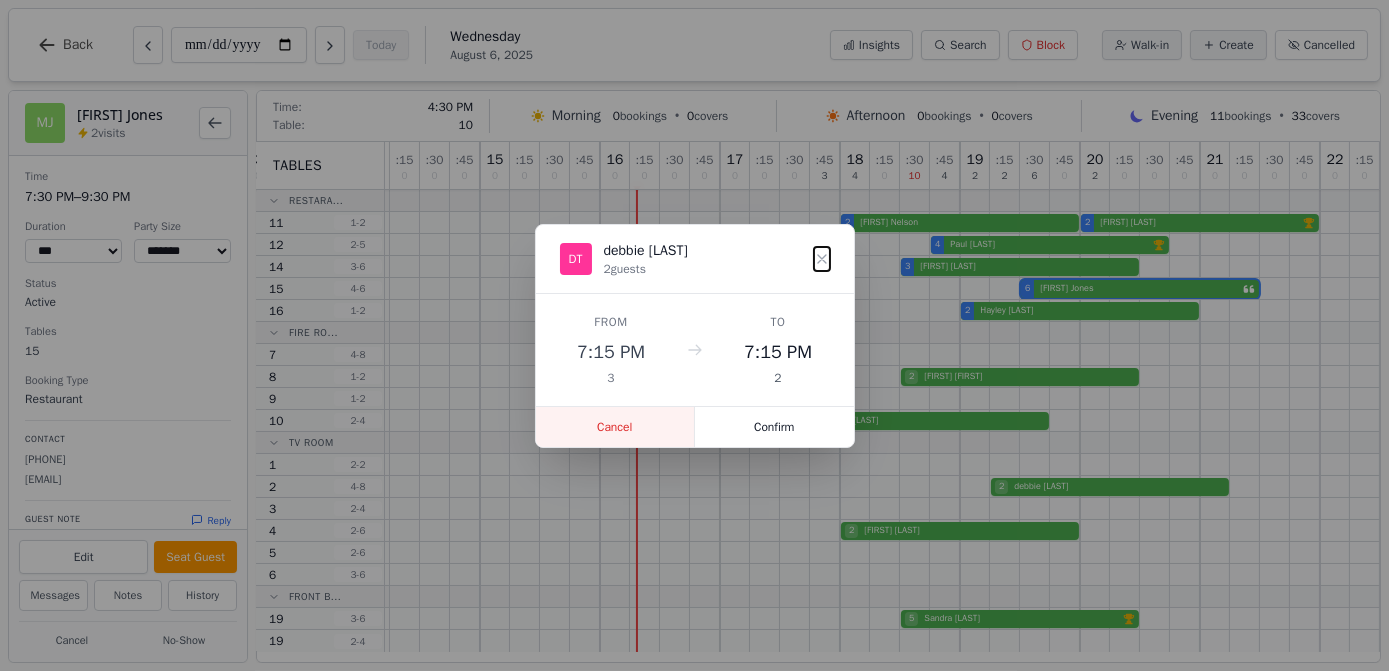 click on "Cancel" at bounding box center (616, 427) 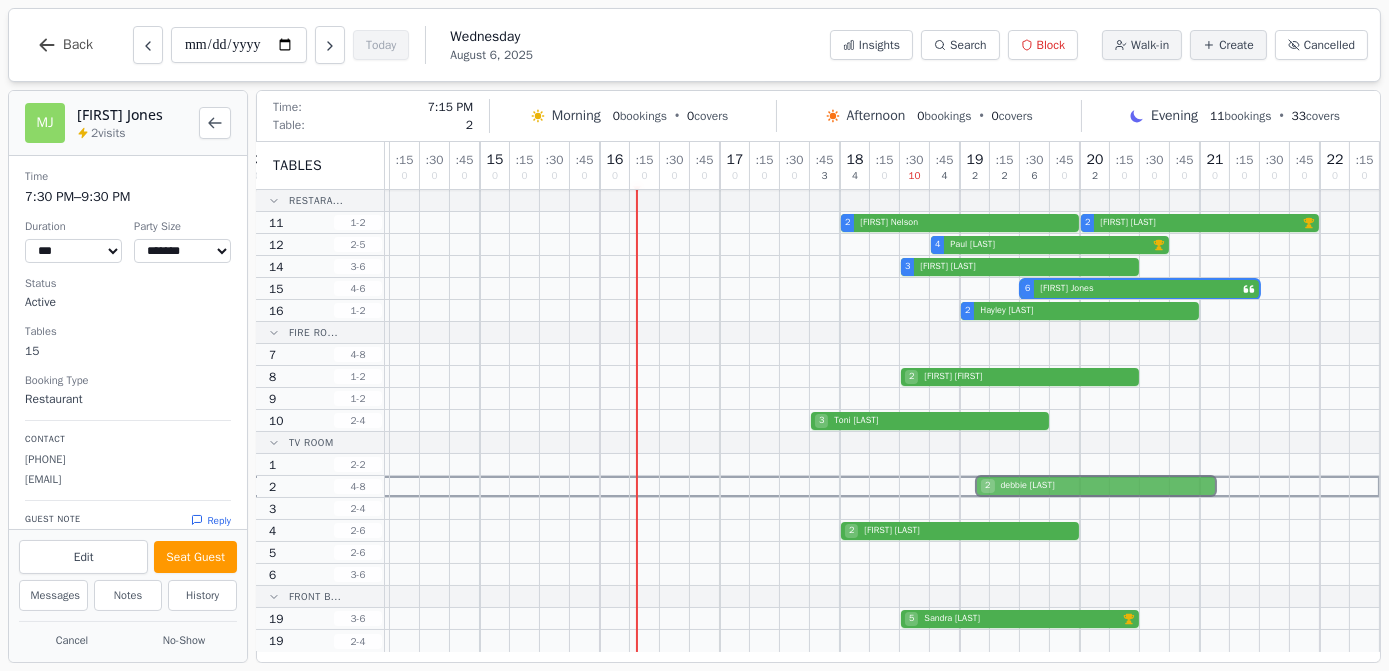 drag, startPoint x: 992, startPoint y: 502, endPoint x: 992, endPoint y: 489, distance: 13 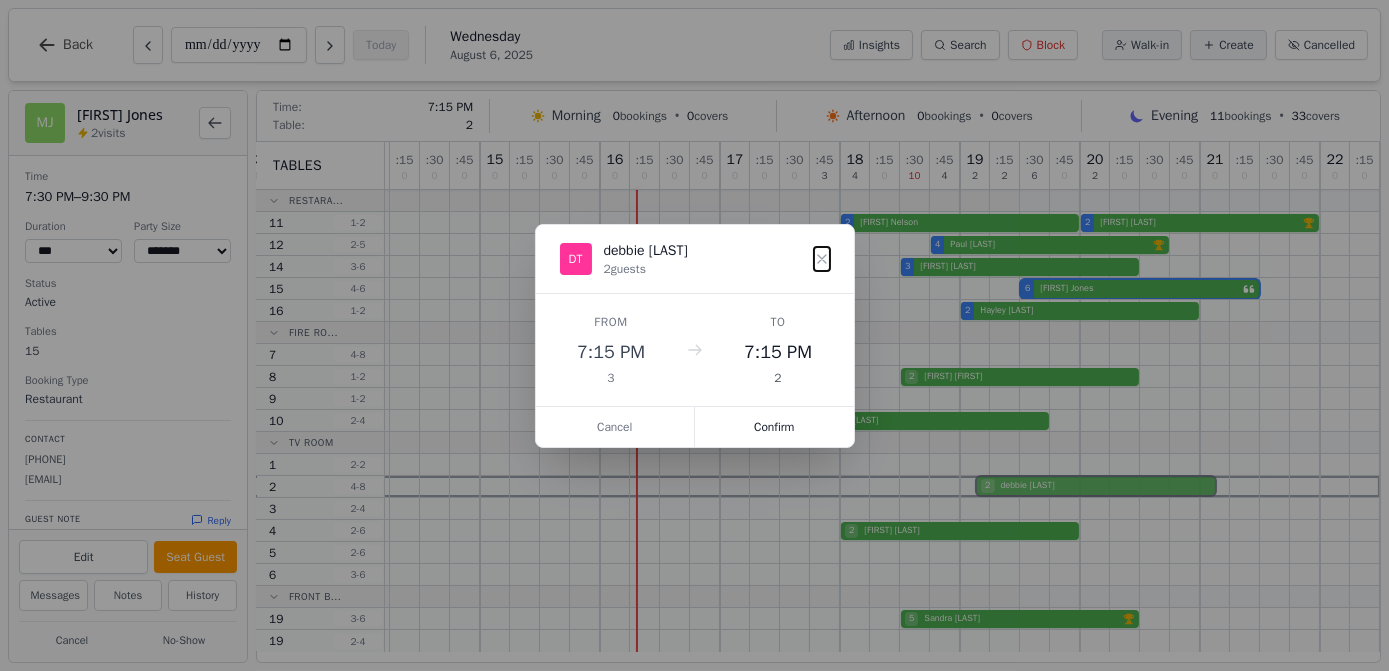 click on "11 0 : 15 0 : 30 0 : 45 0 12 0 : 15 0 : 30 0 : 45 0 13 0 : 15 0 : 30 0 : 45 0 14 0 : 15 0 : 30 0 : 45 0 15 0 : 15 0 : 30 0 : 45 0 16 0 : 15 0 : 30 0 : 45 0 17 0 : 15 0 : 30 0 : 45 3 18 4 : 15 0 : 30 10 : 45 4 19 2 : 15 2 : 30 6 : 45 0 20 2 : 15 0 : 30 0 : 45 0 21 0 : 15 0 : 30 0 : 45 0 22 0 : 15 0 2 [FIRST]   [LAST] 2 [FIRST]   [LAST] VIP customer (6 visits) 4 [FIRST]   [LAST] VIP customer (5 visits) 3 [FIRST]   [LAST] 6 [FIRST]   [LAST] 2 [FIRST]   [LAST] 2 [FIRST]   [LAST] 3 [FIRST]   [LAST] 2 [FIRST]   [LAST] 5 [FIRST]    [LAST] VIP customer (15 visits)" at bounding box center (690, 397) 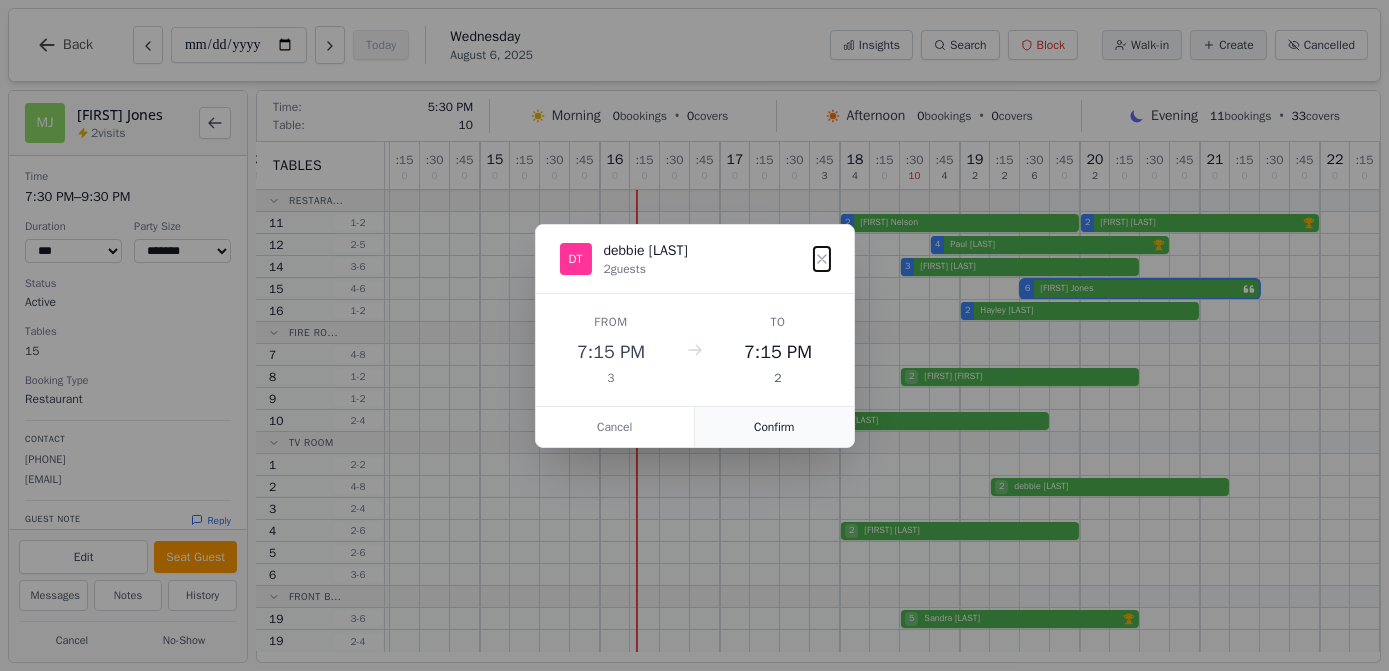 click on "Confirm" at bounding box center (774, 427) 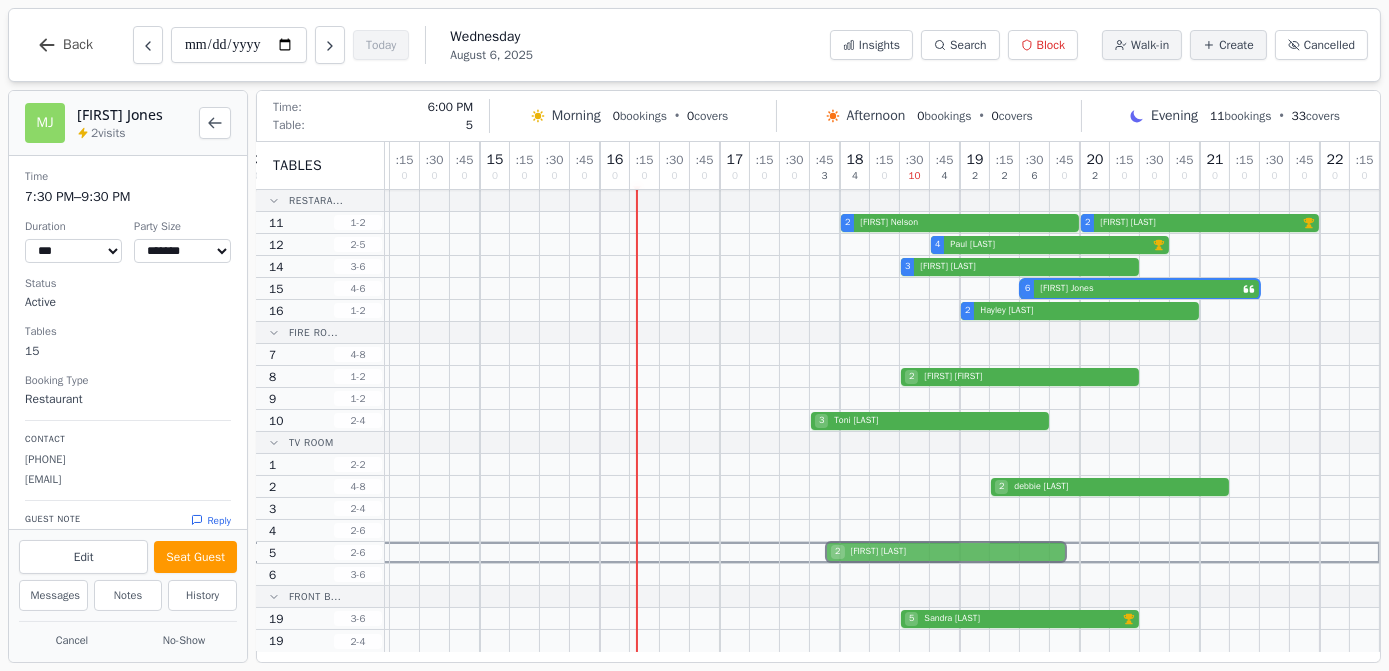 drag, startPoint x: 955, startPoint y: 531, endPoint x: 954, endPoint y: 547, distance: 16.03122 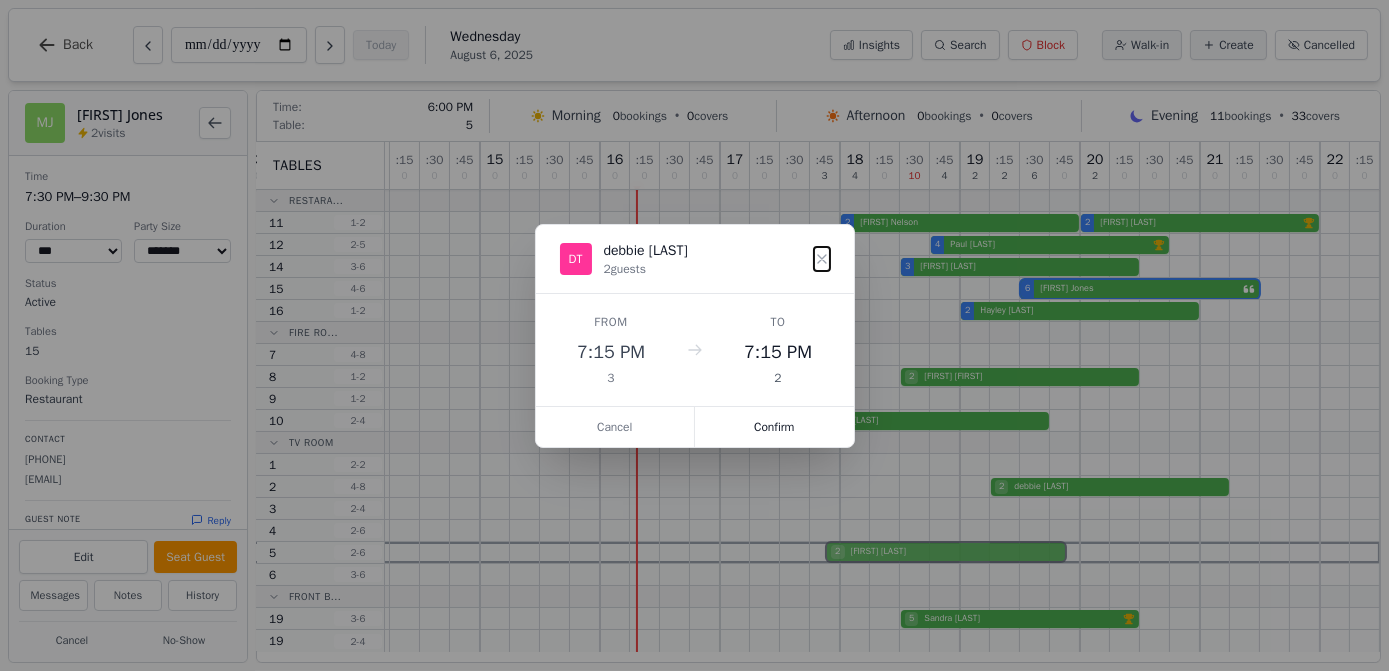 click on "11 0 : 15 0 : 30 0 : 45 0 12 0 : 15 0 : 30 0 : 45 0 13 0 : 15 0 : 30 0 : 45 0 14 0 : 15 0 : 30 0 : 45 0 15 0 : 15 0 : 30 0 : 45 0 16 0 : 15 0 : 30 0 : 45 0 17 0 : 15 0 : 30 0 : 45 3 18 4 : 15 0 : 30 10 : 45 4 19 2 : 15 2 : 30 6 : 45 0 20 2 : 15 0 : 30 0 : 45 0 21 0 : 15 0 : 30 0 : 45 0 22 0 : 15 0 2 [FIRST]   [LAST] 2 [FIRST]   [LAST] VIP customer (6 visits) 4 [FIRST]   [LAST] VIP customer (5 visits) 3 [FIRST]   [LAST] 6 [FIRST]   [LAST] 2 [FIRST]   [LAST] 2 [FIRST]   [LAST] 3 [FIRST]   [LAST] 2 [FIRST]   [LAST] 5 [FIRST]    [LAST] VIP customer (15 visits)" at bounding box center (690, 397) 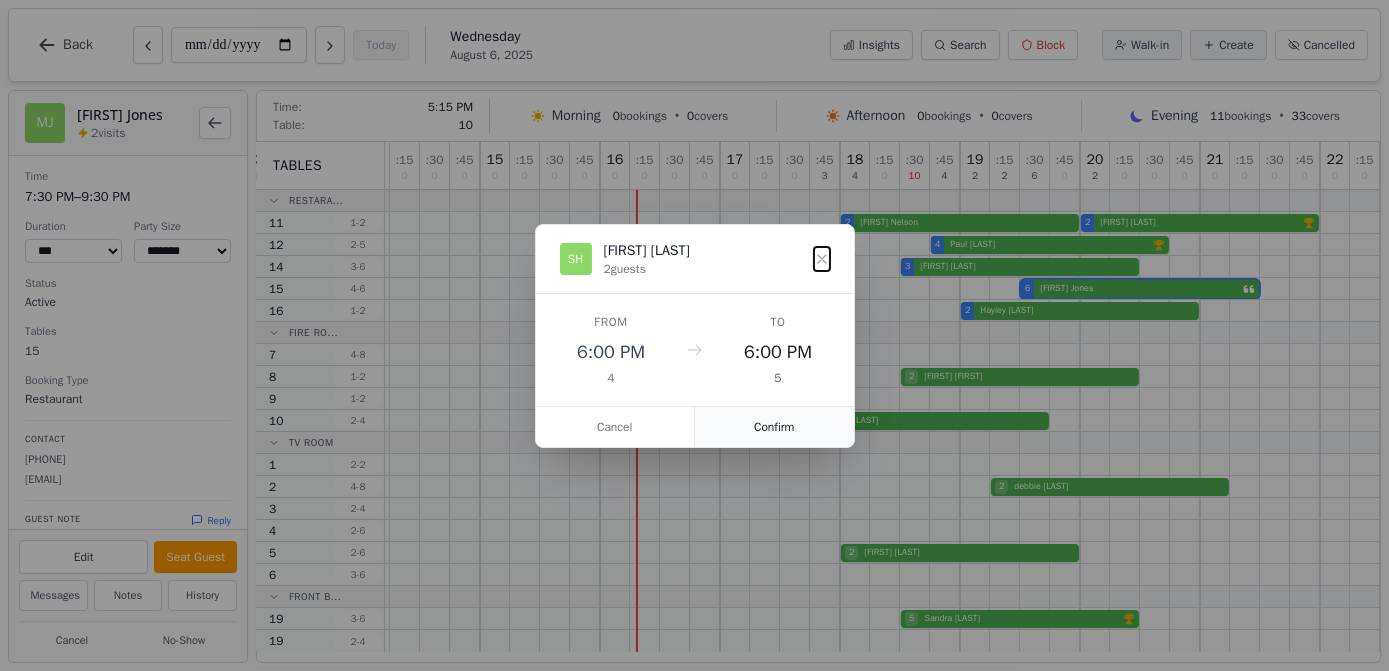 click on "Confirm" at bounding box center [774, 427] 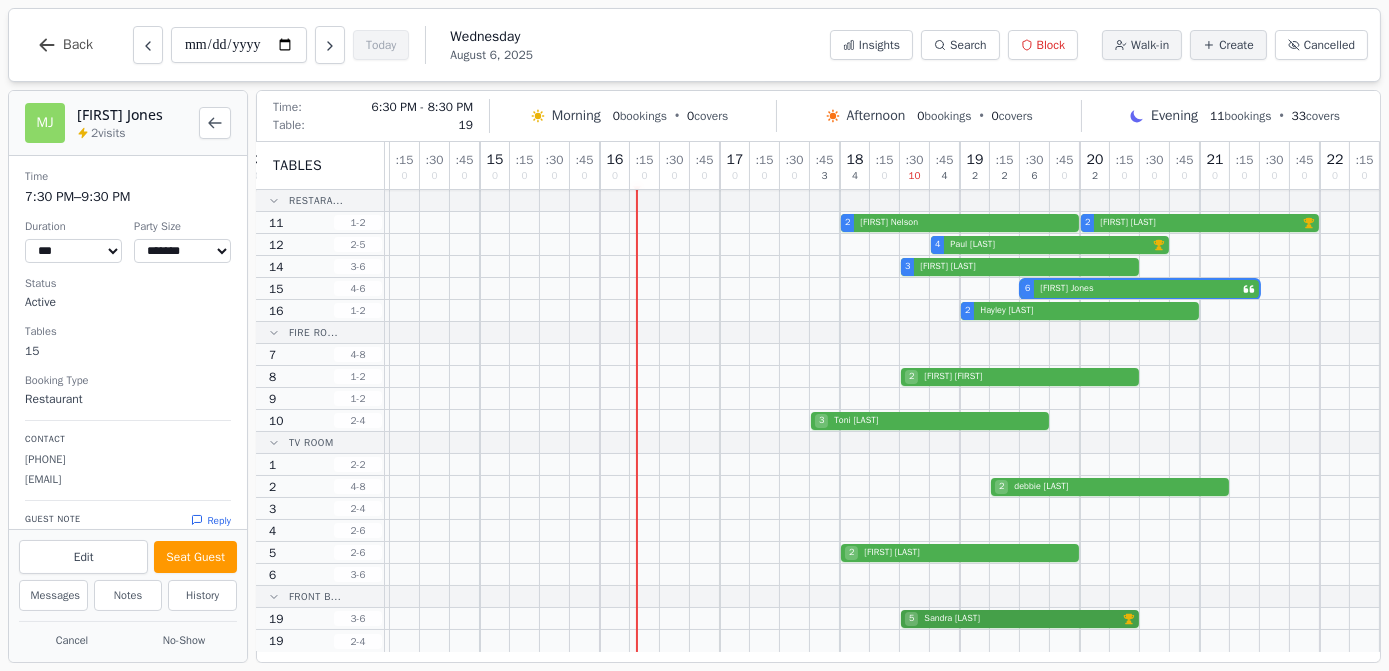 click on "5 [FIRST]    [LAST] VIP customer (15 visits)" at bounding box center (690, 619) 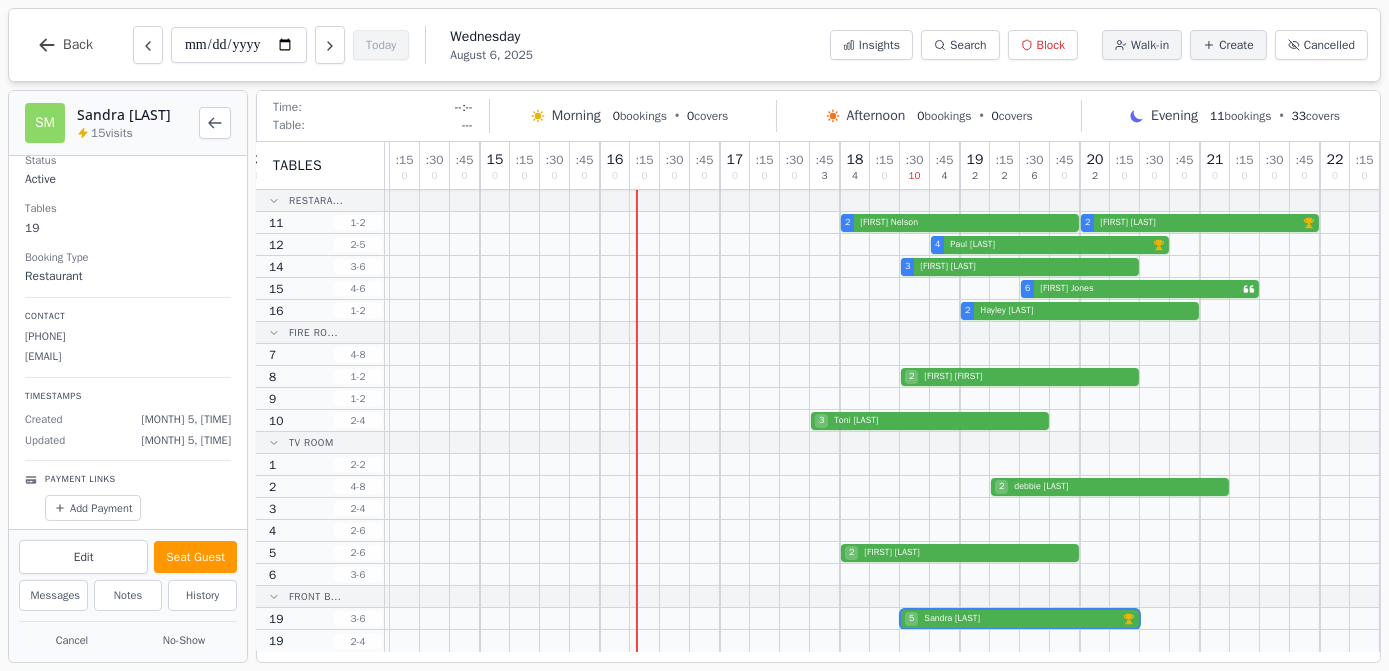 scroll, scrollTop: 0, scrollLeft: 0, axis: both 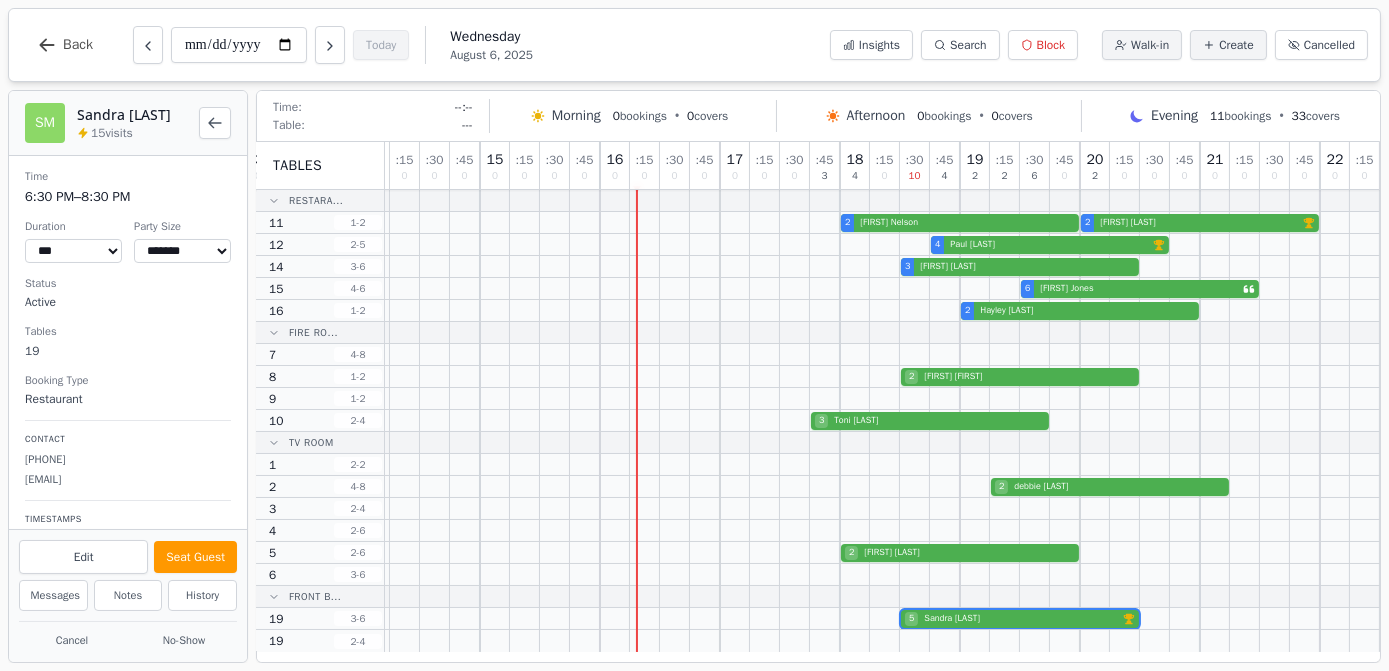 click on "Time: --:-- Table: ---" at bounding box center [373, 116] 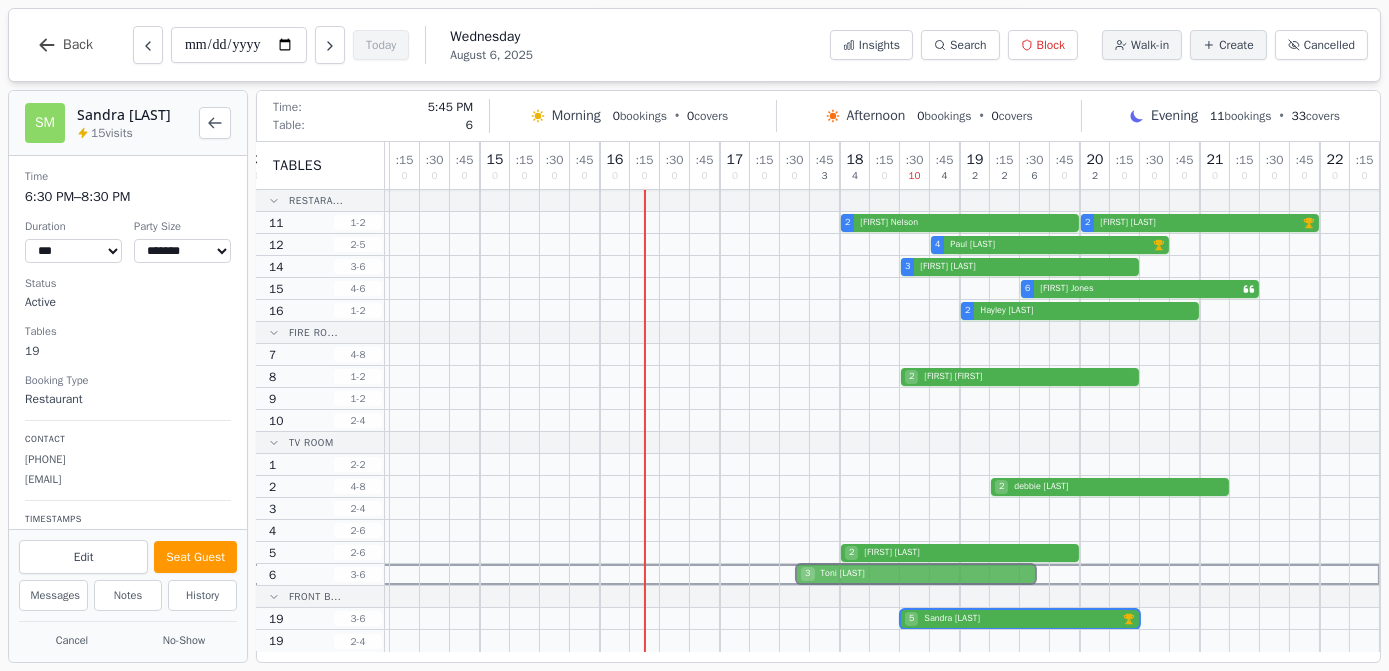 drag, startPoint x: 847, startPoint y: 420, endPoint x: 856, endPoint y: 570, distance: 150.26976 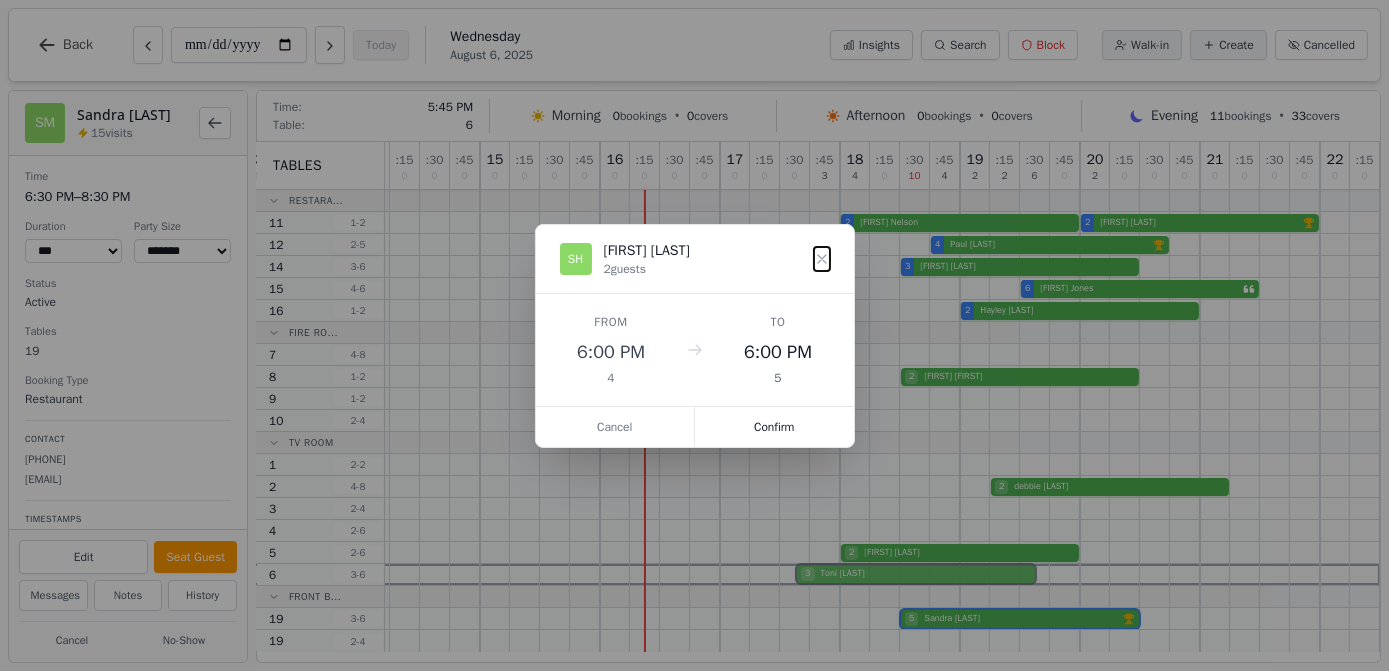 click on "11 0 : 15 0 : 30 0 : 45 0 12 0 : 15 0 : 30 0 : 45 0 13 0 : 15 0 : 30 0 : 45 0 14 0 : 15 0 : 30 0 : 45 0 15 0 : 15 0 : 30 0 : 45 0 16 0 : 15 0 : 30 0 : 45 0 17 0 : 15 0 : 30 0 : 45 3 18 4 : 15 0 : 30 10 : 45 4 19 2 : 15 2 : 30 6 : 45 0 20 2 : 15 0 : 30 0 : 45 0 21 0 : 15 0 : 30 0 : 45 0 22 0 : 15 0 2 [FIRST]   [LAST] 2 [FIRST]   [LAST] VIP customer (6 visits) 4 [FIRST]   [LAST] VIP customer (5 visits) 3 [FIRST]   [LAST] 6 [FIRST]   [LAST] 2 [FIRST]   [LAST] 2 [FIRST]   [LAST] 3 [FIRST]   [LAST] 2 [FIRST]   [LAST] 5 [FIRST]    [LAST] VIP customer (15 visits)" at bounding box center [690, 397] 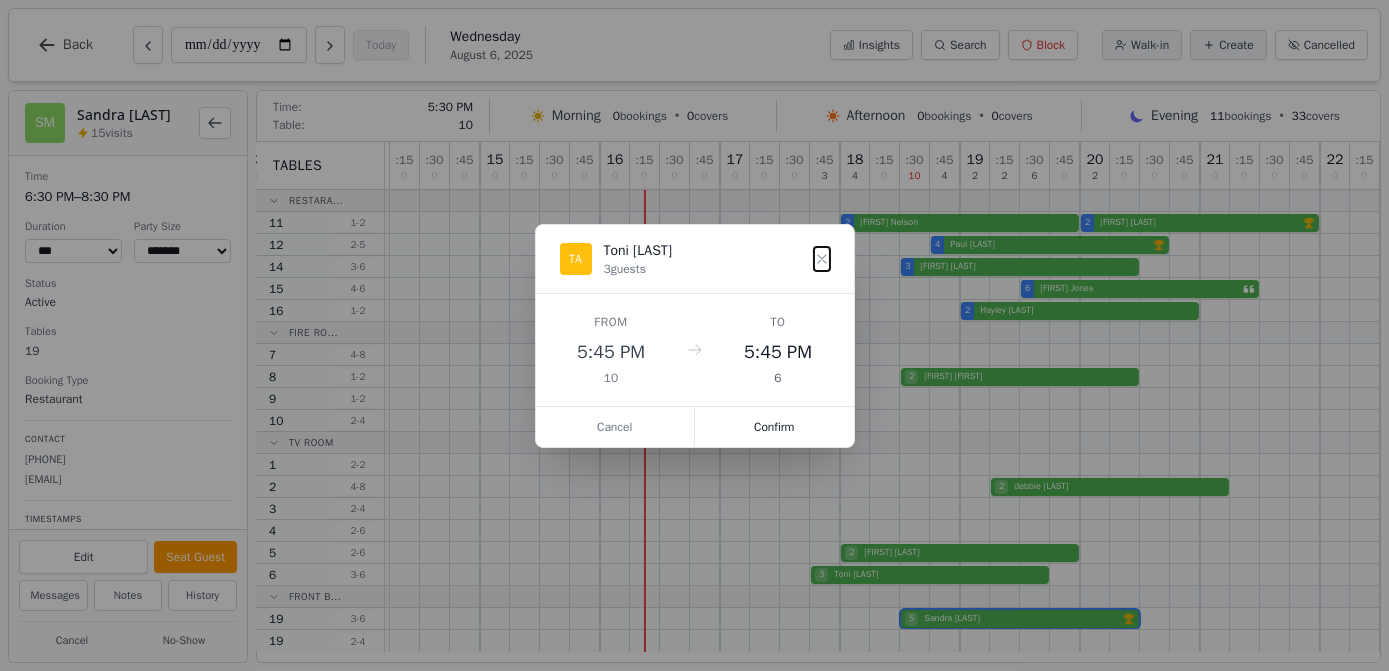 click on "Confirm" at bounding box center (774, 427) 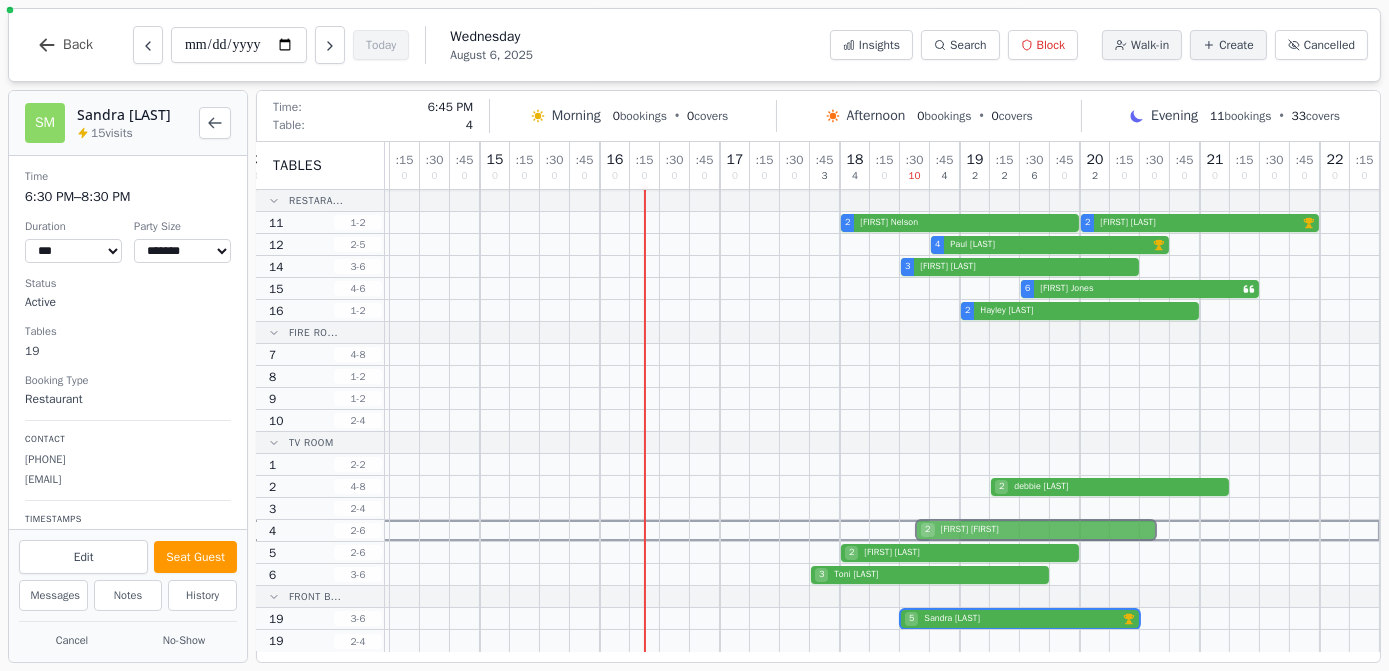 drag, startPoint x: 906, startPoint y: 377, endPoint x: 930, endPoint y: 531, distance: 155.85892 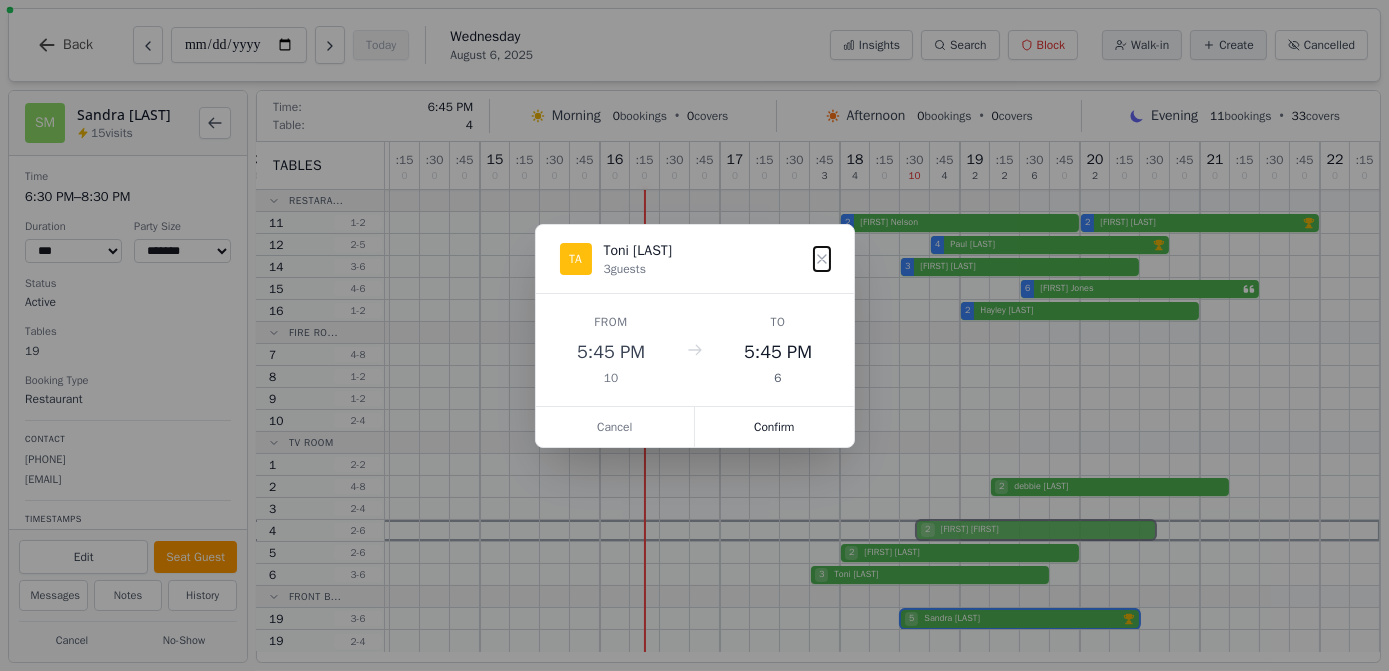 click on "11 0 : 15 0 : 30 0 : 45 0 12 0 : 15 0 : 30 0 : 45 0 13 0 : 15 0 : 30 0 : 45 0 14 0 : 15 0 : 30 0 : 45 0 15 0 : 15 0 : 30 0 : 45 0 16 0 : 15 0 : 30 0 : 45 0 17 0 : 15 0 : 30 0 : 45 3 18 4 : 15 0 : 30 10 : 45 4 19 2 : 15 2 : 30 6 : 45 0 20 2 : 15 0 : 30 0 : 45 0 21 0 : 15 0 : 30 0 : 45 0 22 0 : 15 0 2 [FIRST]   [LAST] 2 [FIRST]   [LAST] VIP customer (6 visits) 4 [FIRST]   [LAST] VIP customer (5 visits) 3 [FIRST]   [LAST] 6 [FIRST]   [LAST] 2 [FIRST]   [LAST] 2 [FIRST]   [LAST] 2 [FIRST]   [LAST] 3 [FIRST]   [LAST] 5 [FIRST]    [LAST] VIP customer (15 visits)" at bounding box center [690, 397] 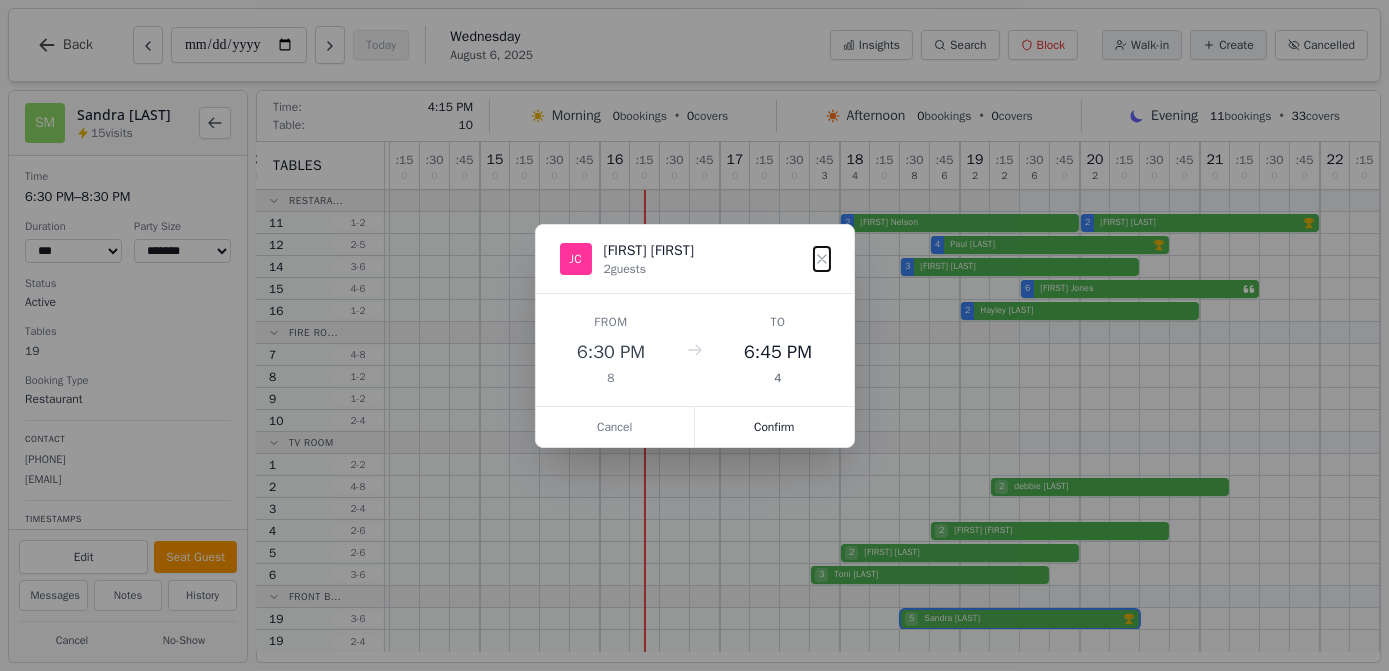 click on "Cancel" at bounding box center [616, 427] 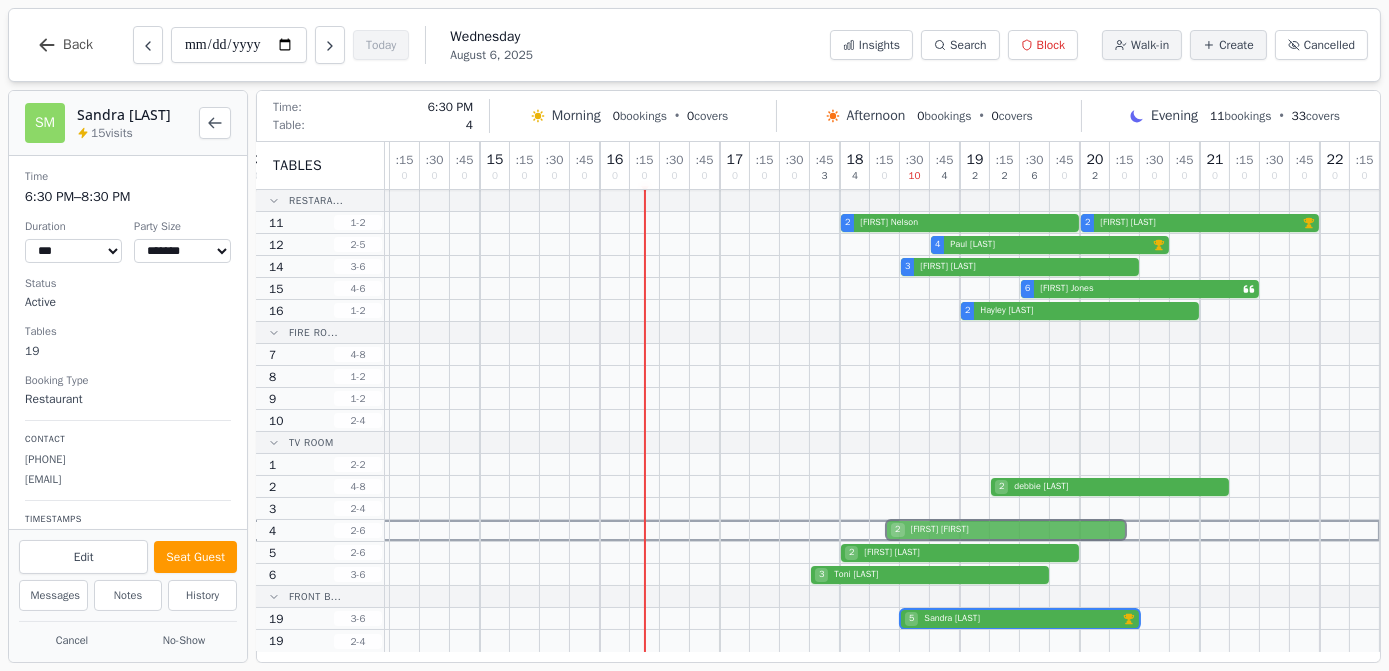 drag, startPoint x: 917, startPoint y: 409, endPoint x: 911, endPoint y: 535, distance: 126.14278 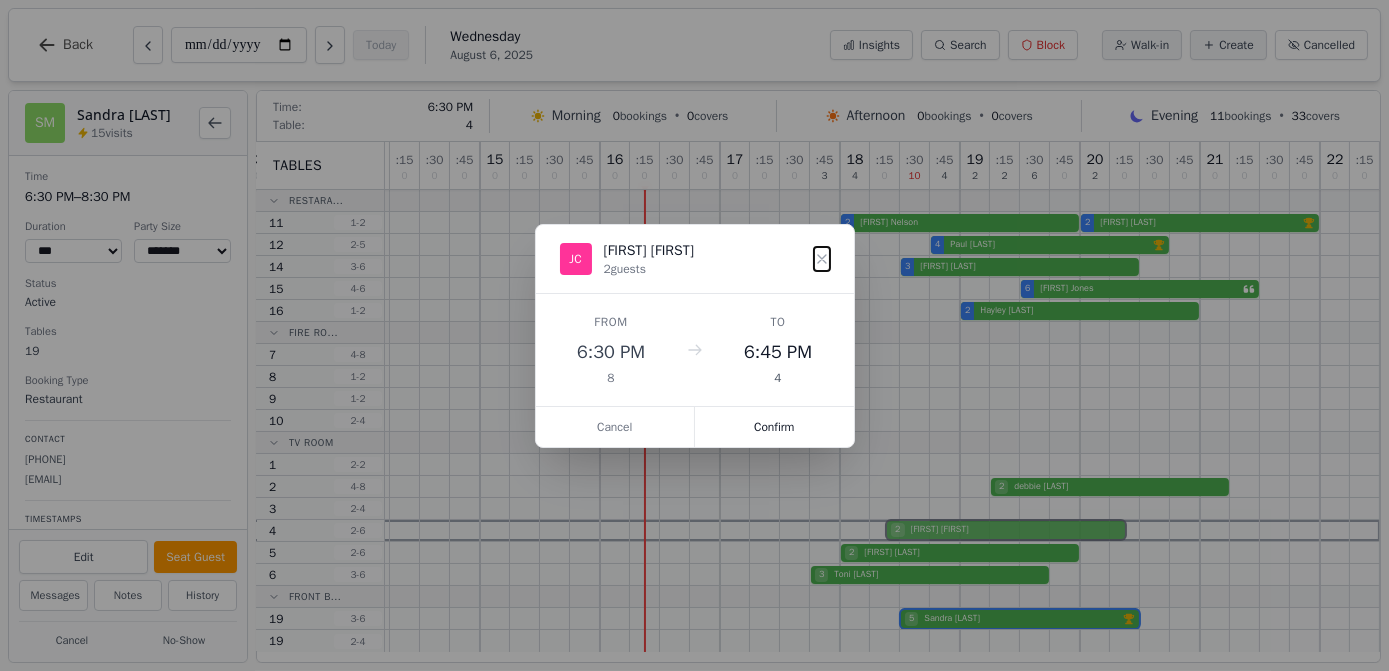 click on "11 0 : 15 0 : 30 0 : 45 0 12 0 : 15 0 : 30 0 : 45 0 13 0 : 15 0 : 30 0 : 45 0 14 0 : 15 0 : 30 0 : 45 0 15 0 : 15 0 : 30 0 : 45 0 16 0 : 15 0 : 30 0 : 45 0 17 0 : 15 0 : 30 0 : 45 3 18 4 : 15 0 : 30 10 : 45 4 19 2 : 15 2 : 30 6 : 45 0 20 2 : 15 0 : 30 0 : 45 0 21 0 : 15 0 : 30 0 : 45 0 22 0 : 15 0 2 [FIRST]   [LAST] 2 [FIRST]   [LAST] VIP customer (6 visits) 4 [FIRST]   [LAST] VIP customer (5 visits) 3 [FIRST]   [LAST] 6 [FIRST]   [LAST] 2 [FIRST]   [LAST] 2 [FIRST]   [LAST] 2 [FIRST]   [LAST] 3 [FIRST]   [LAST] 5 [FIRST]    [LAST] VIP customer (15 visits)" at bounding box center [690, 397] 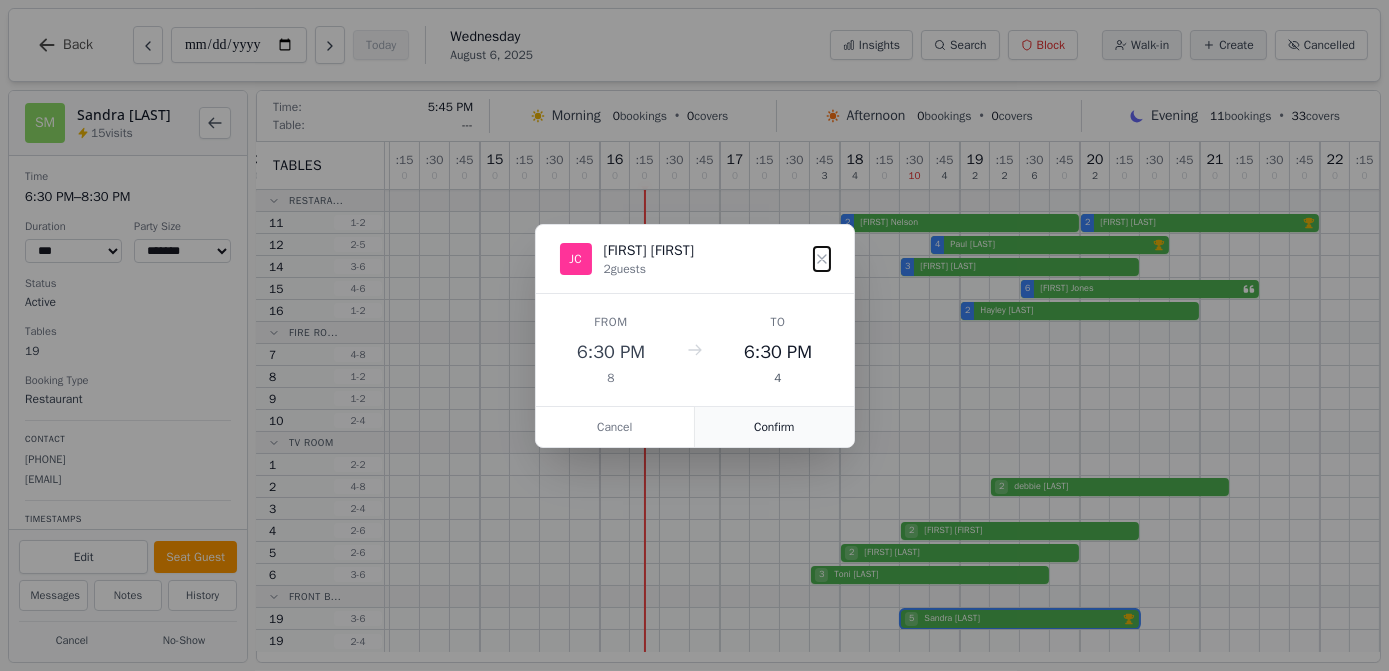 click on "Confirm" at bounding box center (774, 427) 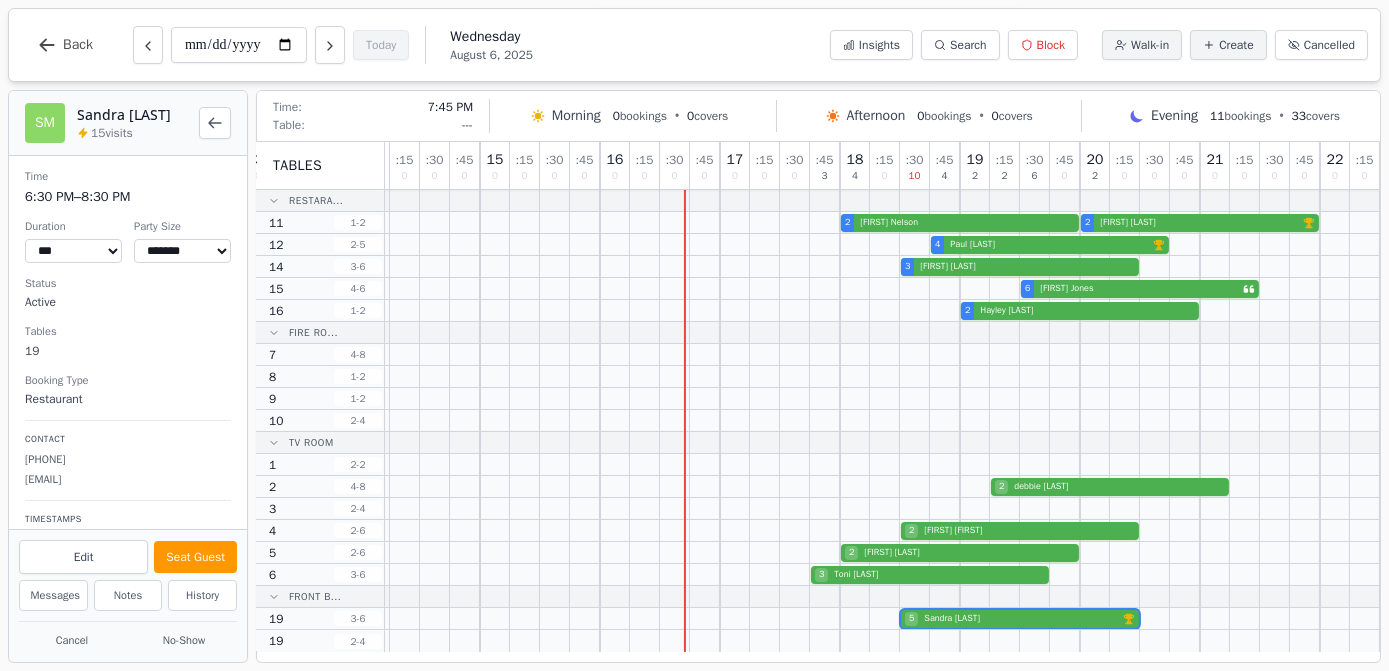 click at bounding box center [1065, 442] 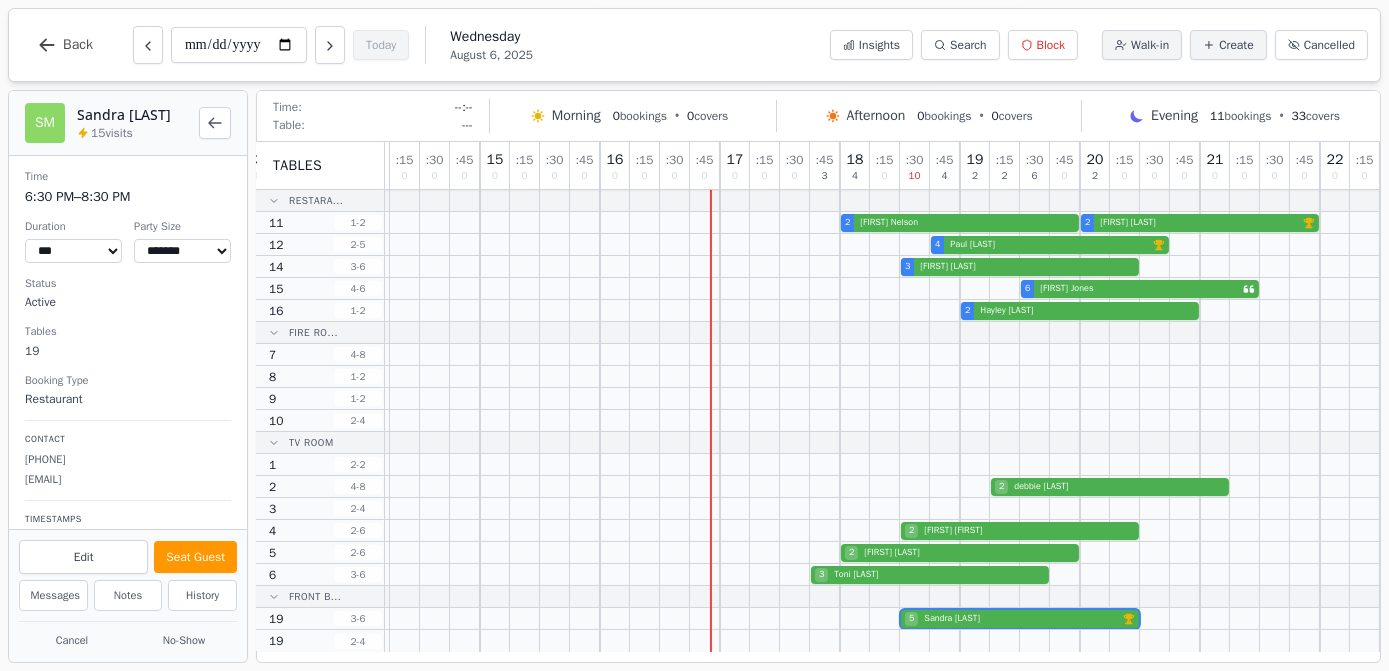 scroll, scrollTop: 2, scrollLeft: 398, axis: both 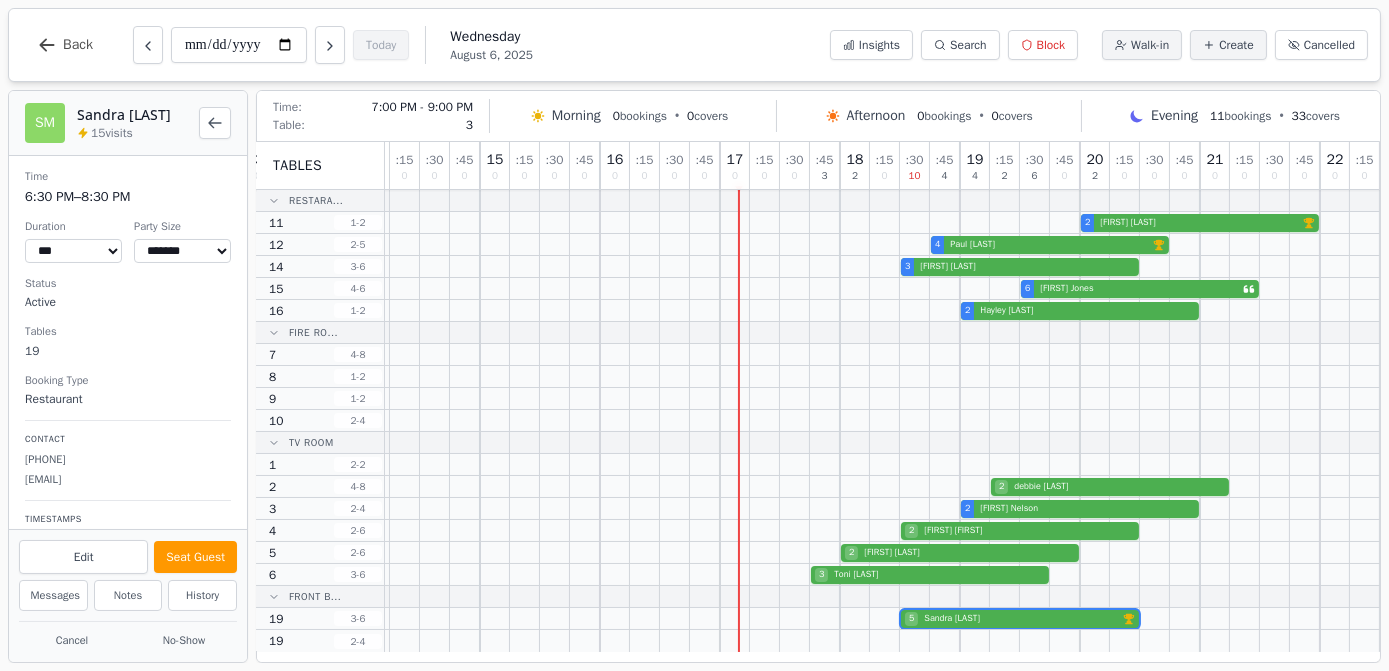 click on "2 [FIRST]   [LAST]" at bounding box center [690, 509] 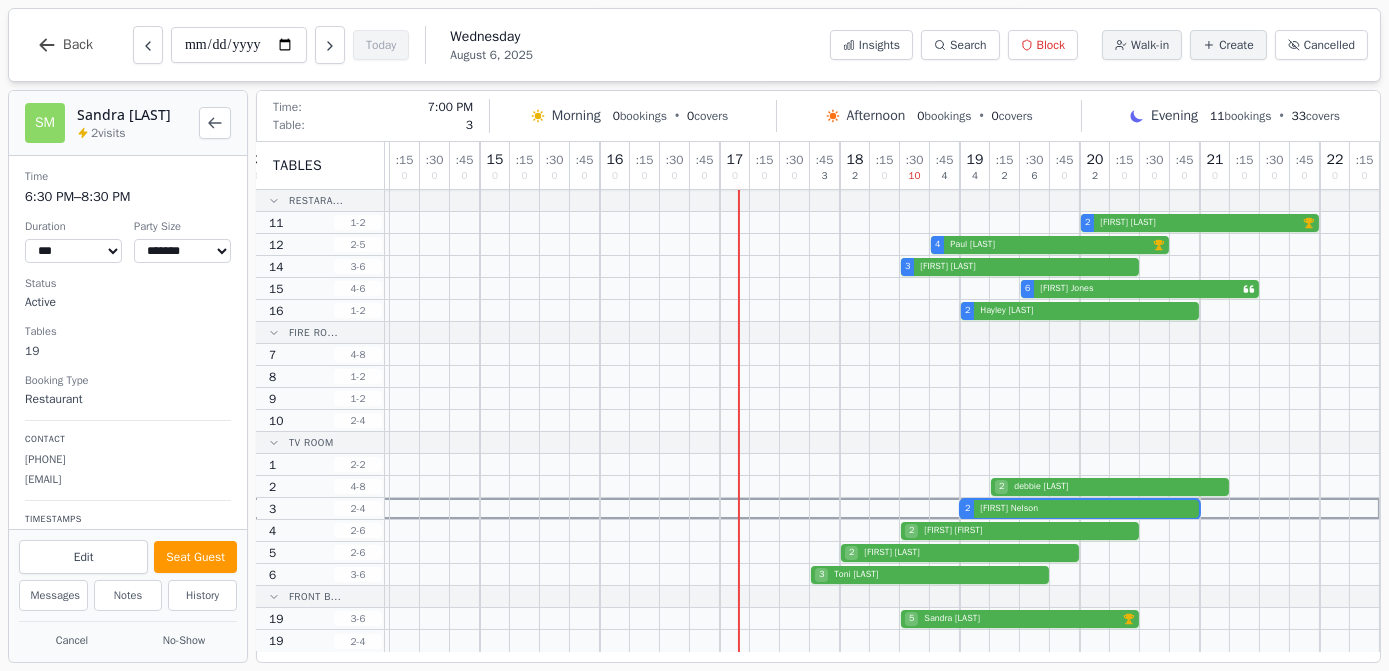 select on "*" 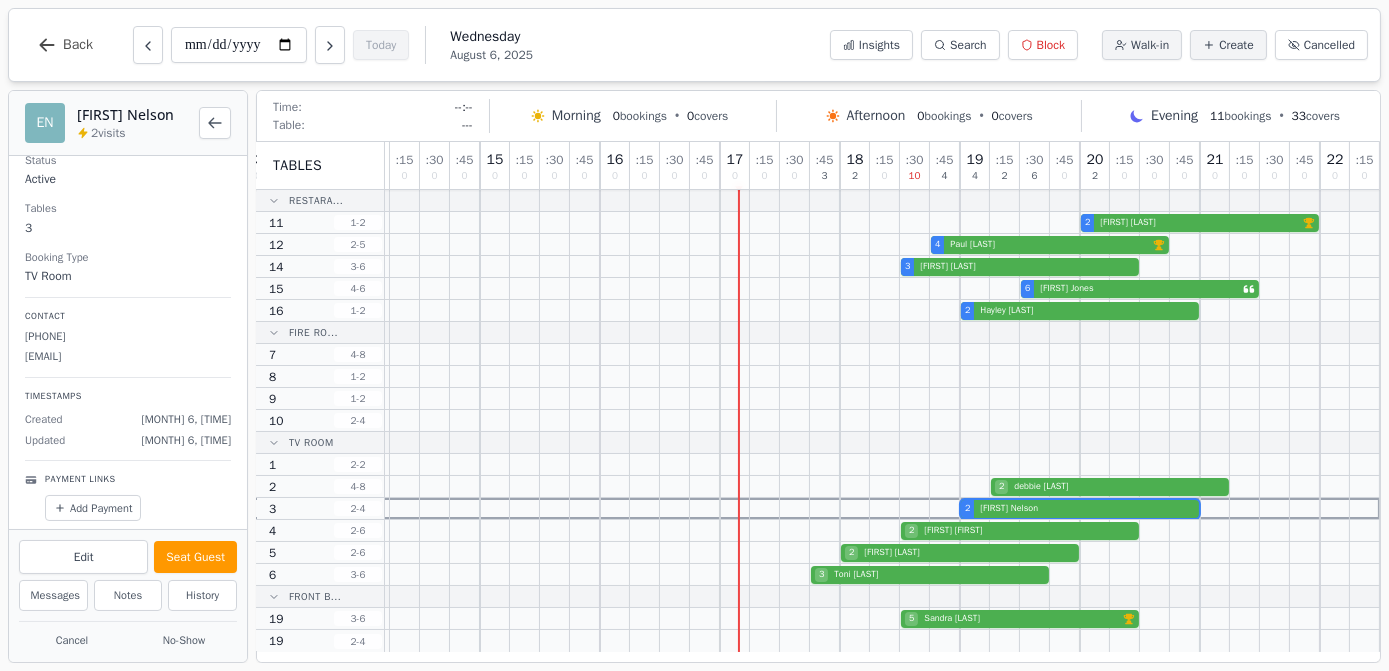 scroll, scrollTop: 0, scrollLeft: 0, axis: both 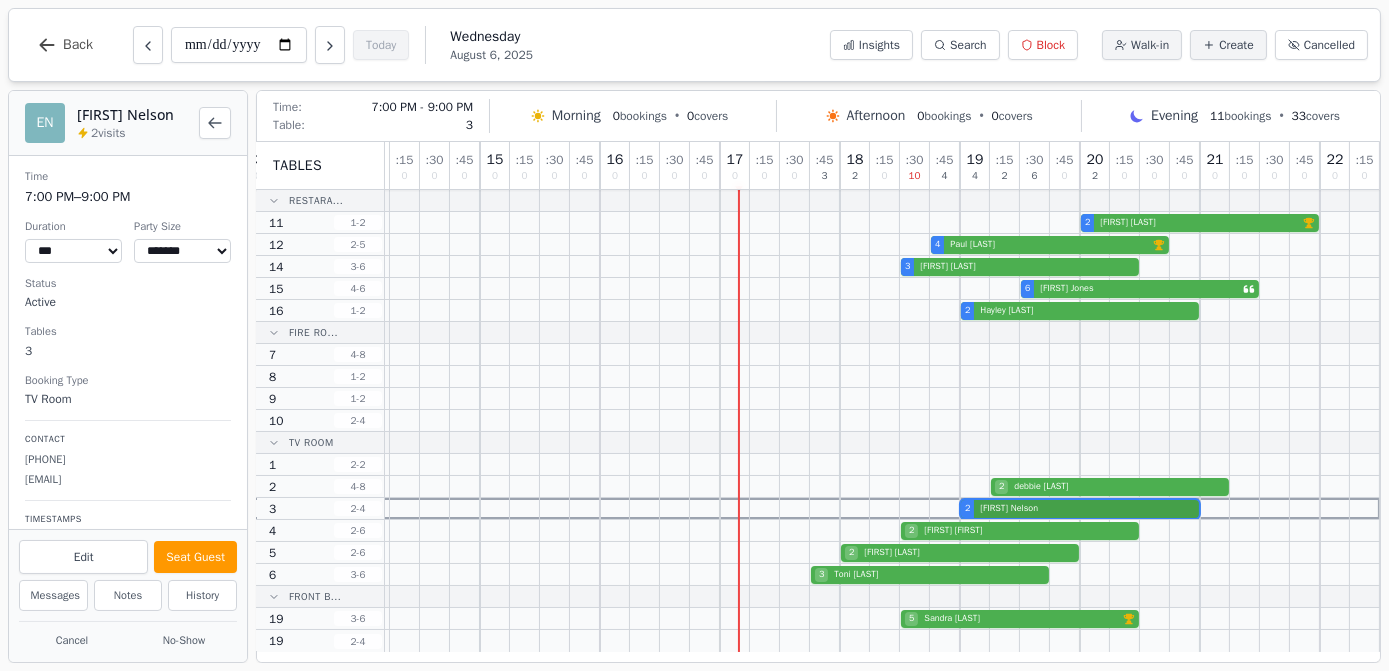 click on "2 [FIRST]   [LAST]" at bounding box center (690, 509) 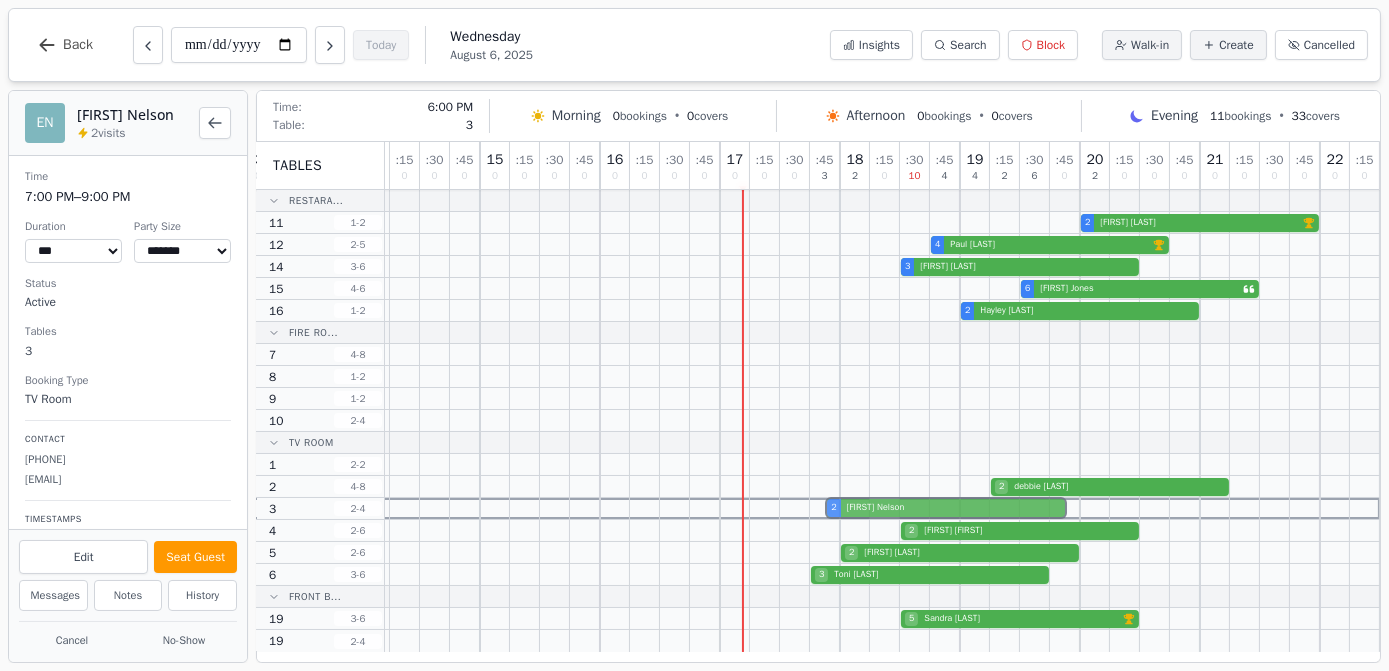 drag, startPoint x: 996, startPoint y: 510, endPoint x: 876, endPoint y: 515, distance: 120.10412 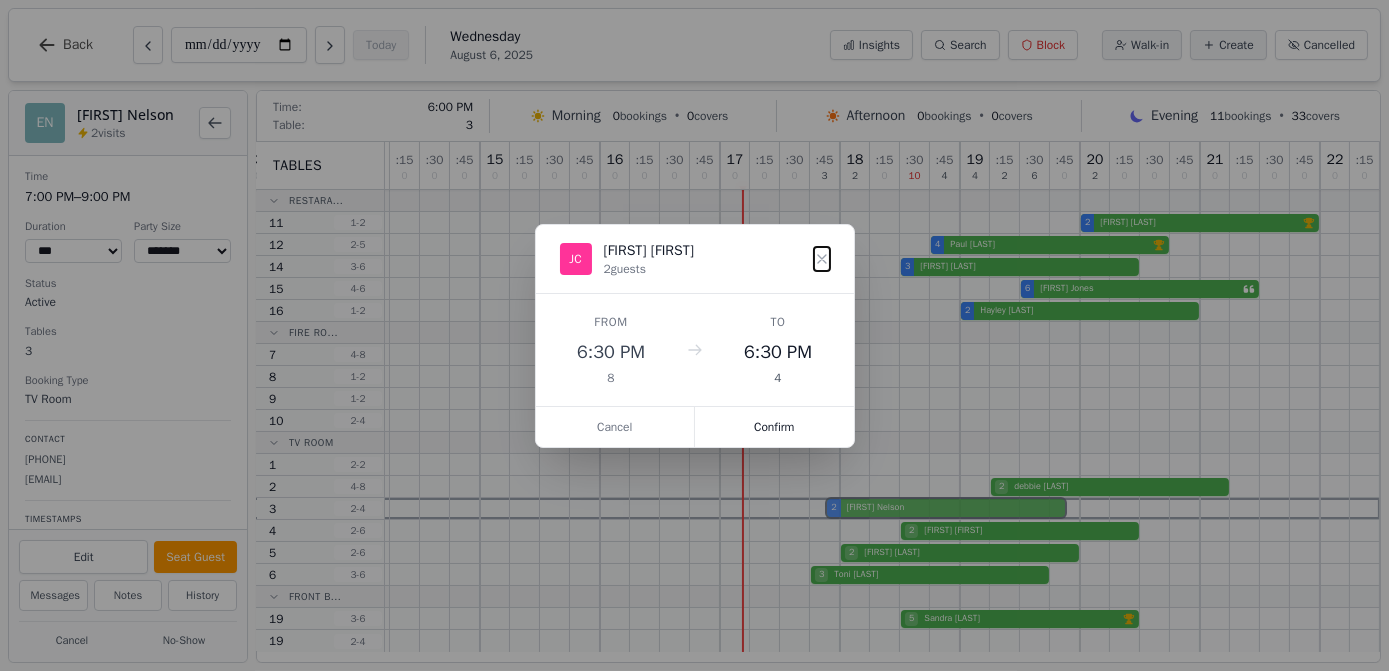click on "2 [FIRST]   [LAST]" at bounding box center (690, 509) 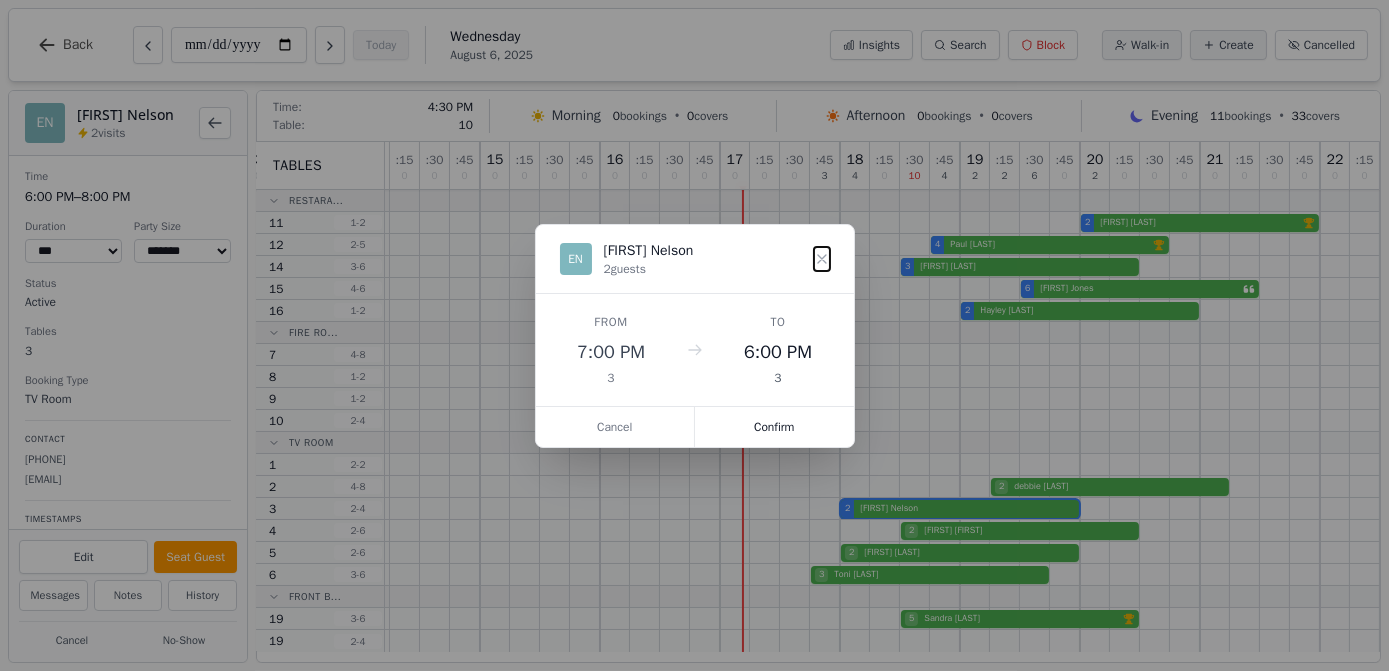 click on "Cancel" at bounding box center [616, 427] 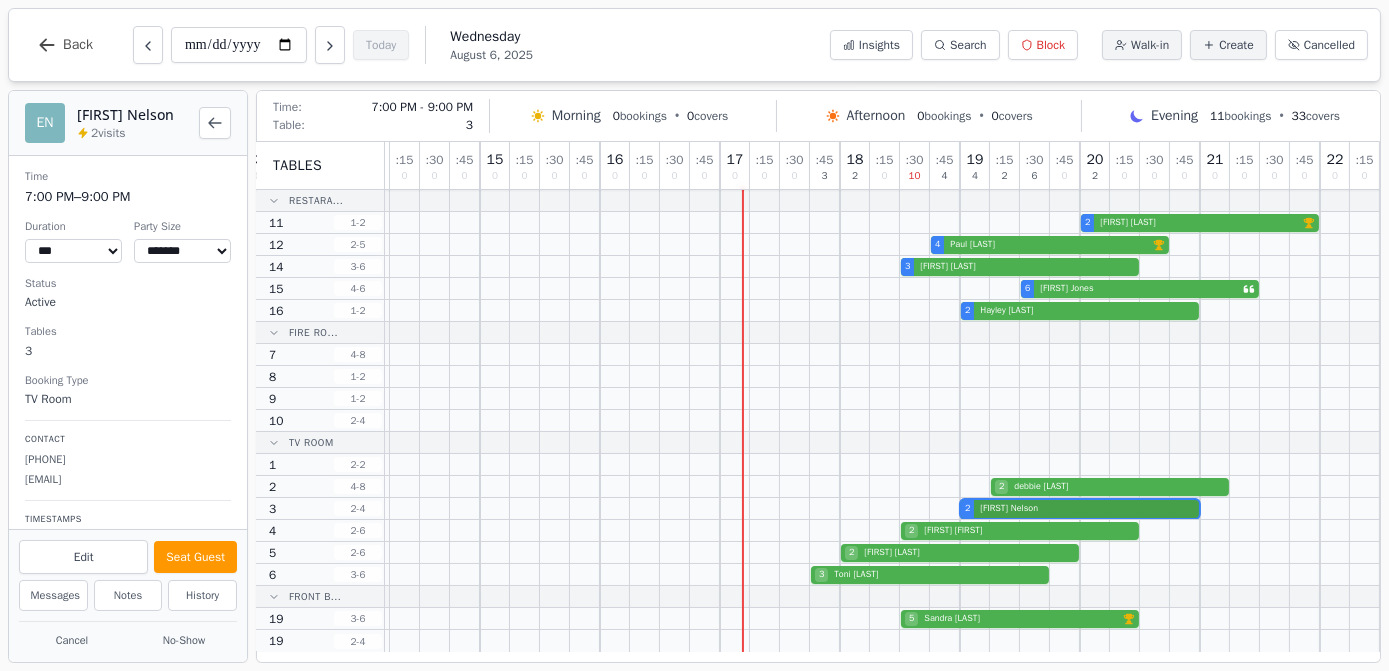 click on "2 [FIRST]   [LAST]" at bounding box center (690, 509) 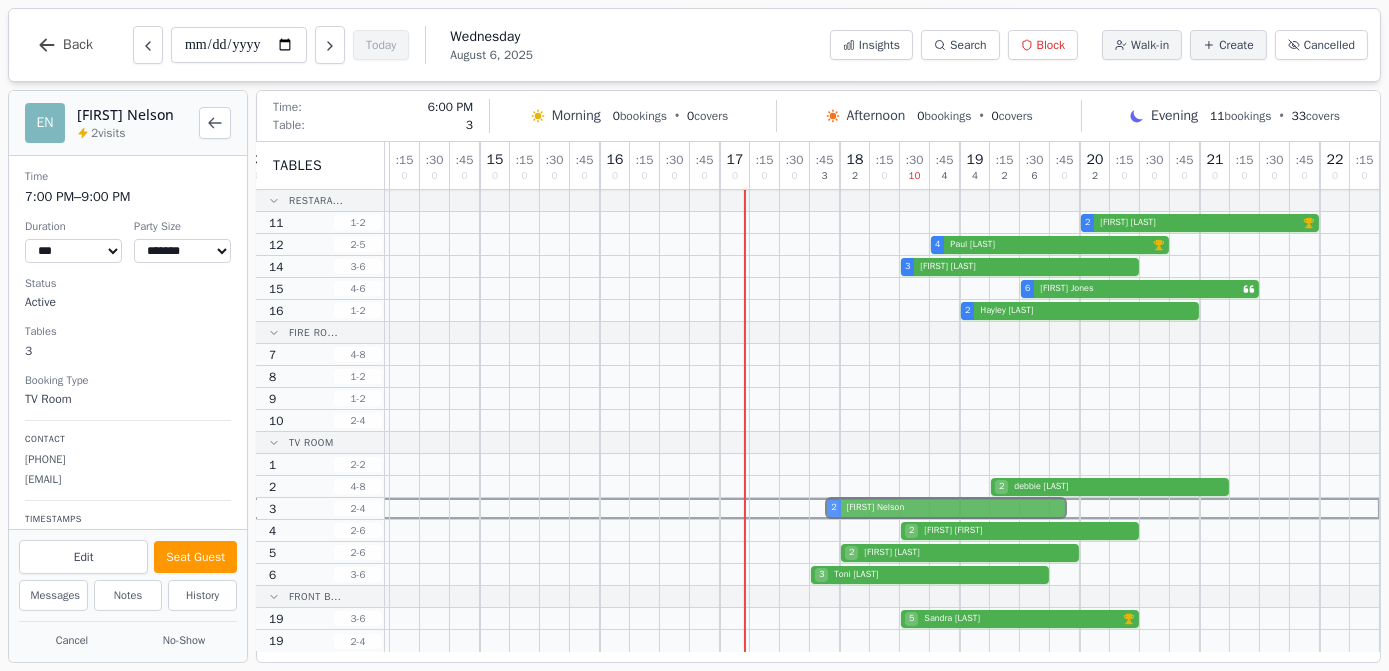 drag, startPoint x: 974, startPoint y: 512, endPoint x: 853, endPoint y: 505, distance: 121.20231 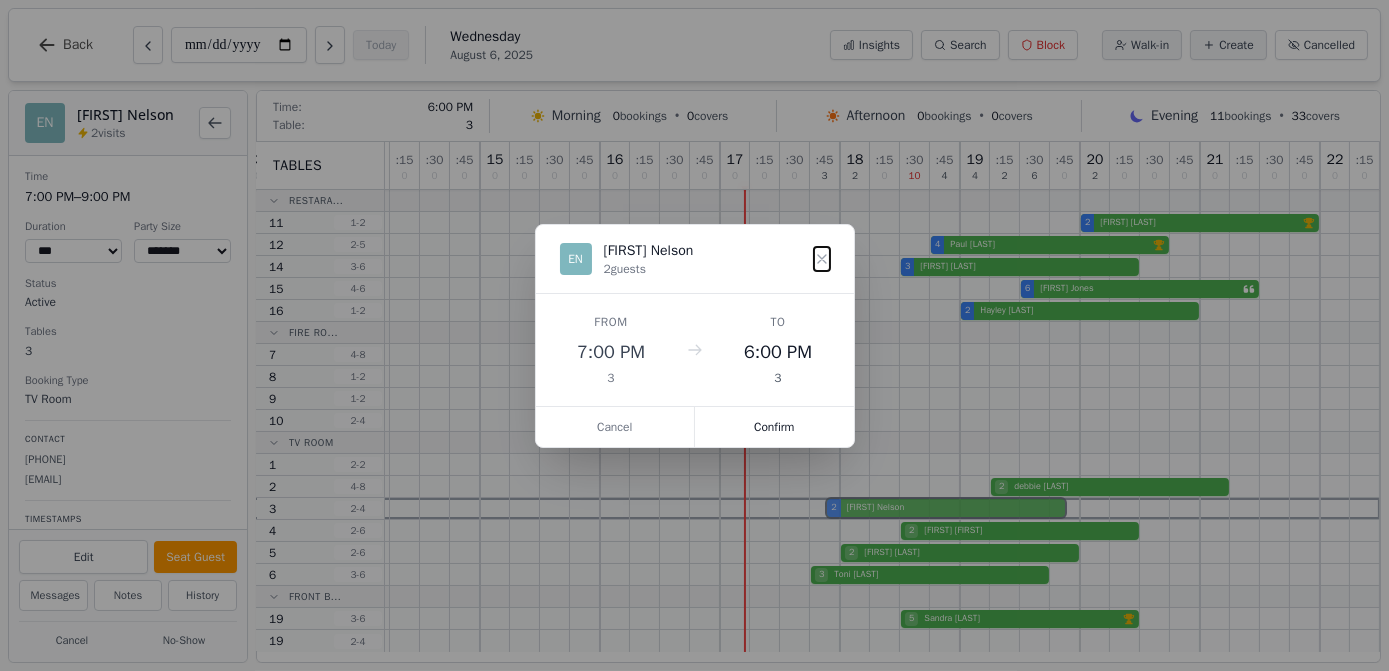 click on "2 [FIRST]   [LAST]" at bounding box center (690, 509) 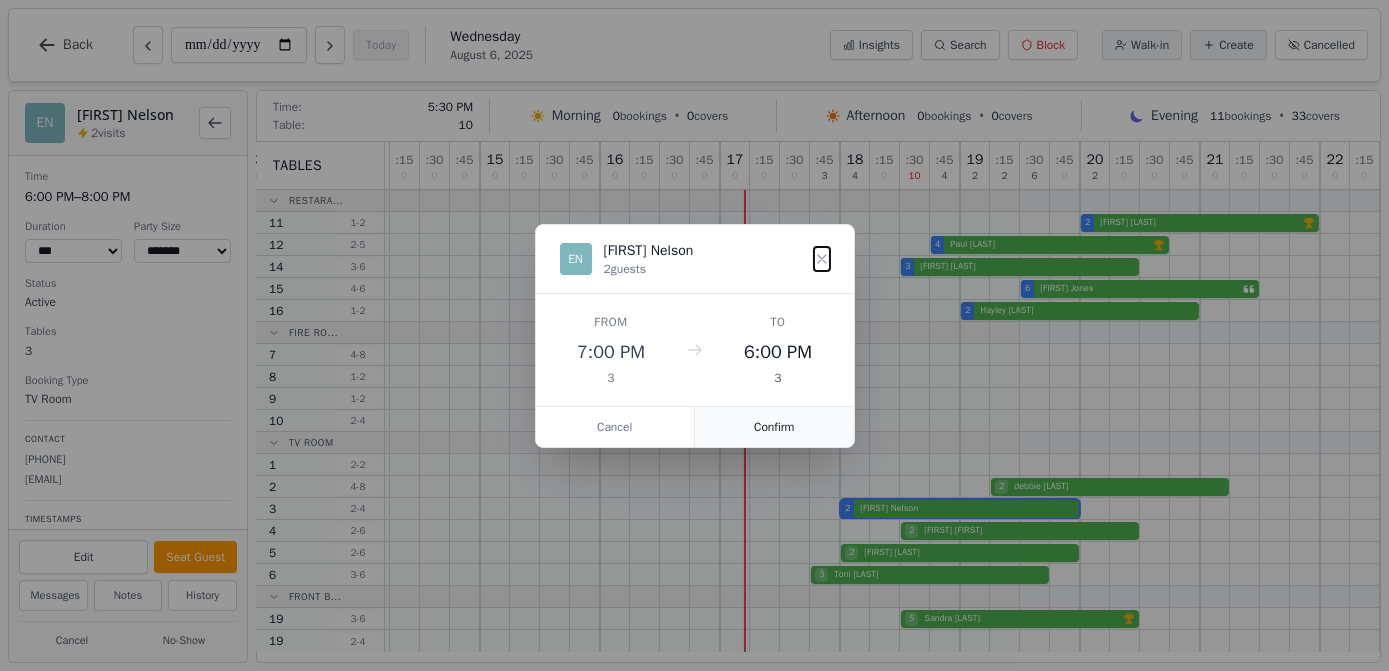 click on "Confirm" at bounding box center [774, 427] 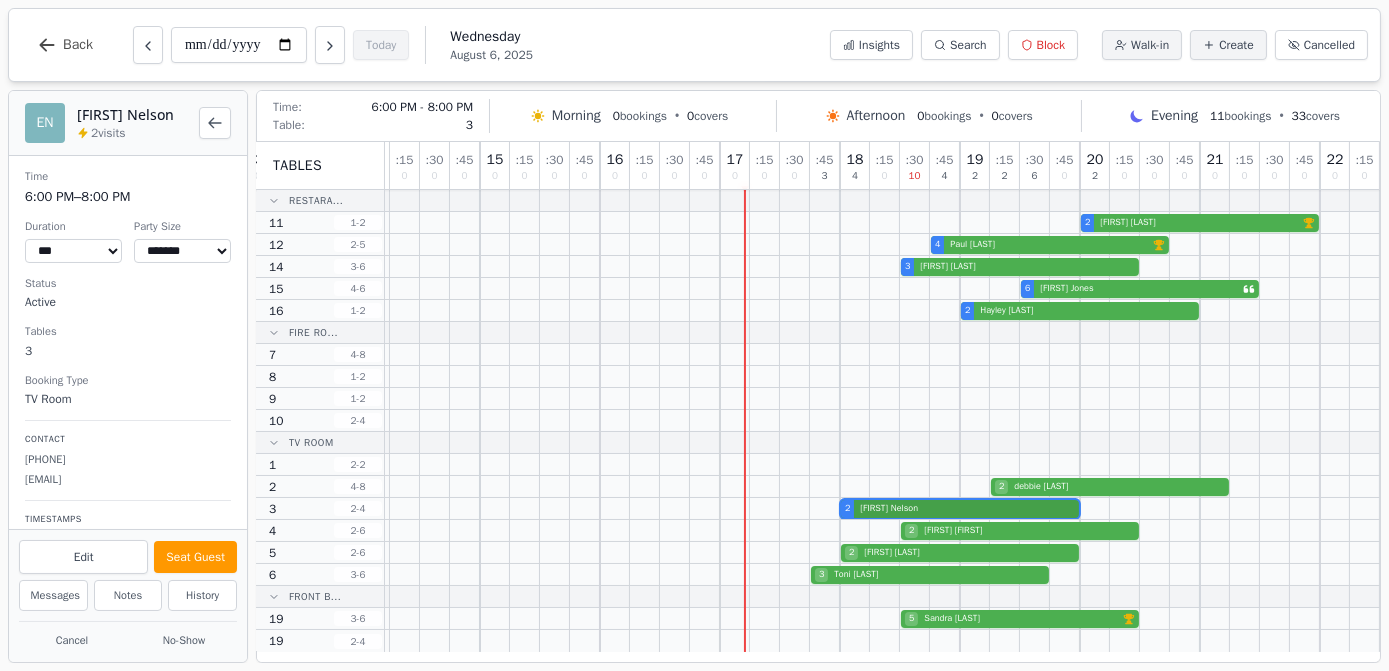 drag, startPoint x: 842, startPoint y: 495, endPoint x: 921, endPoint y: 506, distance: 79.762146 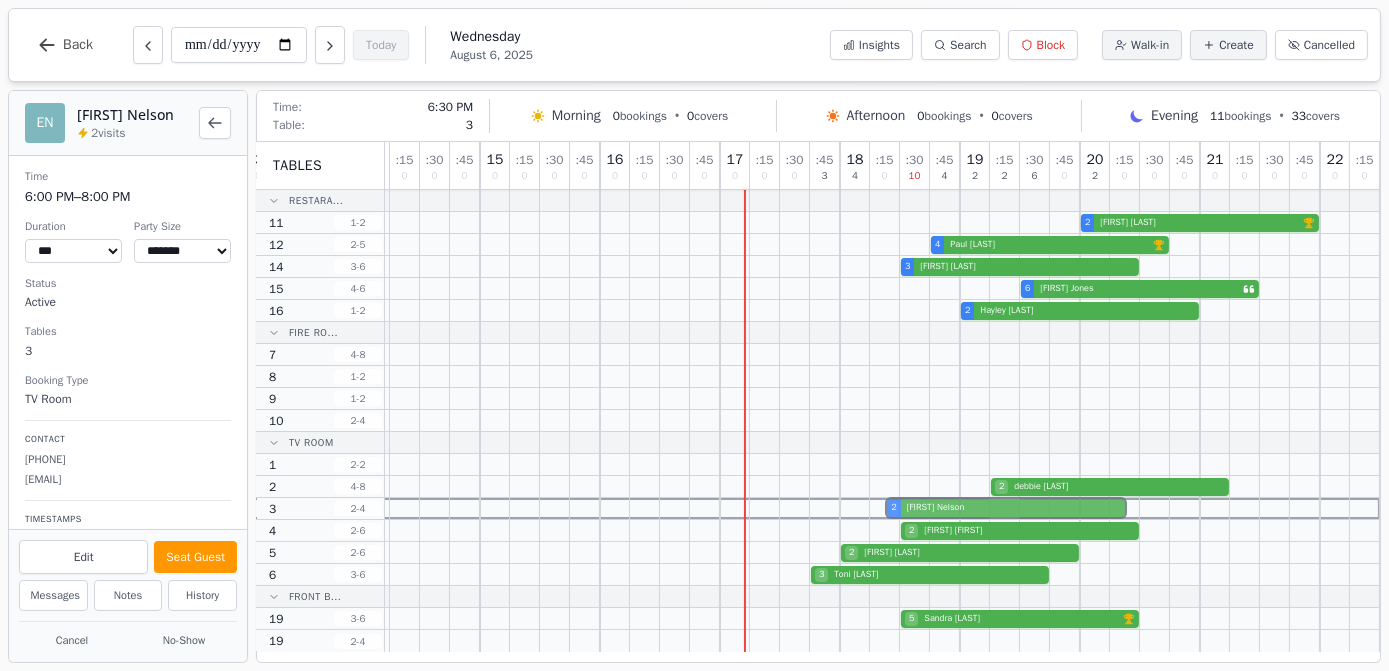 drag, startPoint x: 921, startPoint y: 506, endPoint x: 986, endPoint y: 510, distance: 65.12296 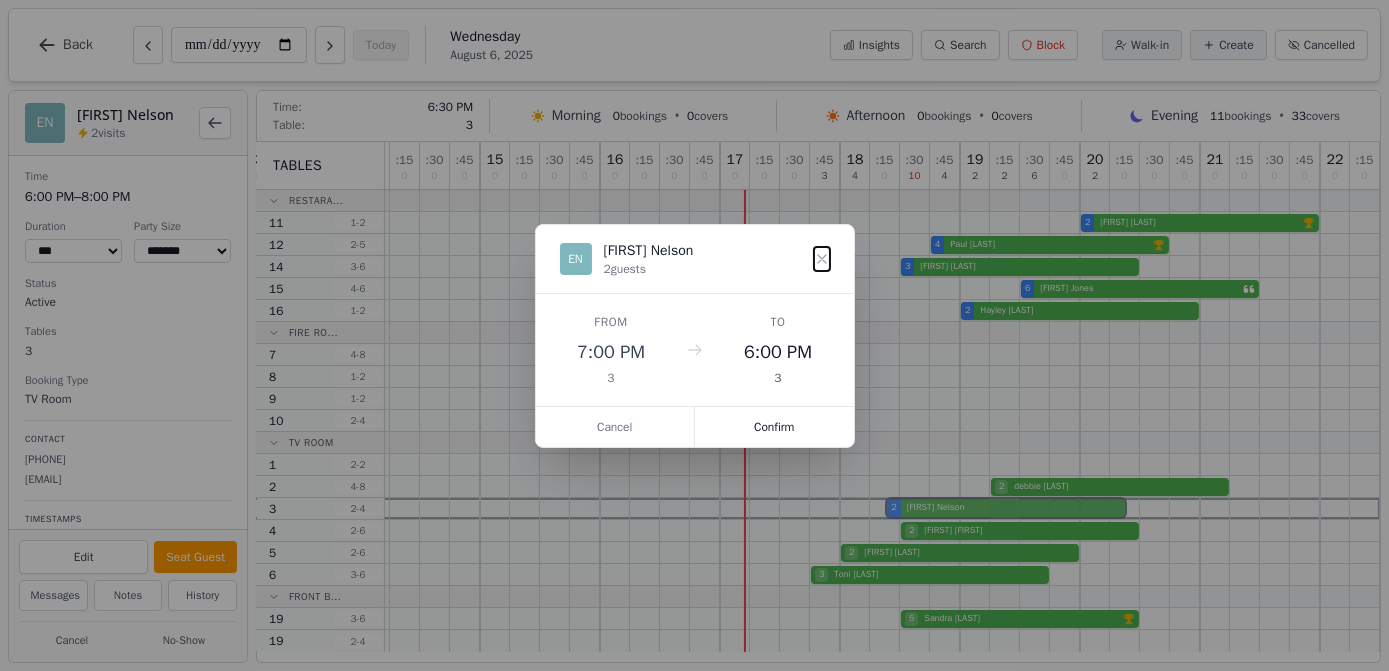 click on "2 [FIRST]   [LAST]" at bounding box center [690, 509] 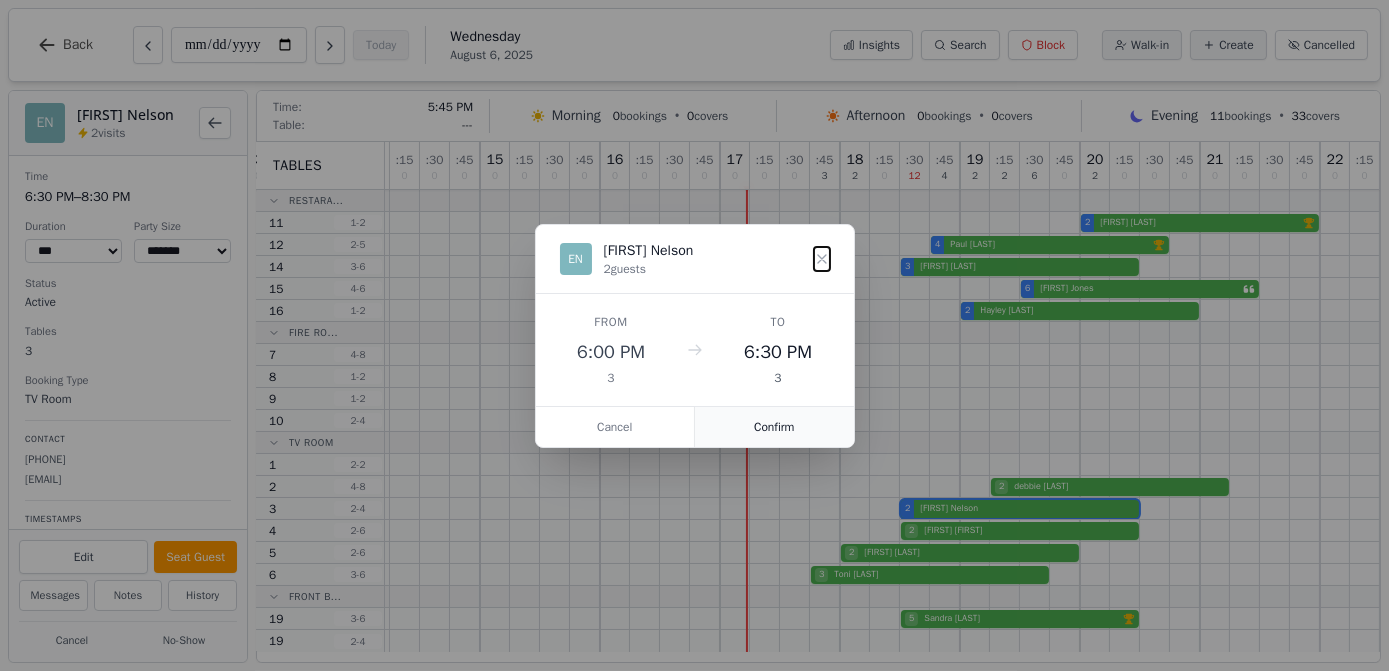 click on "Confirm" at bounding box center (774, 427) 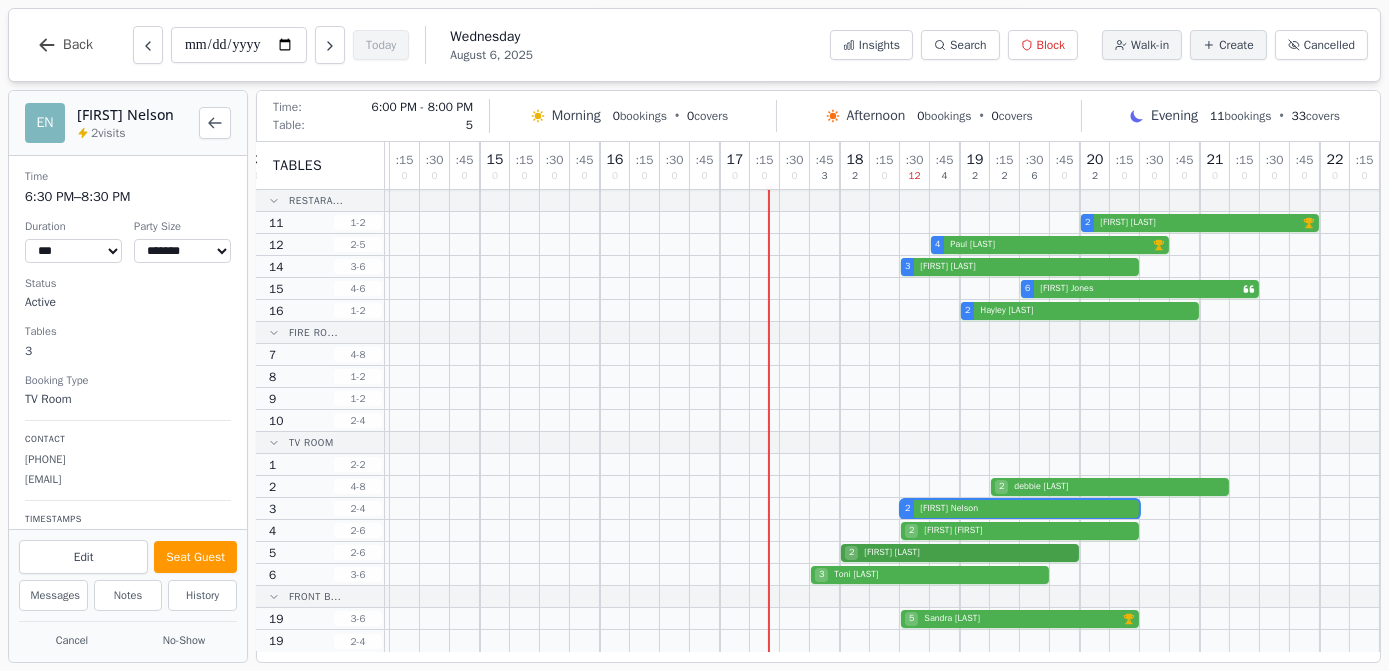 click on "2 [FIRST]   [LAST]" at bounding box center [690, 553] 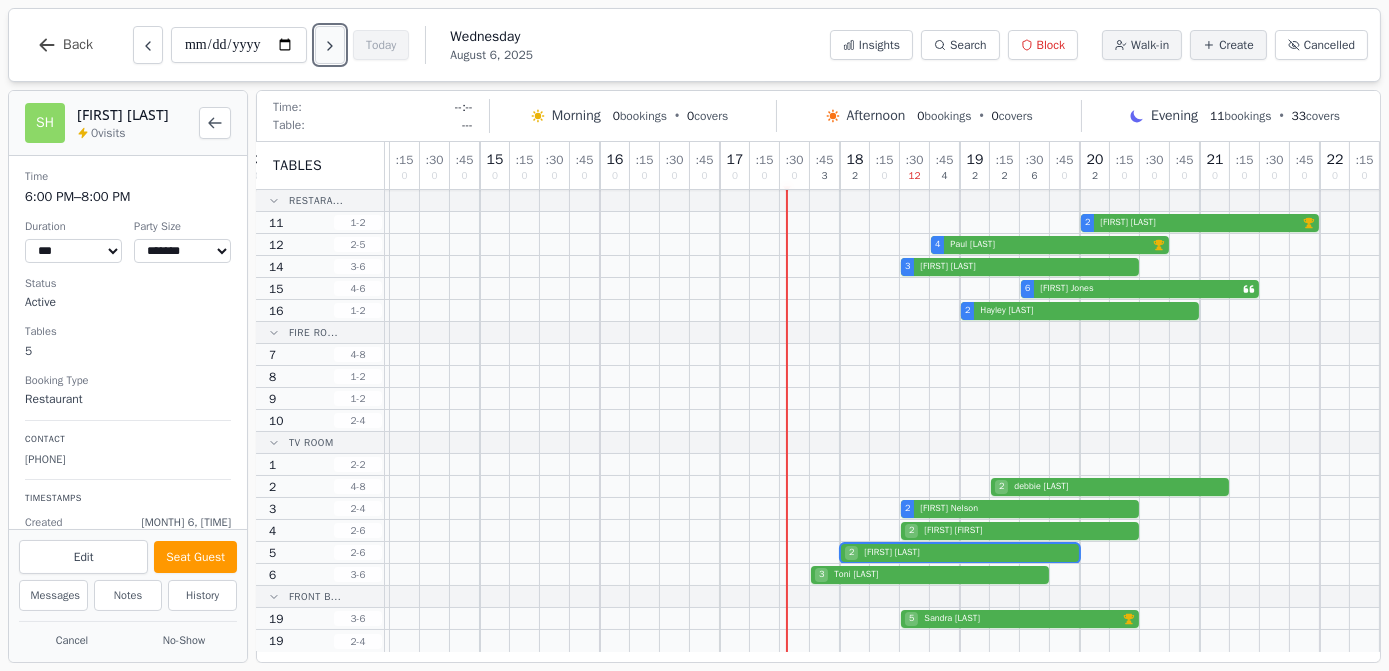 click at bounding box center (330, 45) 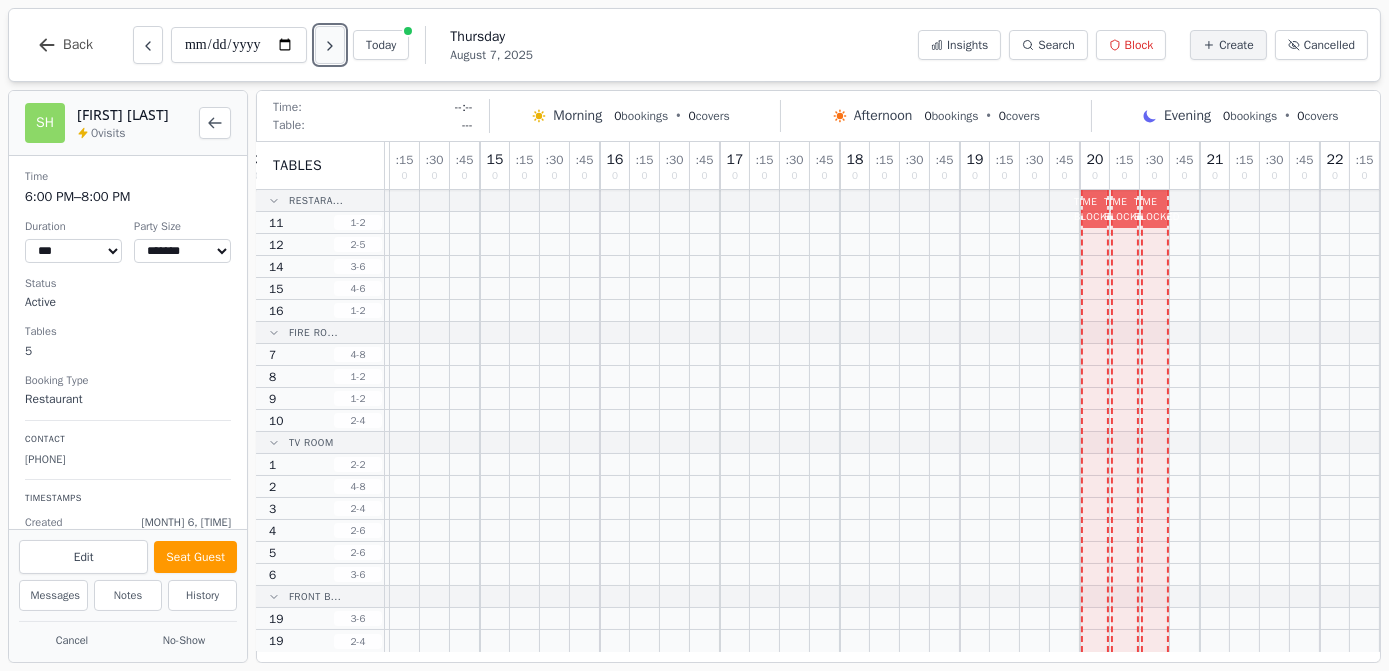 click at bounding box center (330, 45) 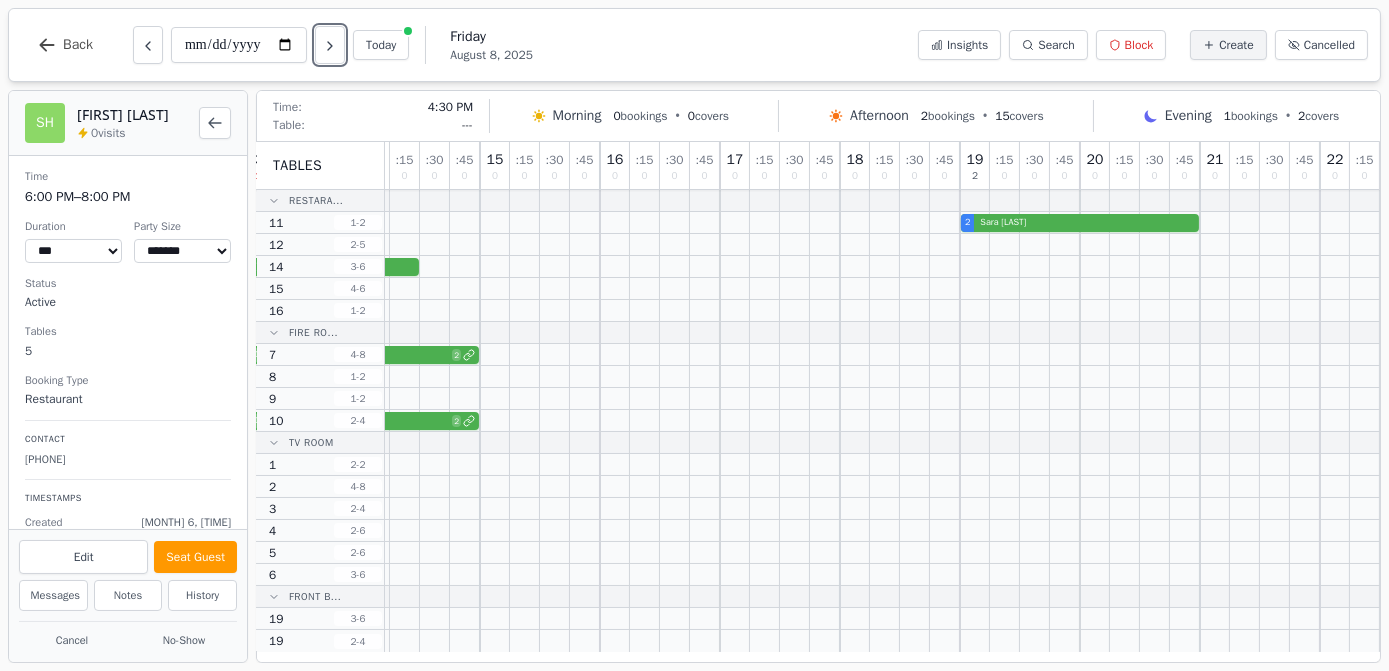 scroll, scrollTop: 0, scrollLeft: 0, axis: both 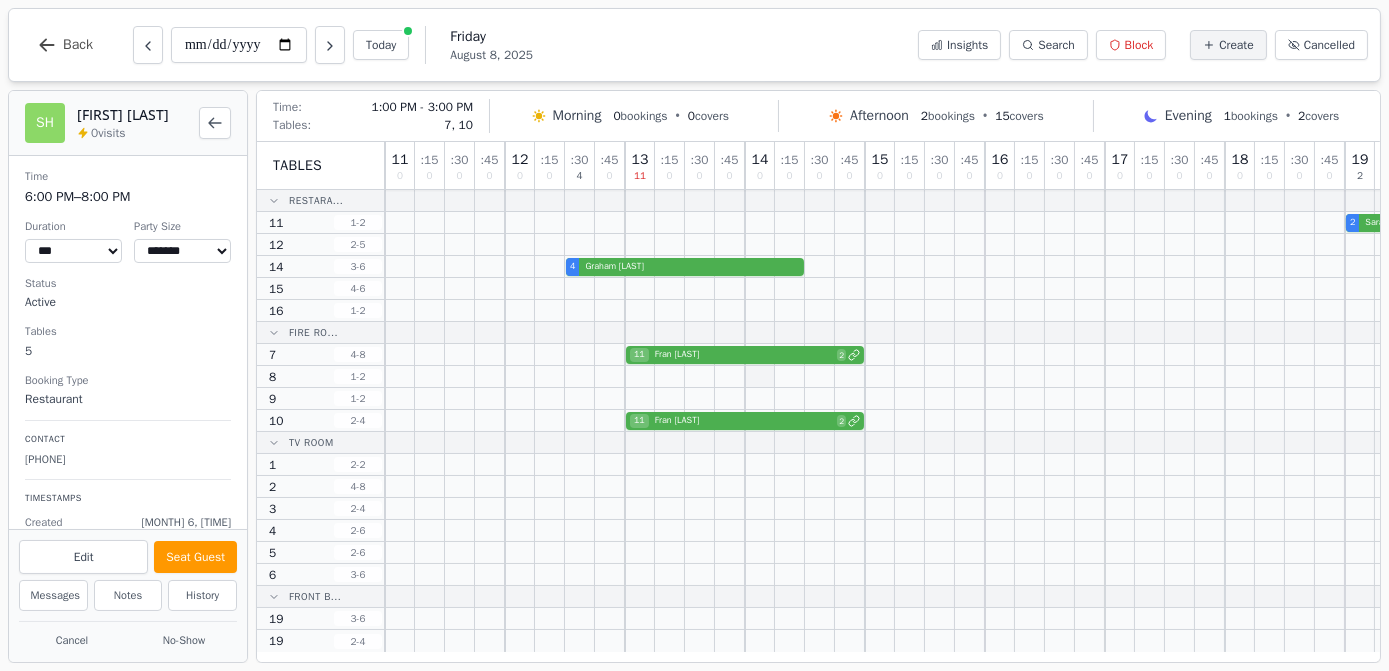 click at bounding box center [760, 376] 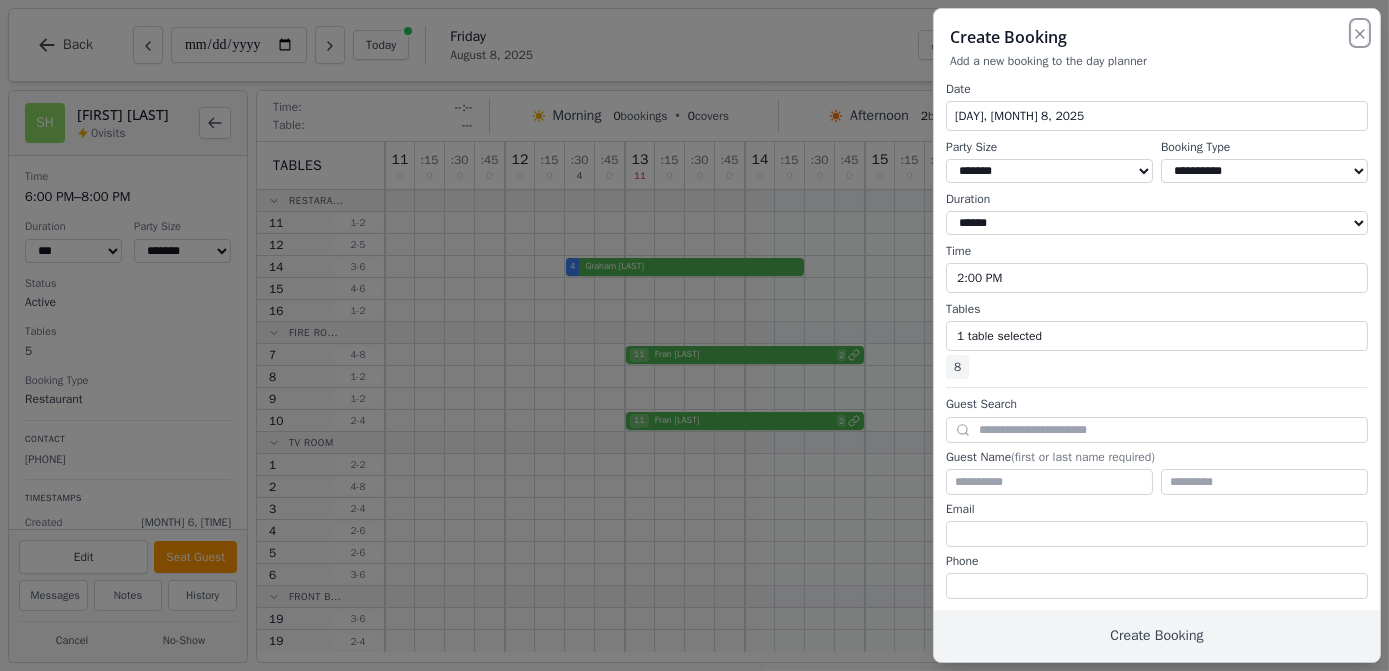 click 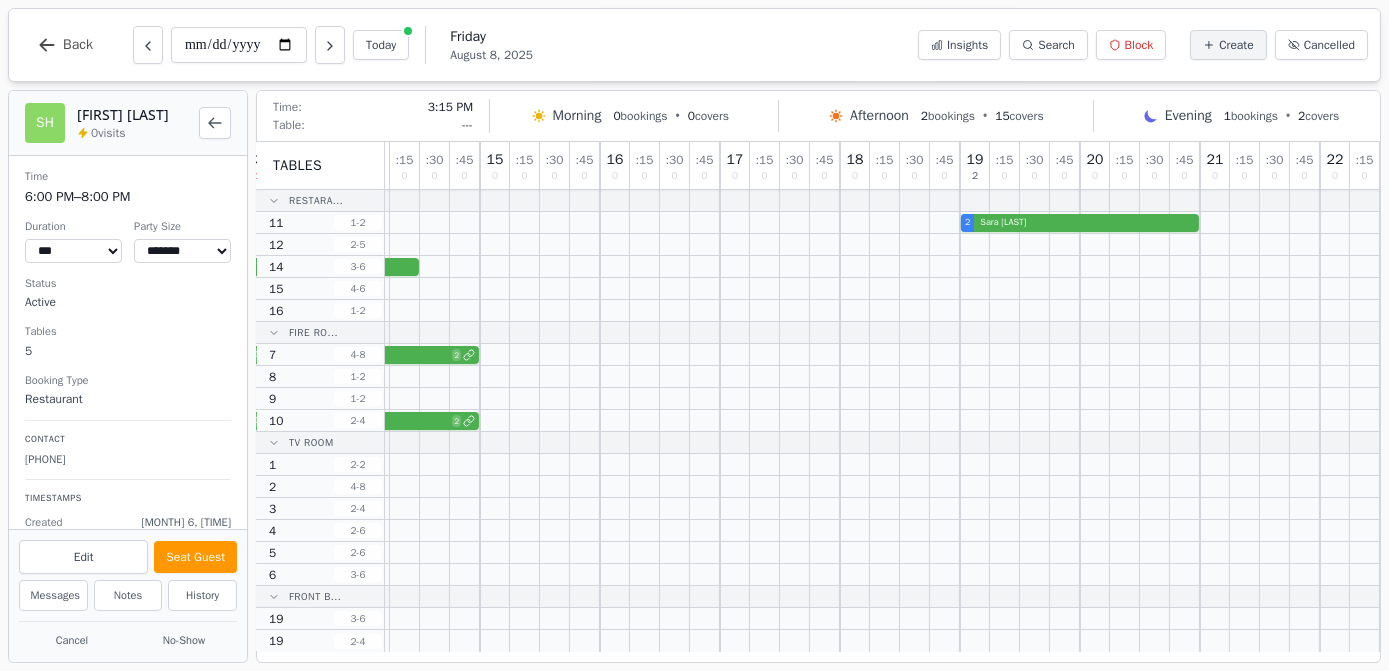 scroll, scrollTop: 0, scrollLeft: 0, axis: both 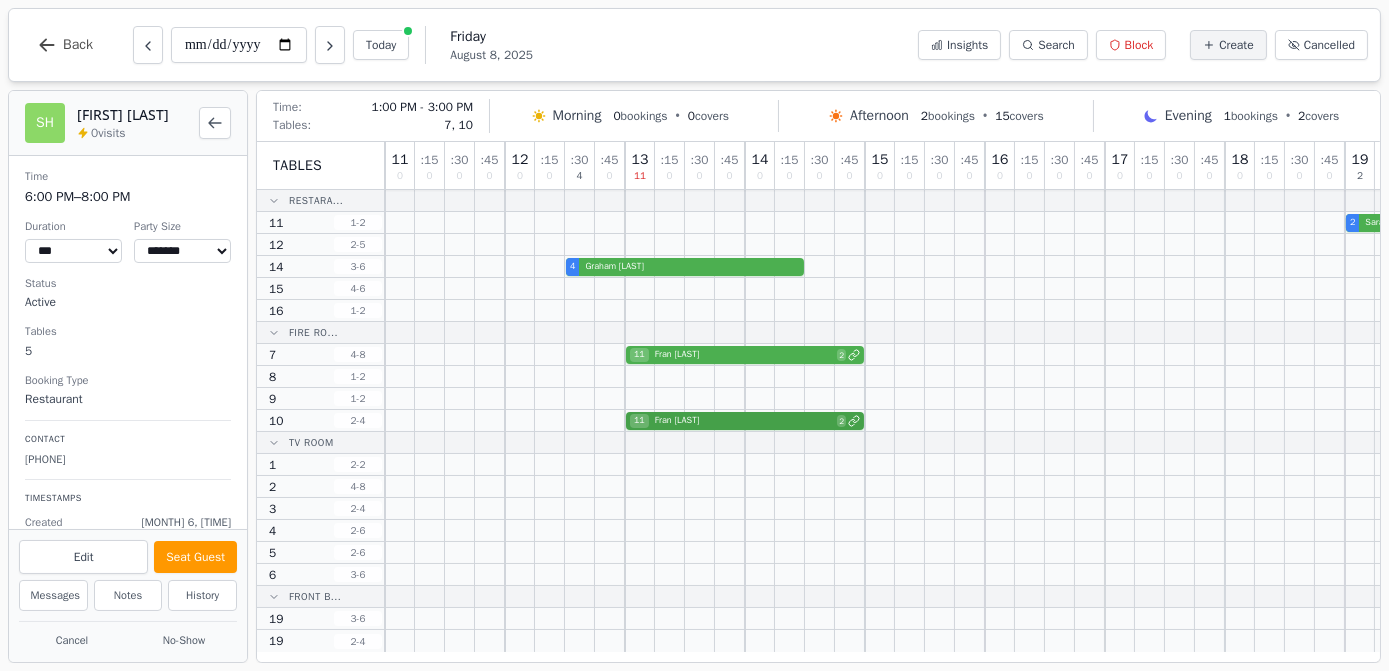 click on "11 [FIRST]   [LAST] 2" at bounding box center [1075, 421] 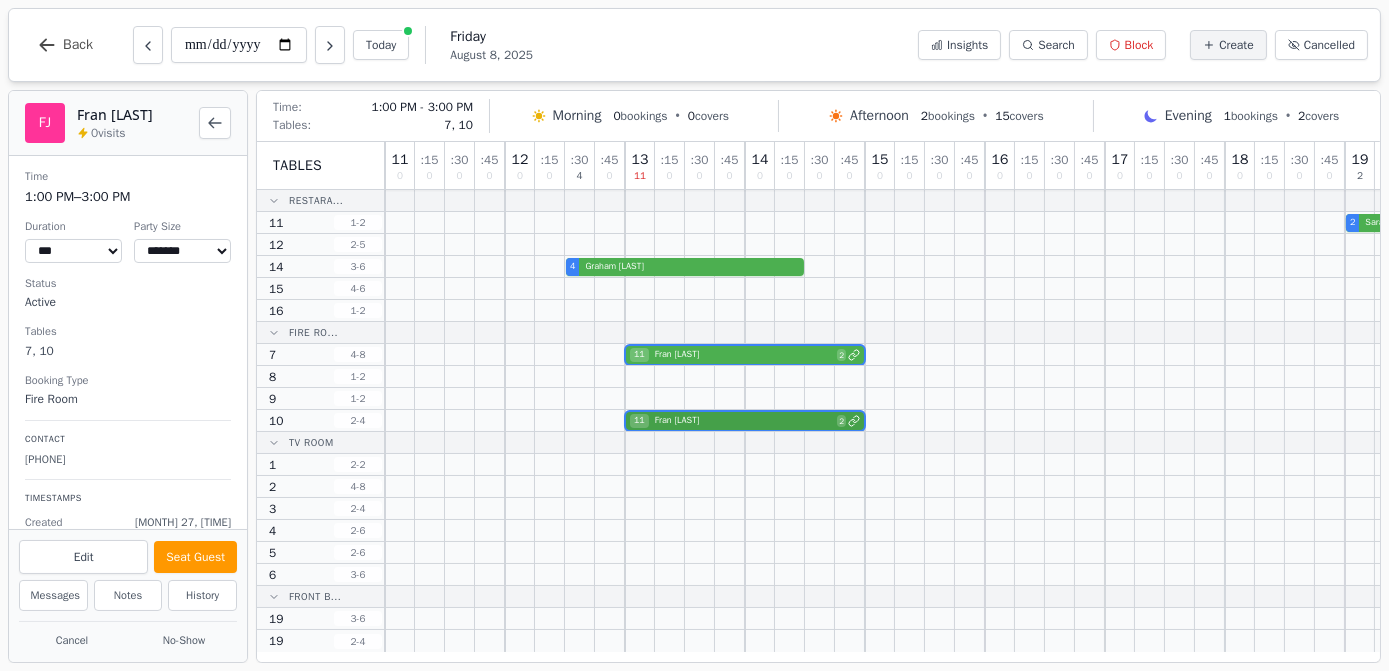 select on "**" 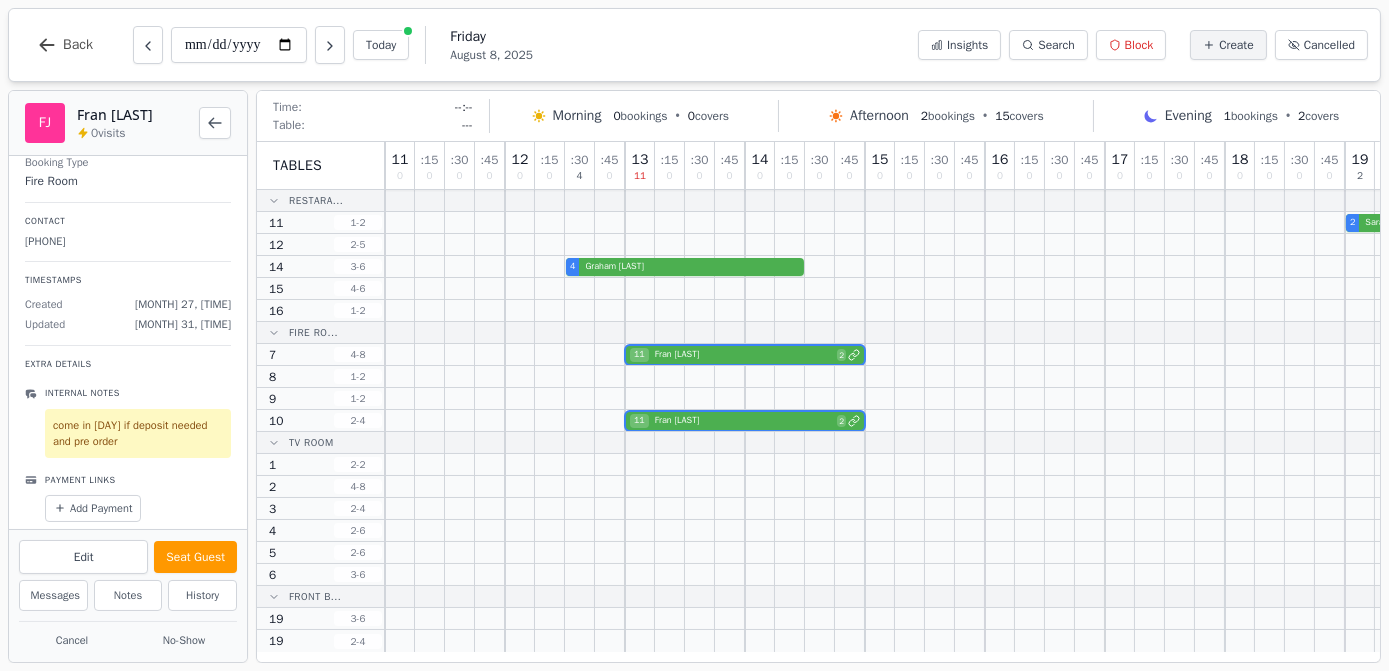 scroll, scrollTop: 0, scrollLeft: 0, axis: both 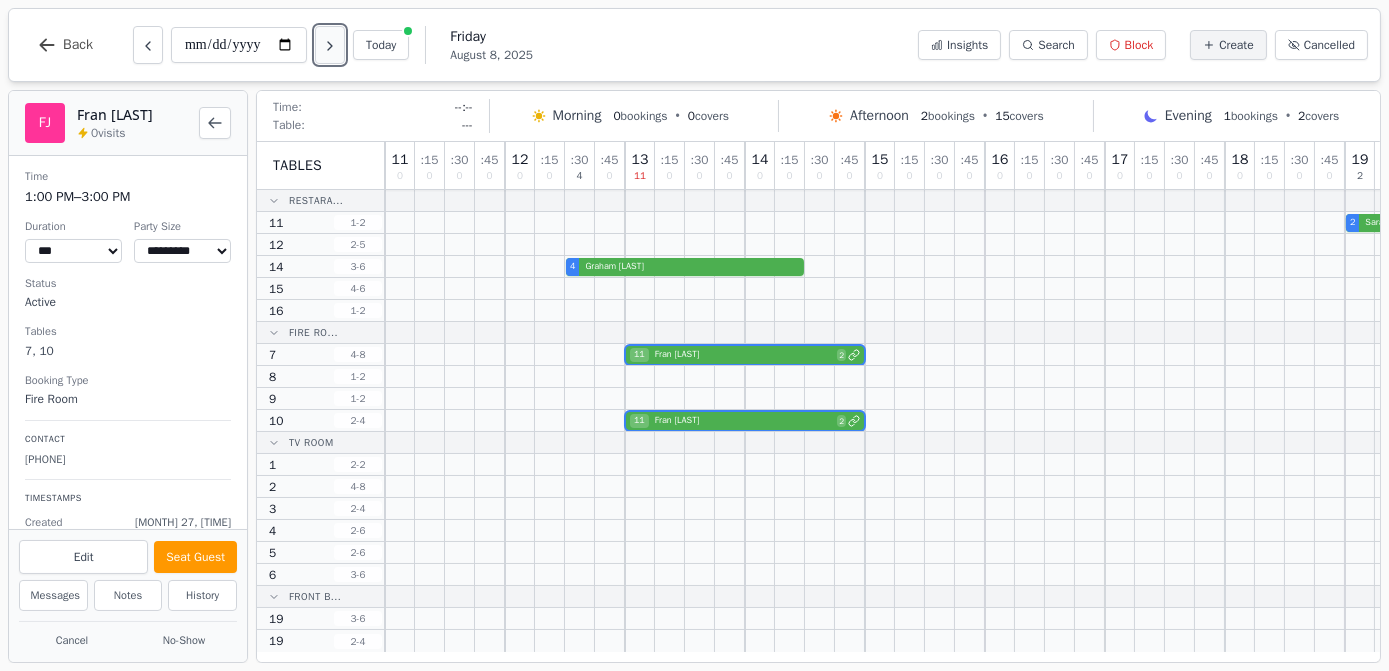 click 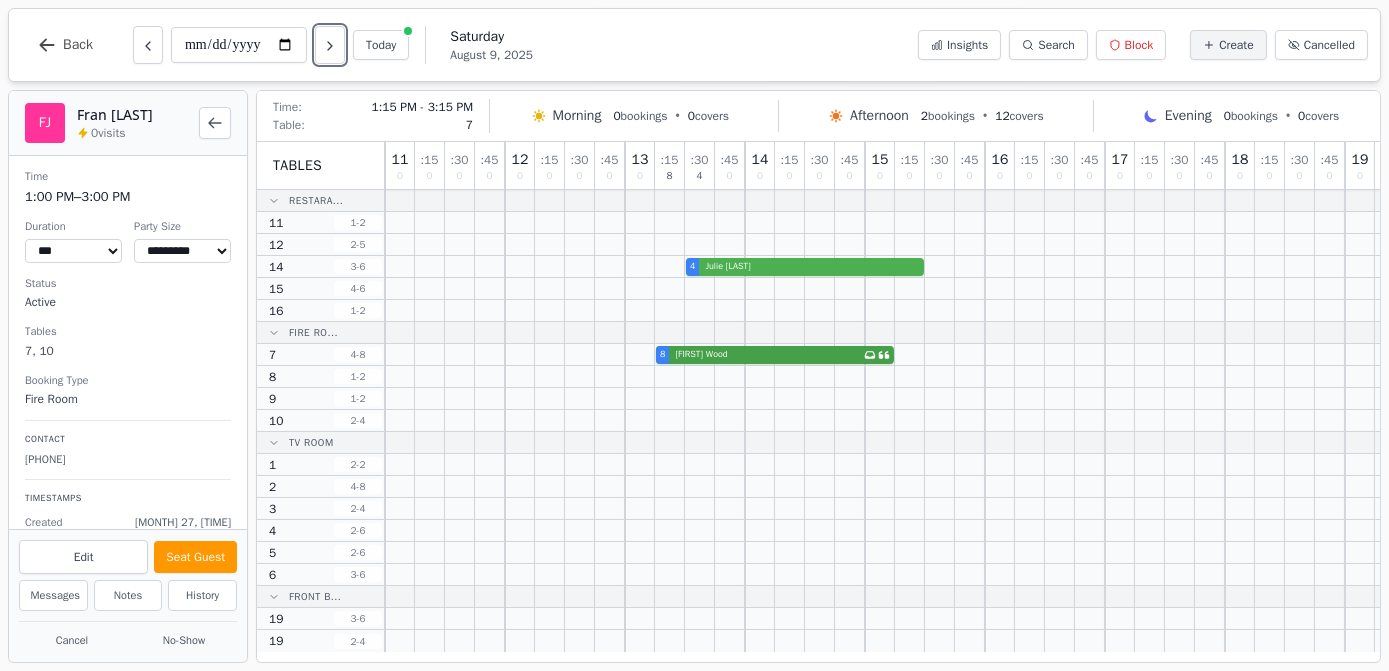 click on "[NUMBER] [FIRST]   [LAST] Has conversation thread" at bounding box center [1075, 355] 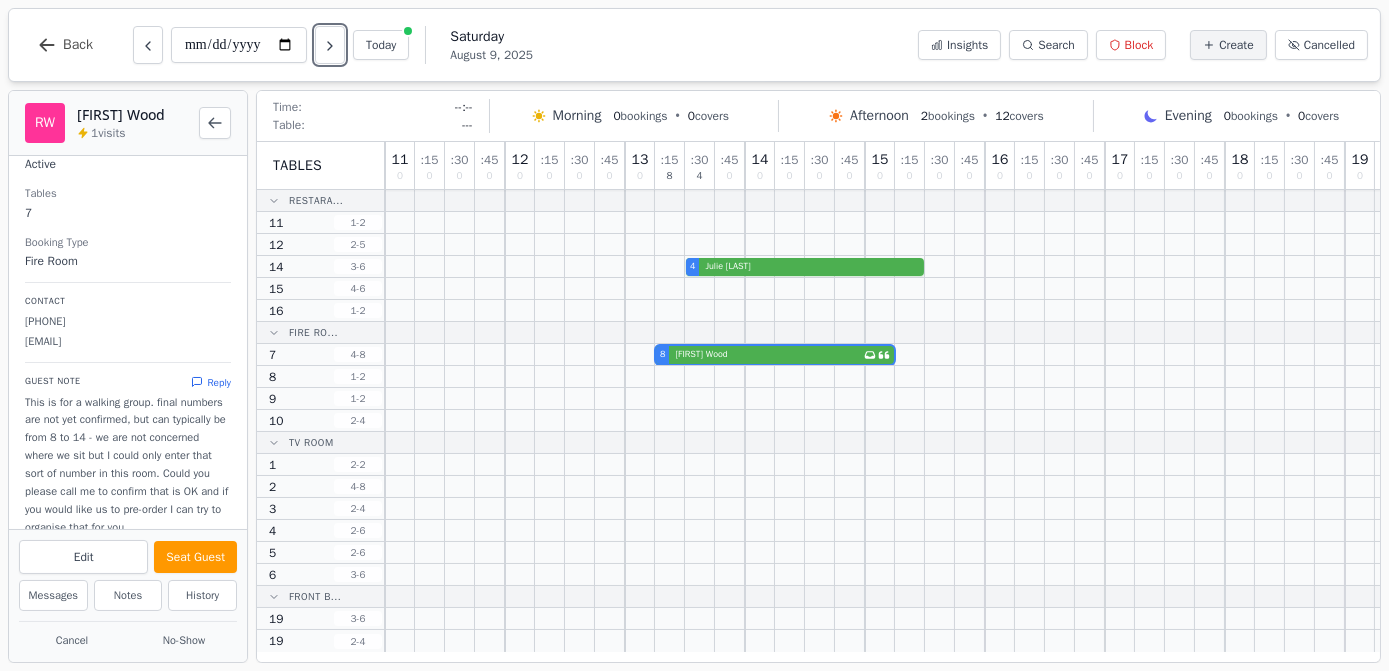 scroll, scrollTop: 139, scrollLeft: 0, axis: vertical 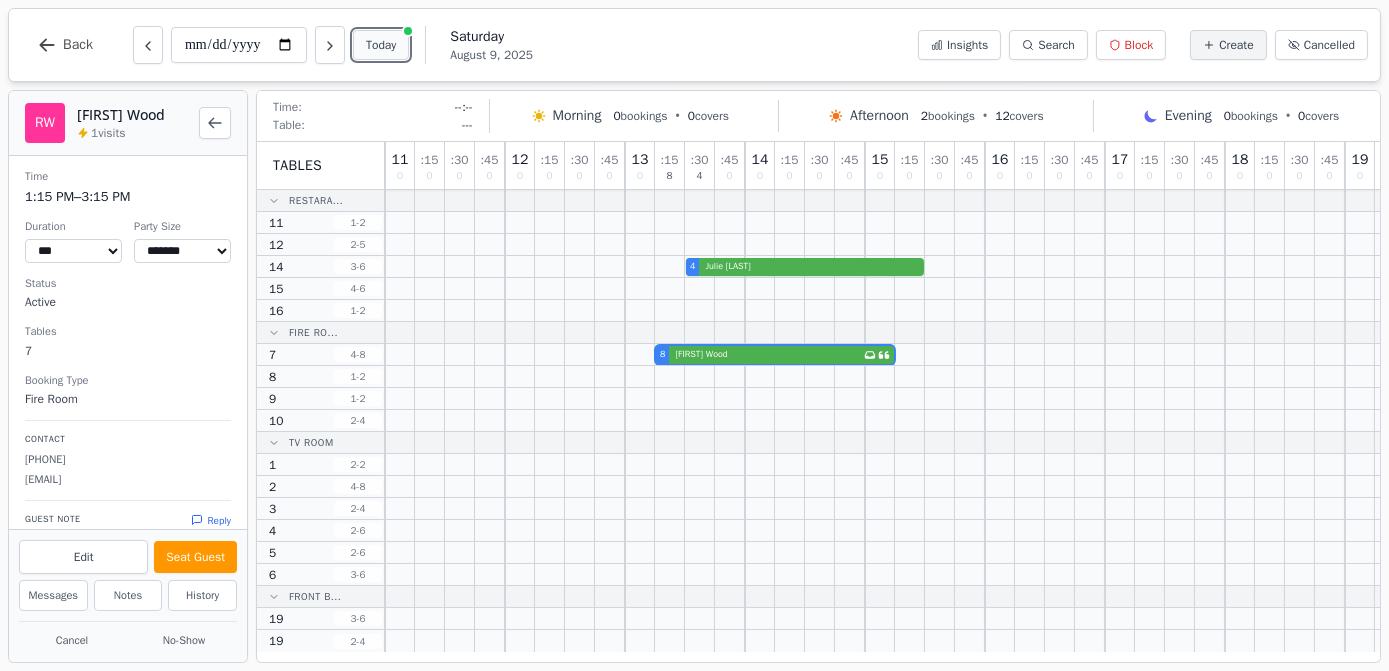 click on "Today" at bounding box center (381, 45) 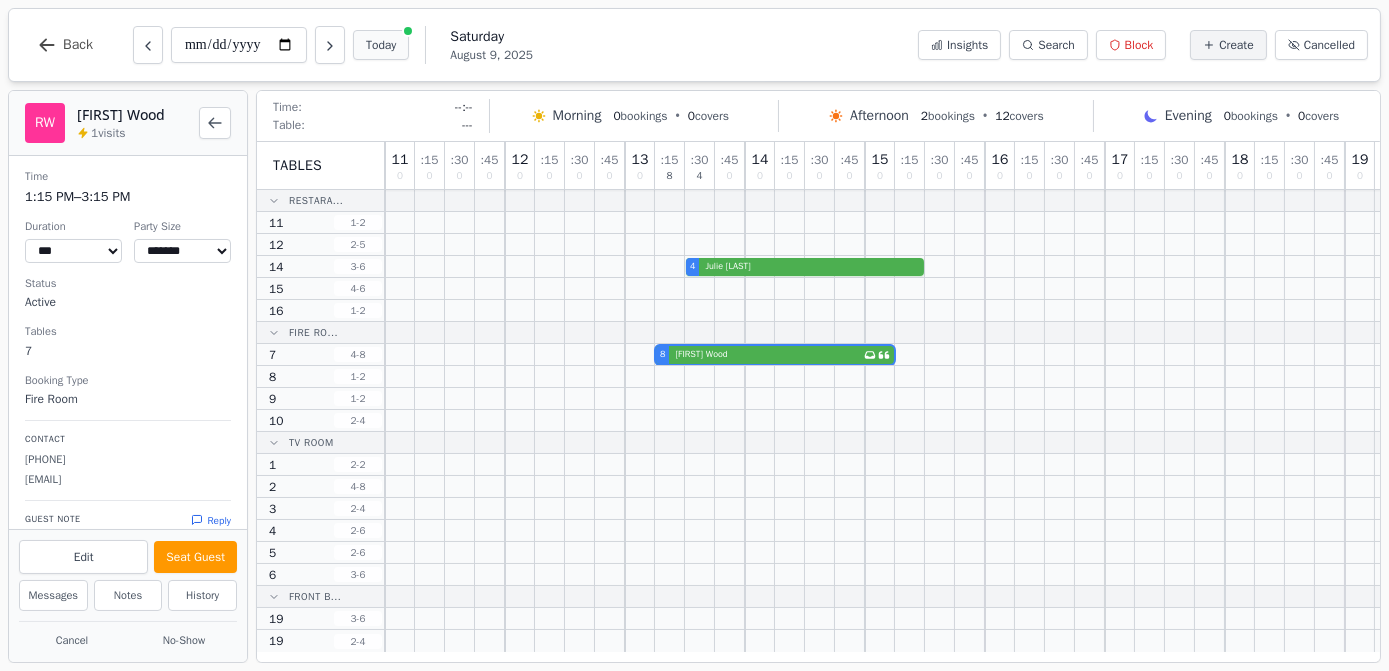 type on "**********" 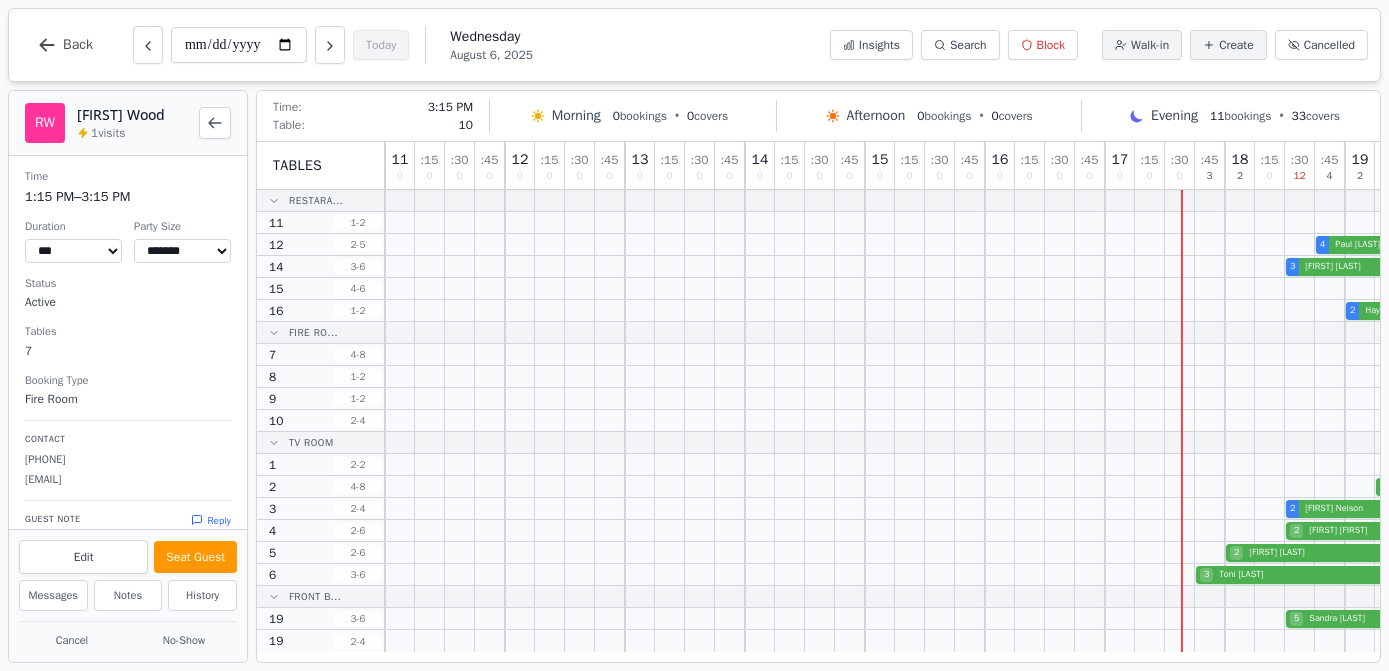 scroll, scrollTop: 0, scrollLeft: 398, axis: horizontal 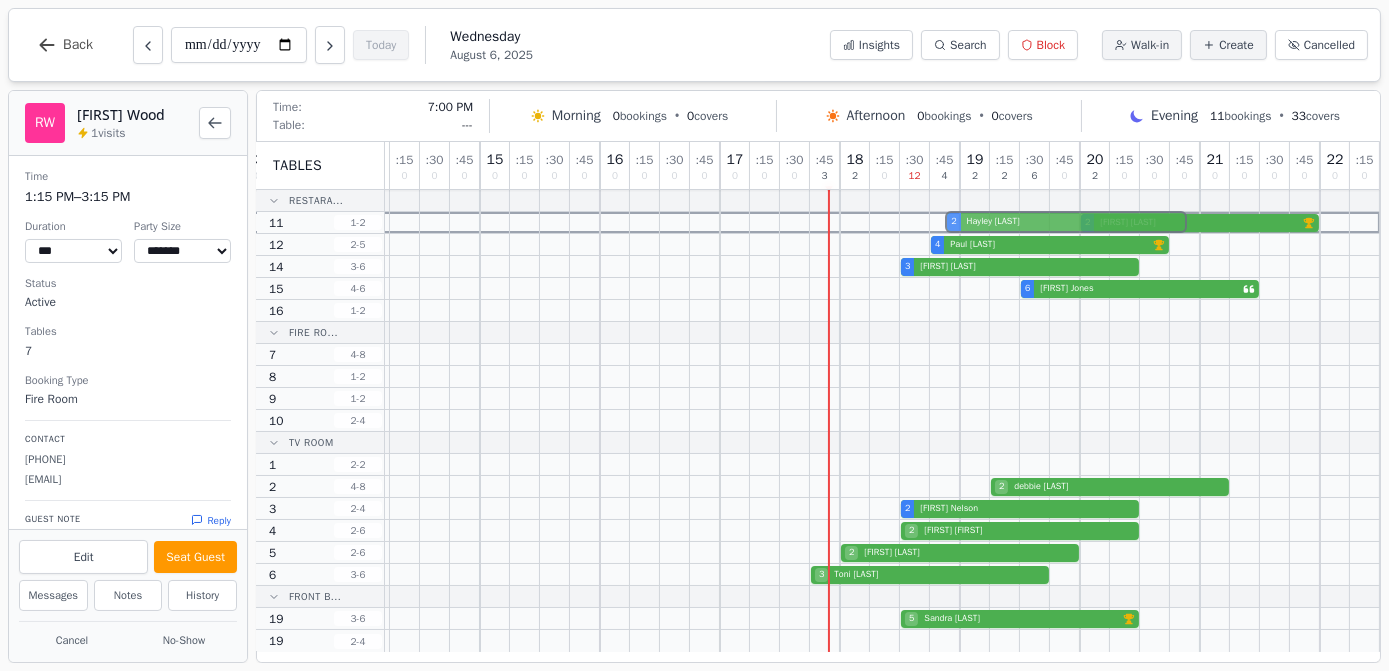 drag, startPoint x: 987, startPoint y: 316, endPoint x: 981, endPoint y: 203, distance: 113.15918 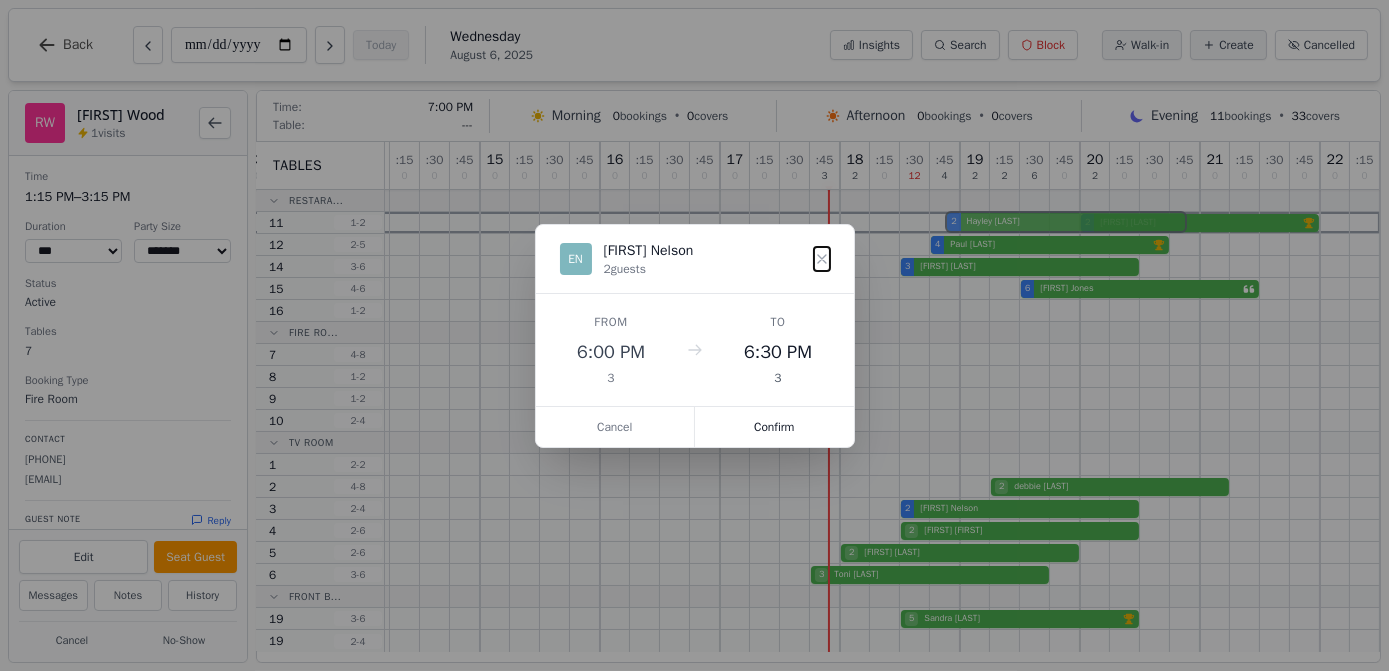 click on "11 0 : 15 0 : 30 0 : 45 0 12 0 : 15 0 : 30 0 : 45 0 13 0 : 15 0 : 30 0 : 45 0 14 0 : 15 0 : 30 0 : 45 0 15 0 : 15 0 : 30 0 : 45 0 16 0 : 15 0 : 30 0 : 45 0 17 0 : 15 0 : 30 0 : 45 3 18 2 : 15 0 : 30 12 : 45 4 19 2 : 15 2 : 30 6 : 45 0 20 2 : 15 0 : 30 0 : 45 0 21 0 : 15 0 : 30 0 : 45 0 22 0 : 15 0 2 [FIRST]   [LAST] VIP customer (6 visits) 4 [FIRST]   [LAST] VIP customer (5 visits) 3 [FIRST]   [LAST] 6 [FIRST]   [LAST] 2 [FIRST]   [LAST] 2 [FIRST]   [LAST] 2 [FIRST]   [LAST] 2 [FIRST]   [LAST] 3 [FIRST]   [LAST] 5 [FIRST]    [LAST] VIP customer (15 visits)" at bounding box center (690, 397) 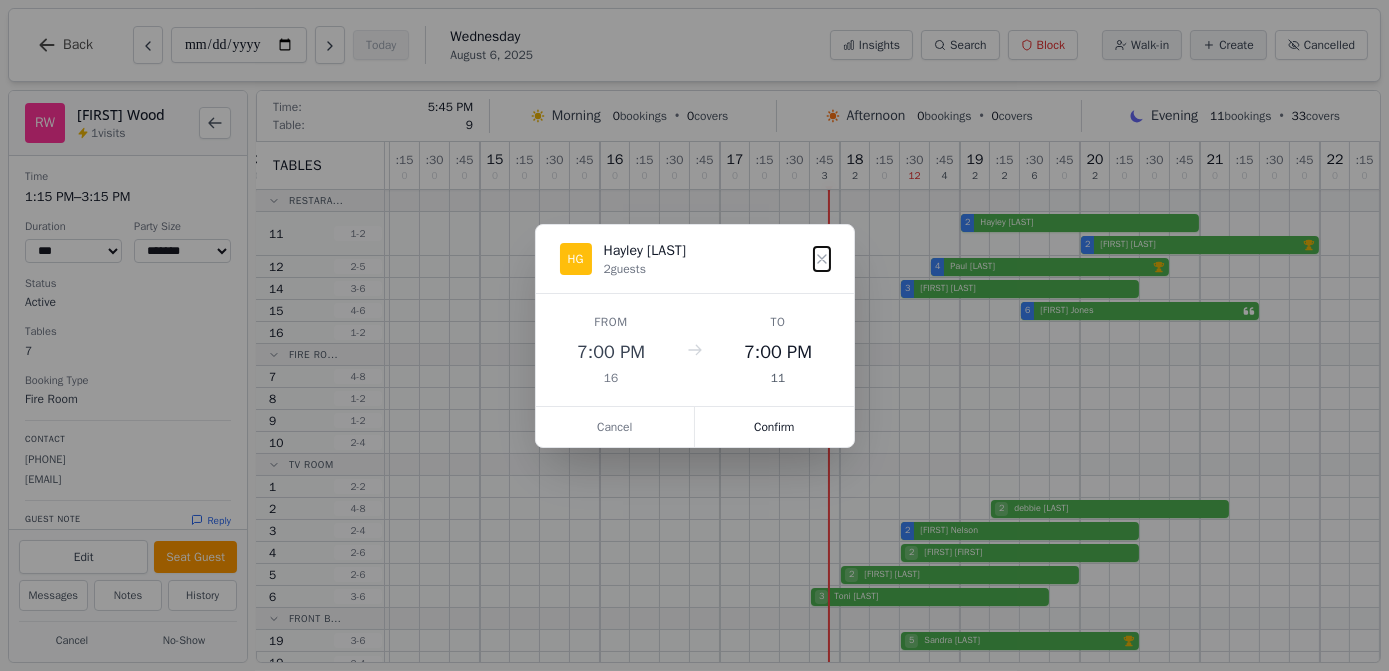click on "Confirm" at bounding box center (774, 427) 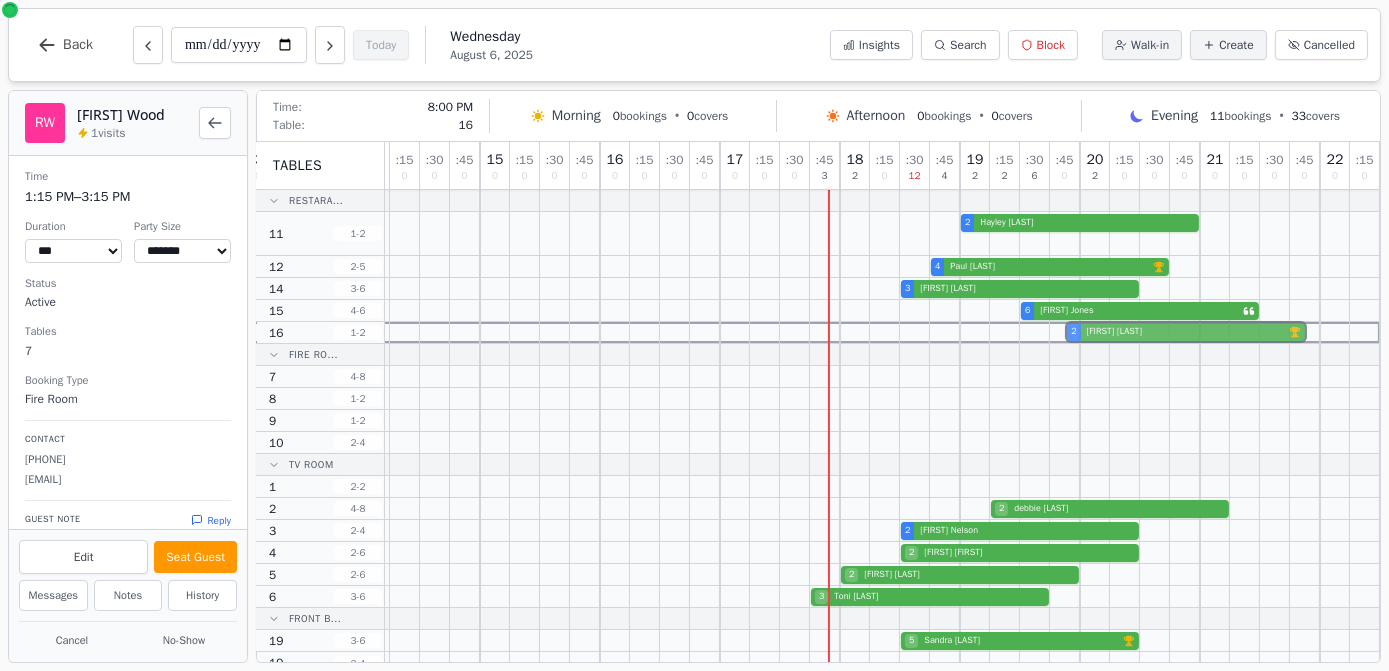 drag, startPoint x: 1120, startPoint y: 247, endPoint x: 1122, endPoint y: 328, distance: 81.02469 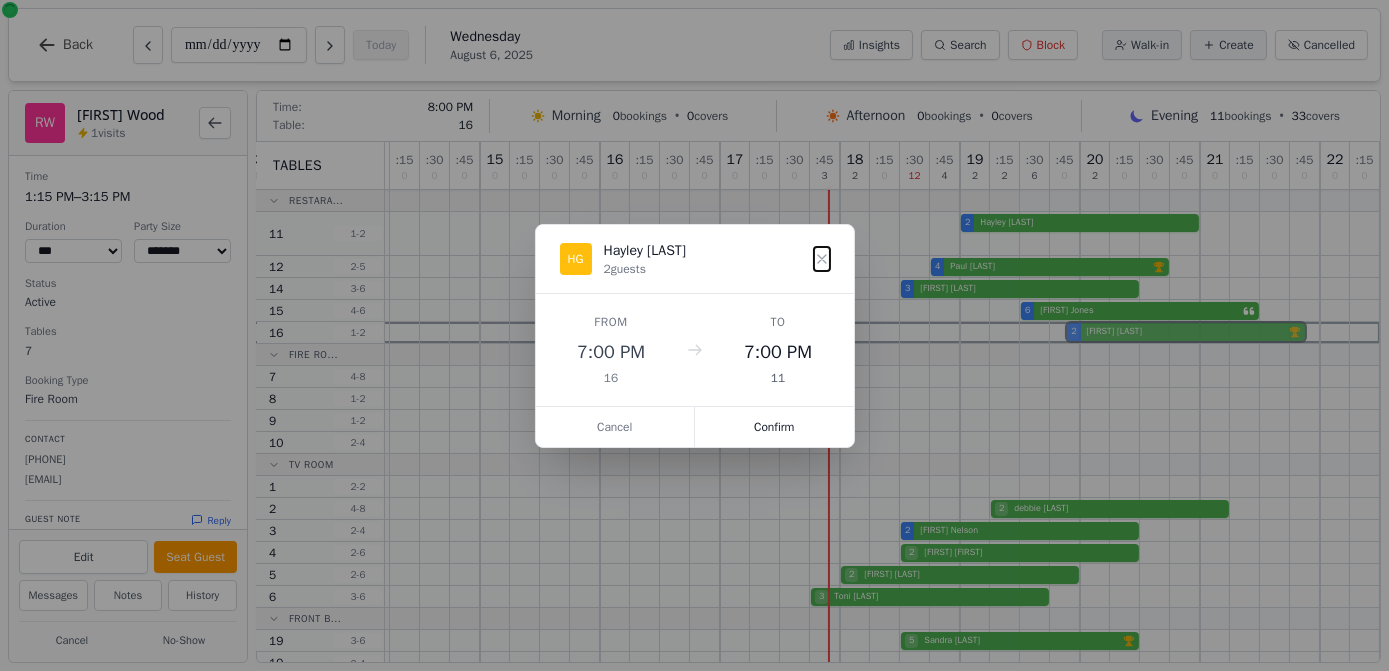 click on "11 0 : 15 0 : 30 0 : 45 0 12 0 : 15 0 : 30 0 : 45 0 13 0 : 15 0 : 30 0 : 45 0 14 0 : 15 0 : 30 0 : 45 0 15 0 : 15 0 : 30 0 : 45 0 16 0 : 15 0 : 30 0 : 45 0 17 0 : 15 0 : 30 0 : 45 3 18 2 : 15 0 : 30 12 : 45 4 19 2 : 15 2 : 30 6 : 45 0 20 2 : 15 0 : 30 0 : 45 0 21 0 : 15 0 : 30 0 : 45 0 22 0 : 15 0 2 [FIRST]   [LAST] 2 [FIRST]   [LAST] VIP customer (6 visits) 4 [FIRST]   [LAST] VIP customer (5 visits) 3 [FIRST]   [LAST] 6 [FIRST]   [LAST] 2 [FIRST]   [LAST] 2 [FIRST]   [LAST] 2 [FIRST]   [LAST] 3 [FIRST]   [LAST] 5 [FIRST]    [LAST] VIP customer (15 visits)" at bounding box center [690, 408] 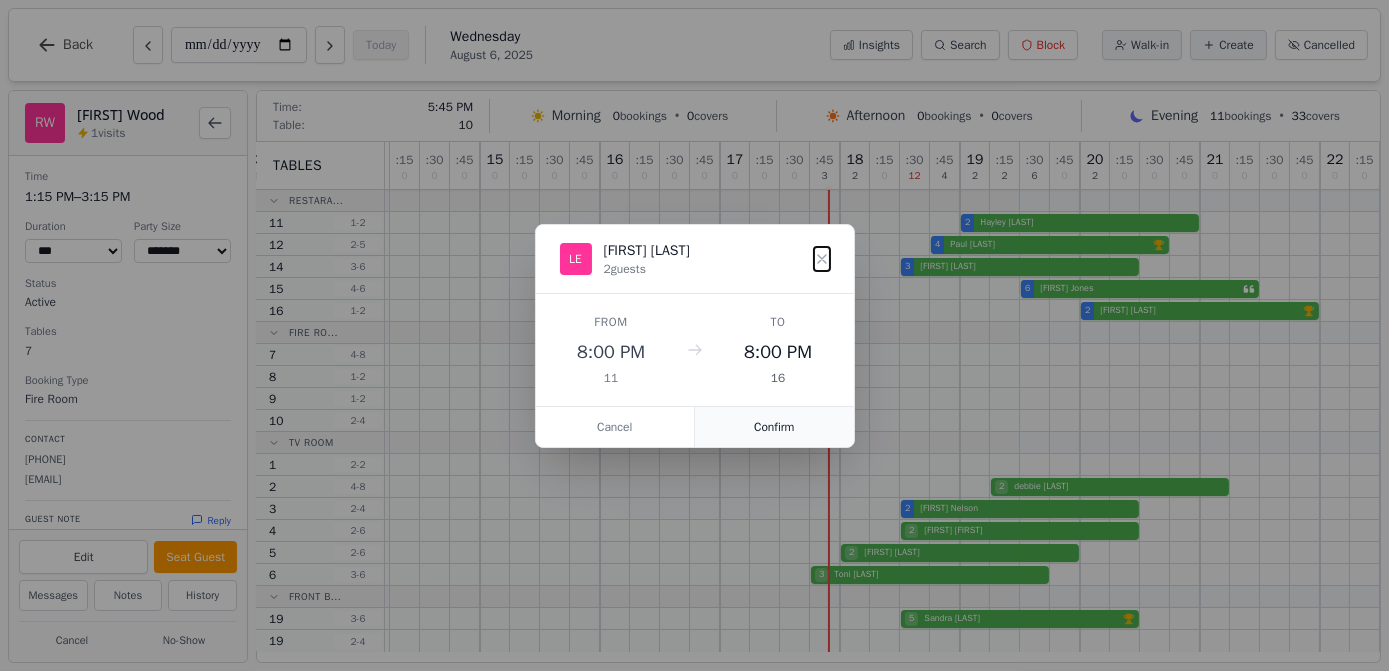 click on "Confirm" at bounding box center [774, 427] 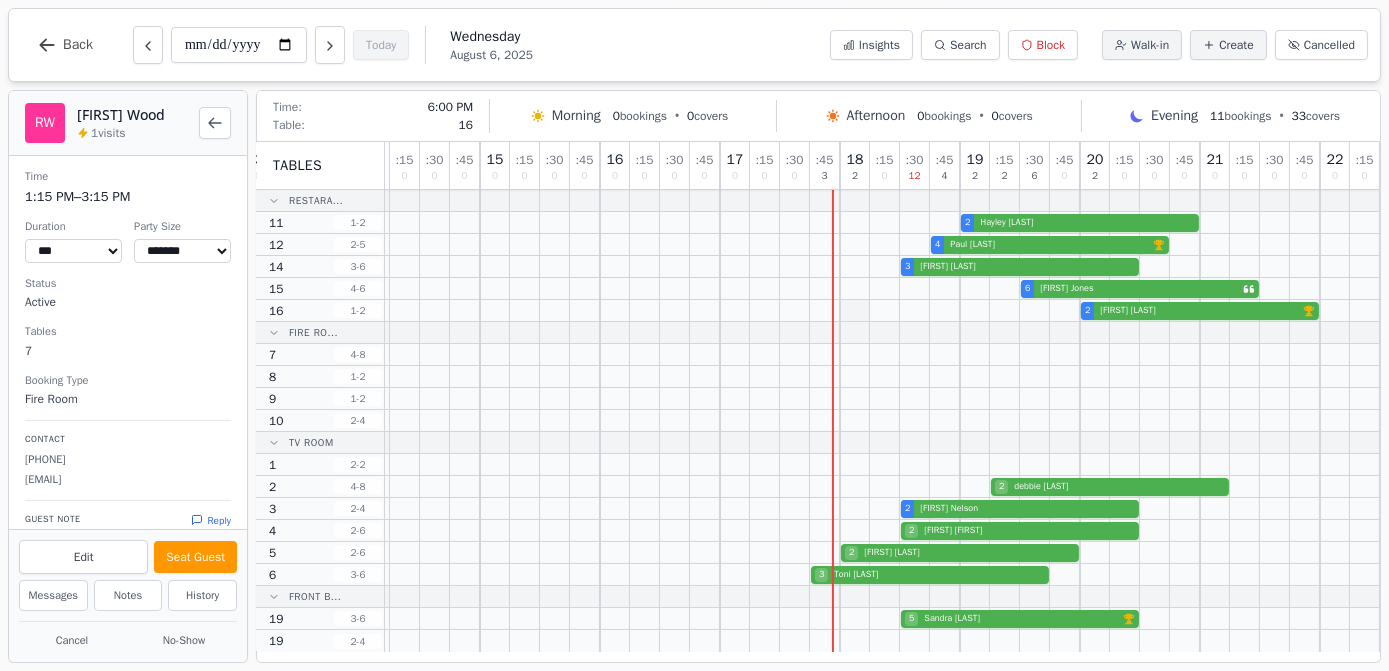 click at bounding box center [855, 310] 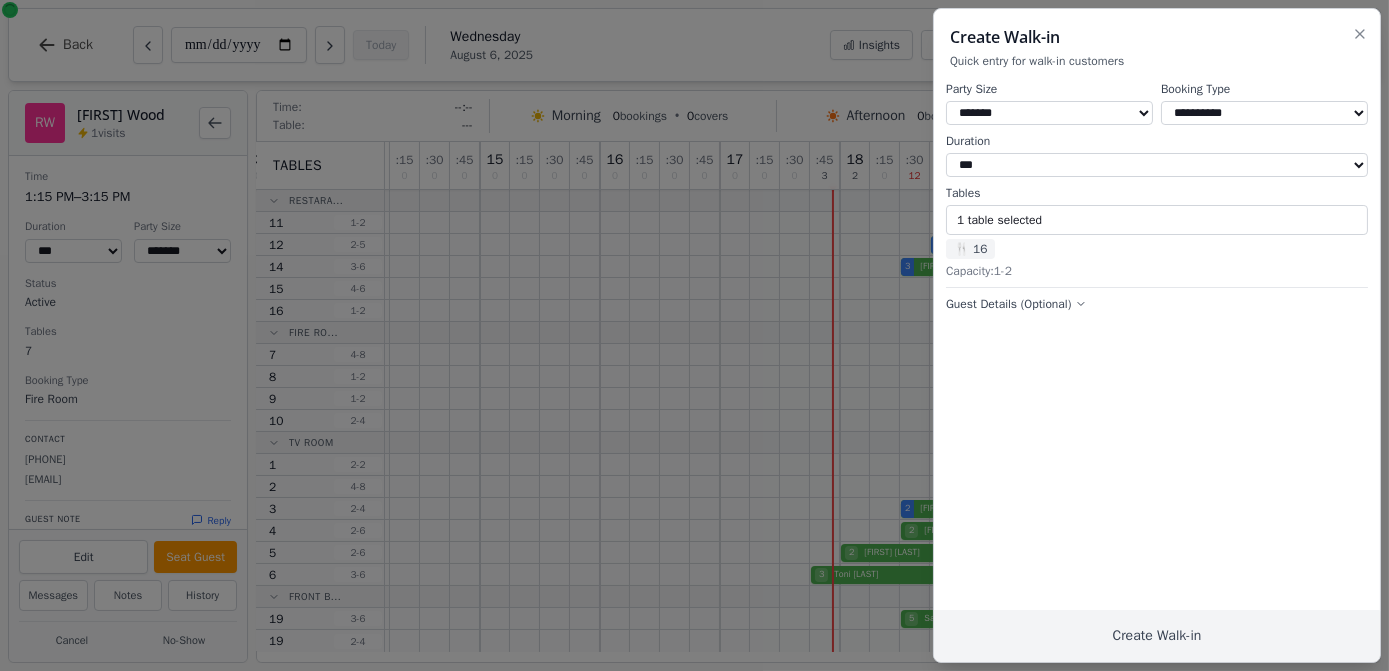 click on "*   ***** *   ****** *   ****** *   ****** *   ****** *   ****** *   ****** *   ****** *   ****** **   ****** **   ****** **   ****** **   ****** **   ****** **   ****** **   ****** **   ****** **   ****** **   ****** **   ****** **   ****** **   ****** **   ****** **   ****** **   ****** **   ****** **   ****** **   ****** **   ****** **   ******" at bounding box center (1049, 113) 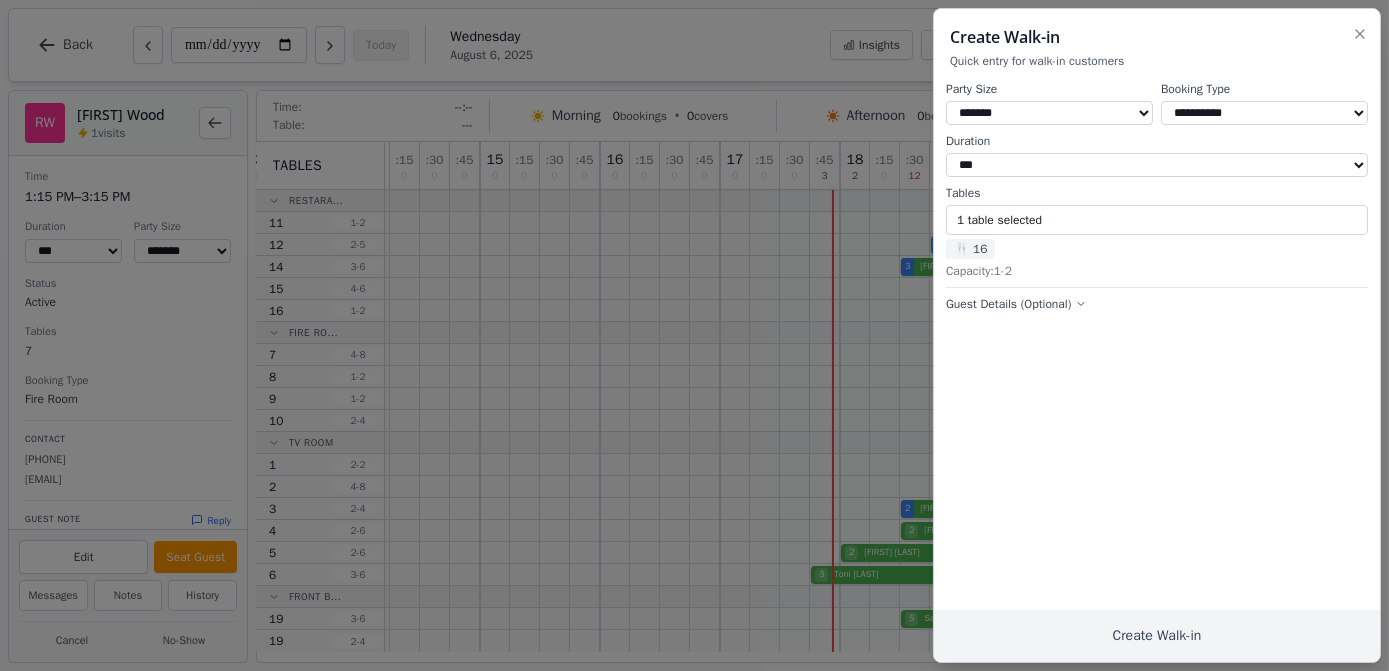 select on "*" 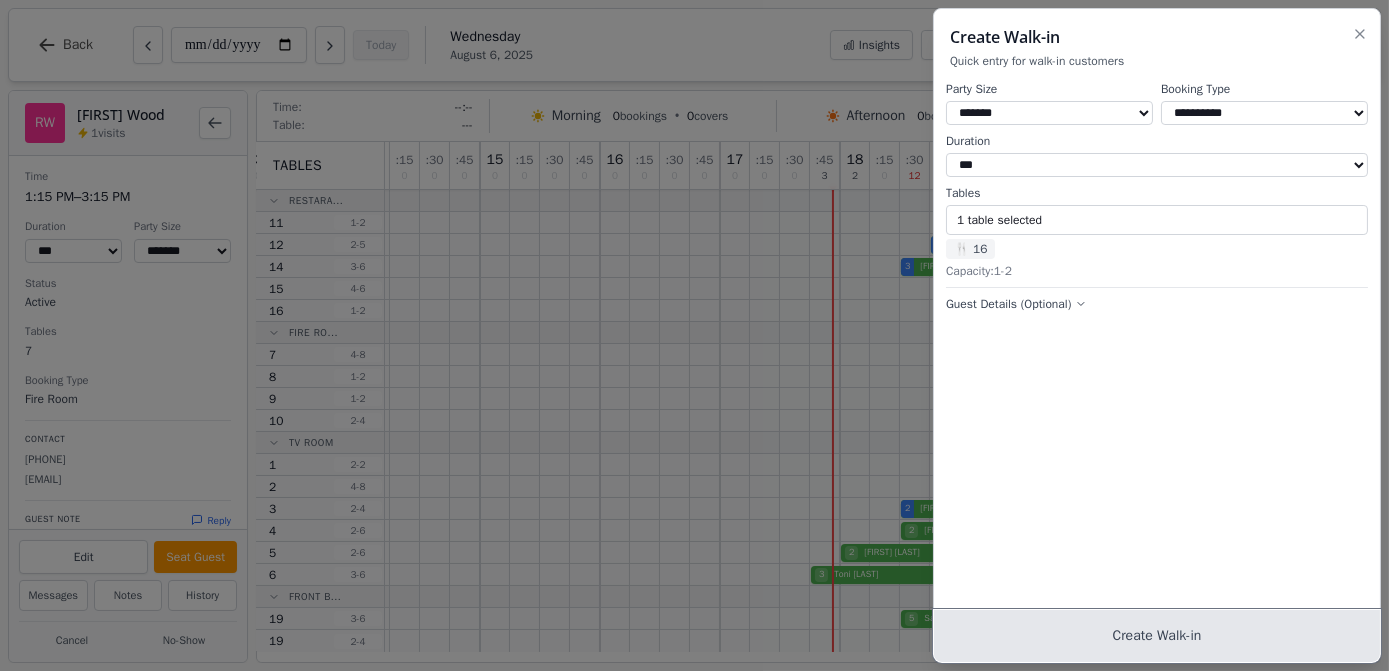 click on "Create Walk-in" at bounding box center (1157, 636) 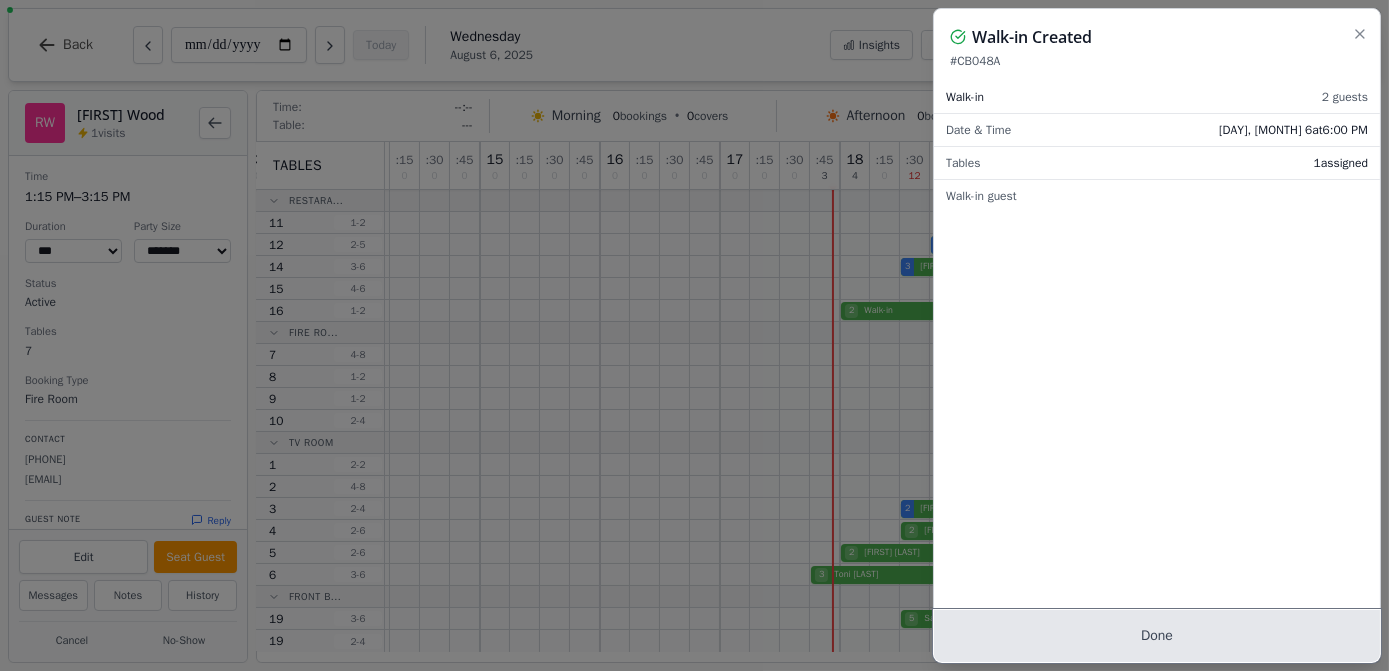 click on "Done" at bounding box center [1157, 636] 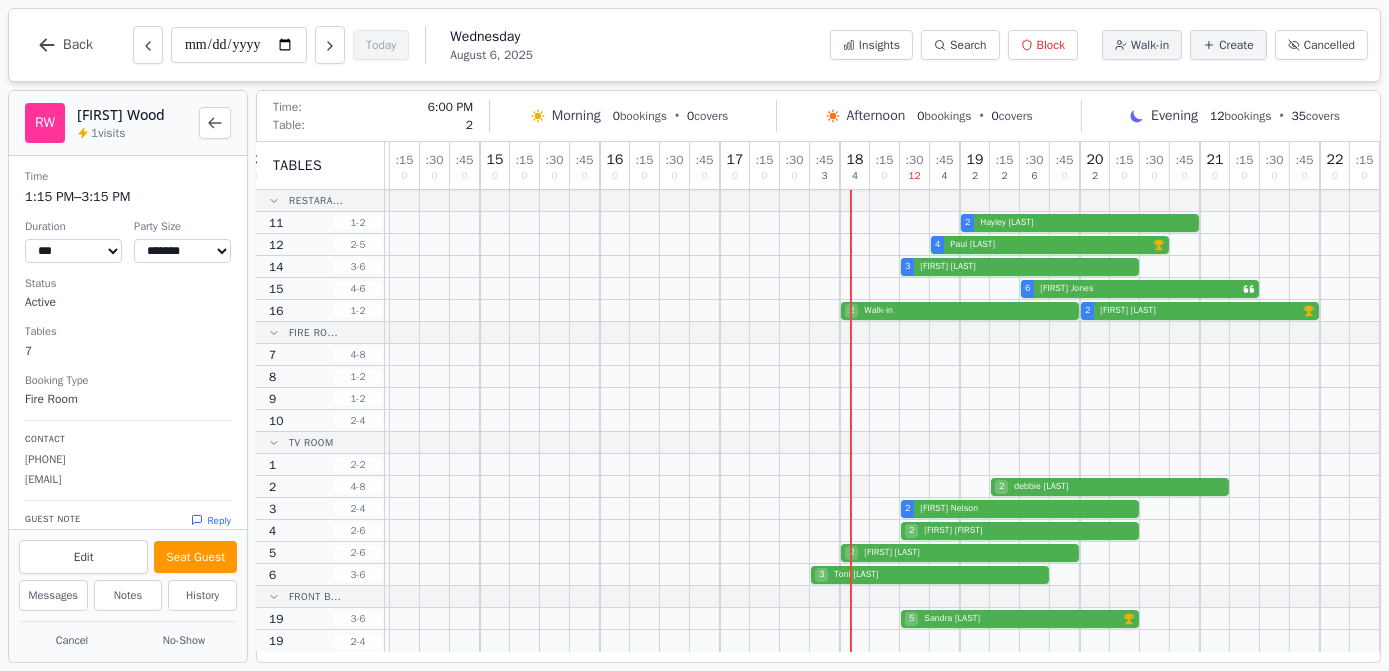 click at bounding box center [855, 486] 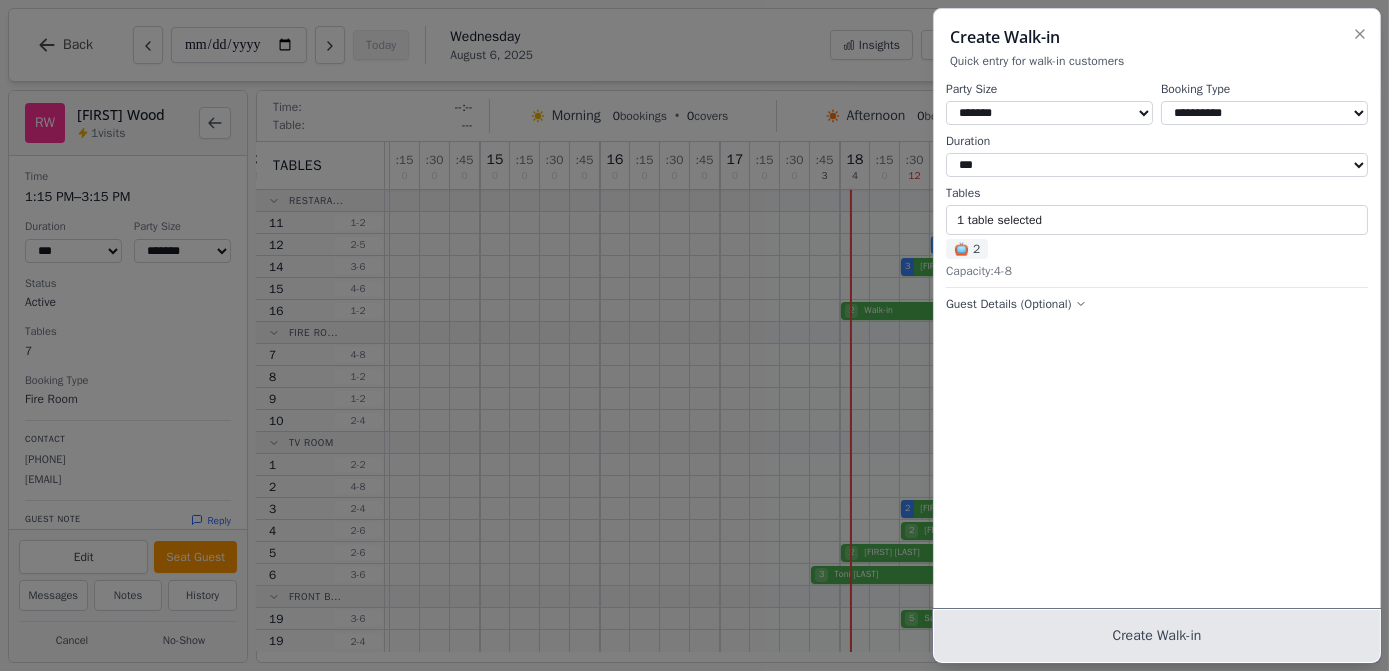 click on "Create Walk-in" at bounding box center [1157, 636] 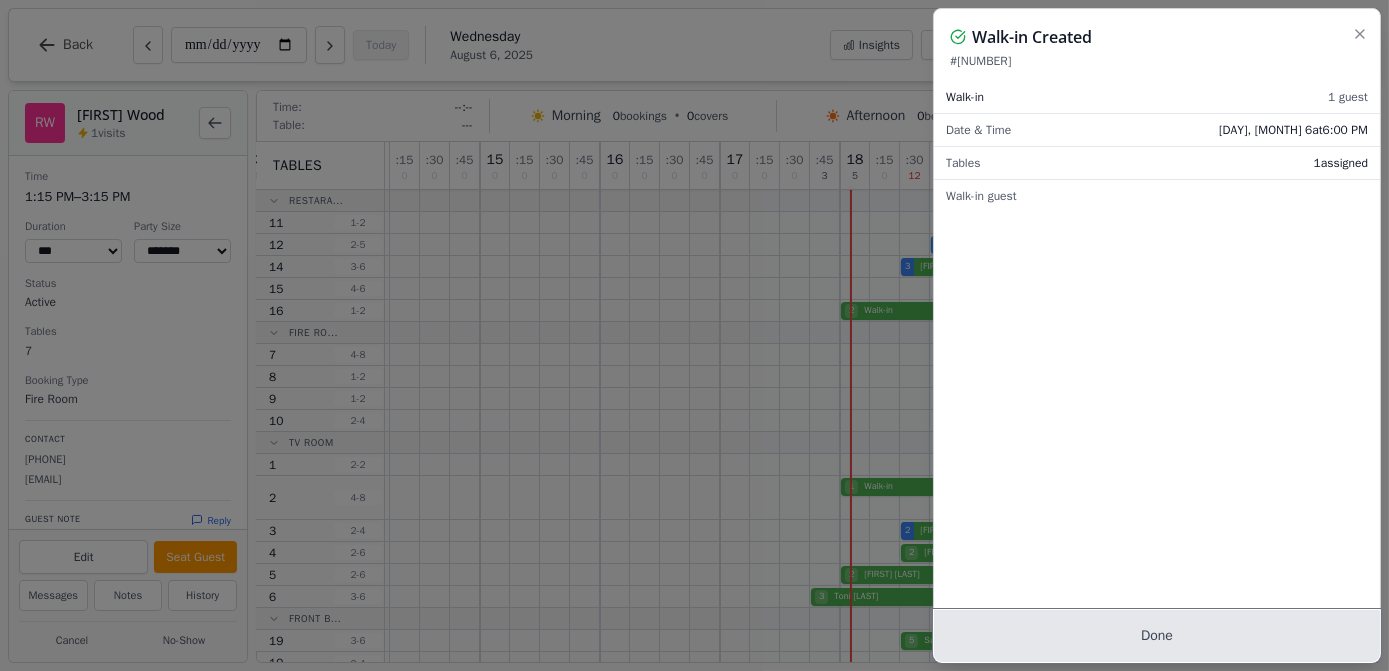 click on "Done" at bounding box center (1157, 636) 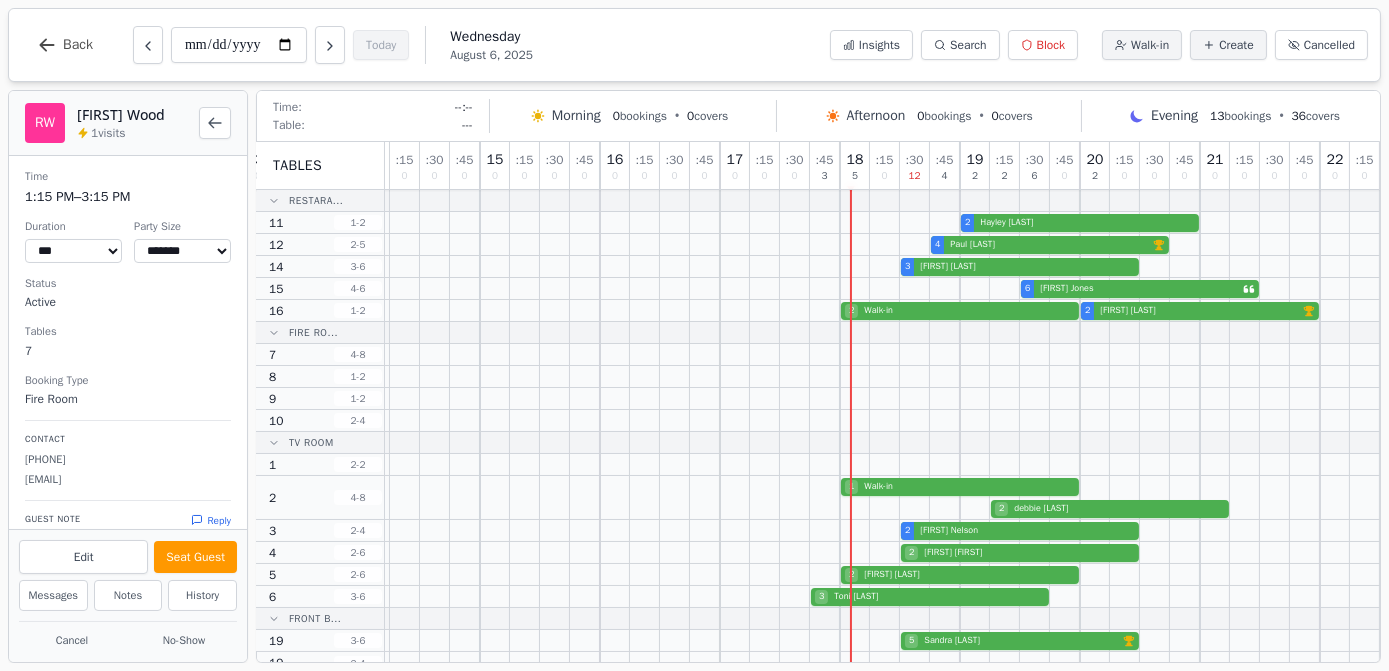 click on "**********" at bounding box center [694, 45] 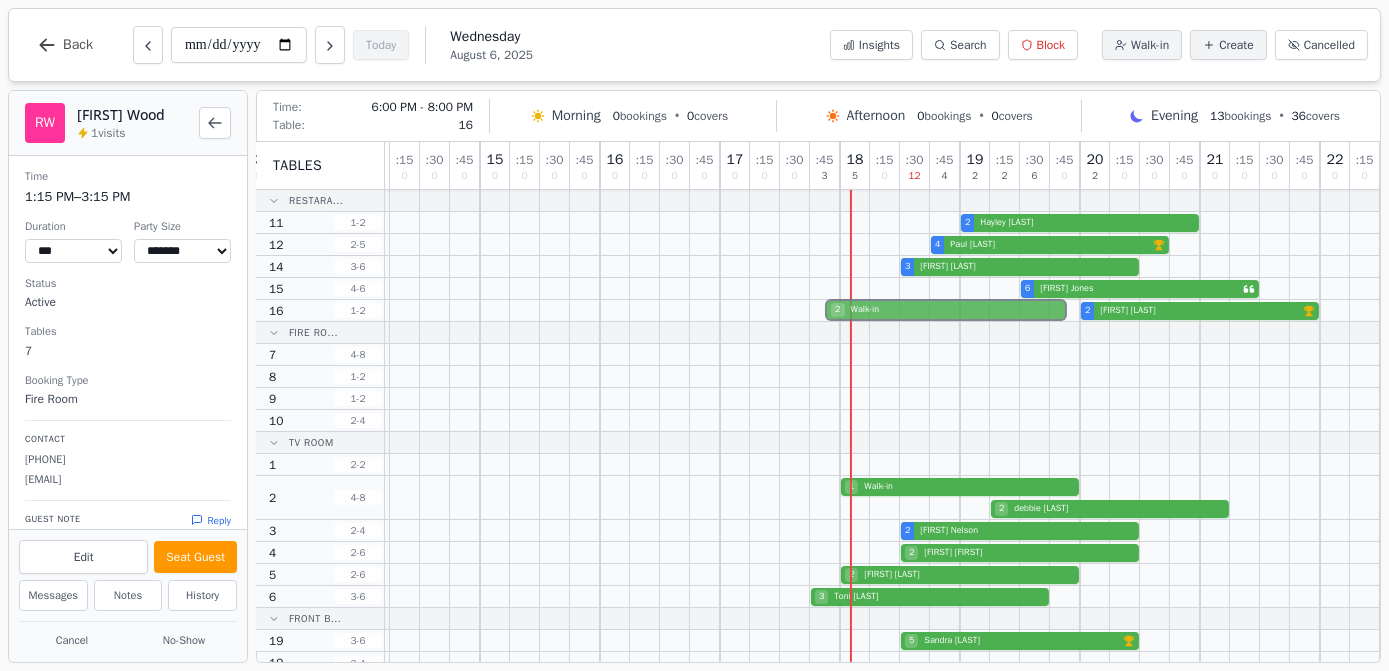 click on "[NUMBER] Walk-in   2 [FIRST]   [LAST] VIP customer (6 visits)" at bounding box center (690, 311) 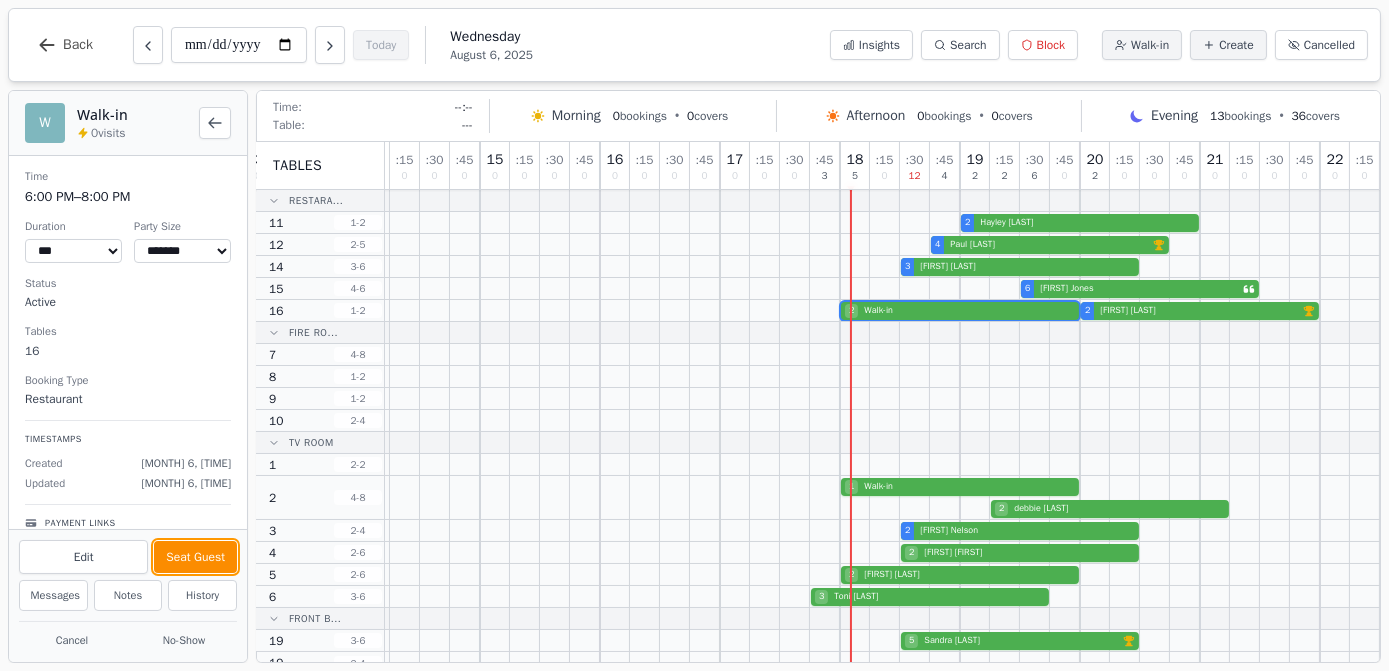 click on "Seat Guest" at bounding box center (195, 557) 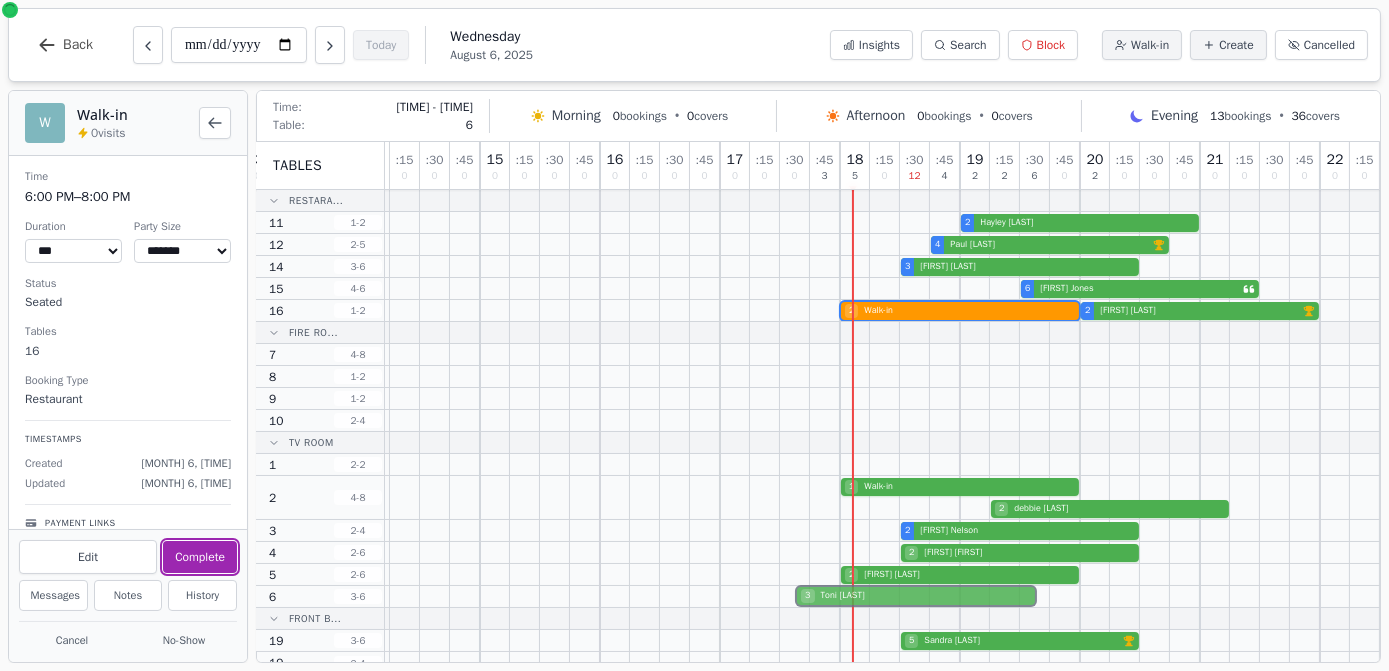 click on "3 [FIRST]   [LAST]" at bounding box center [690, 597] 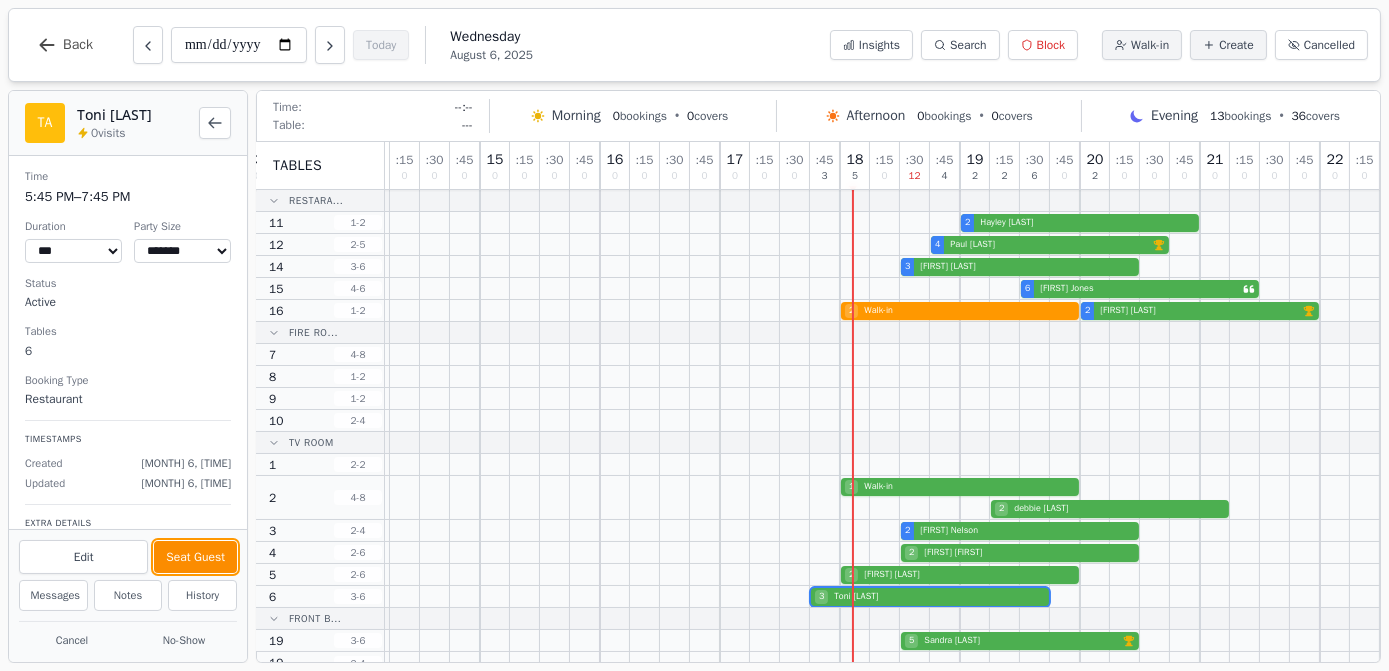 click on "Seat Guest" at bounding box center [195, 557] 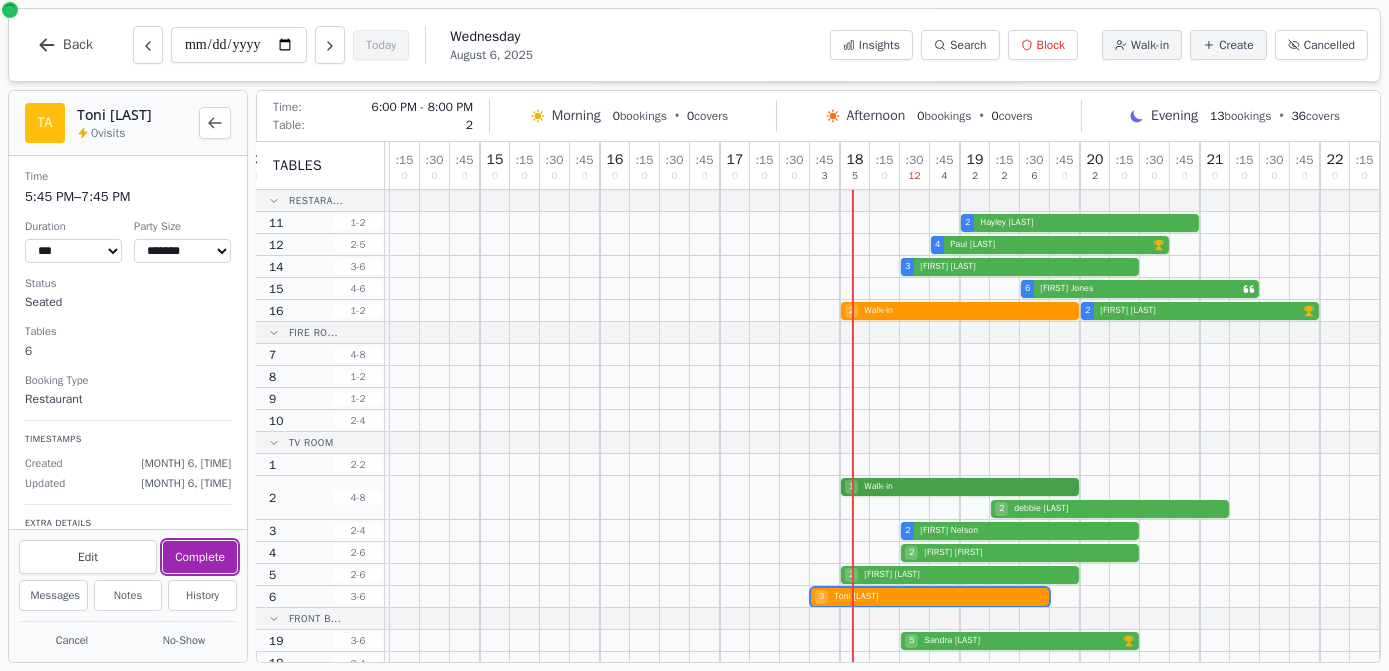 click on "1 Walk-in   2 [FIRST]   [LAST]" at bounding box center (690, 498) 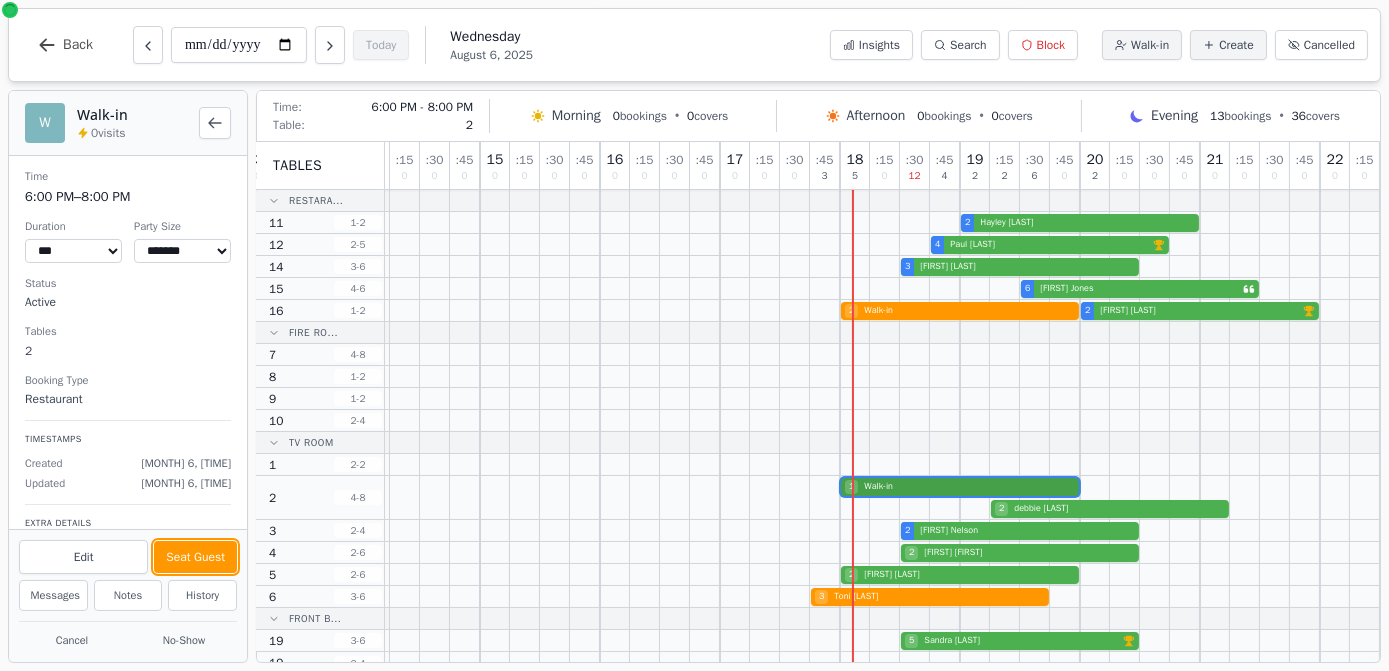 select on "*" 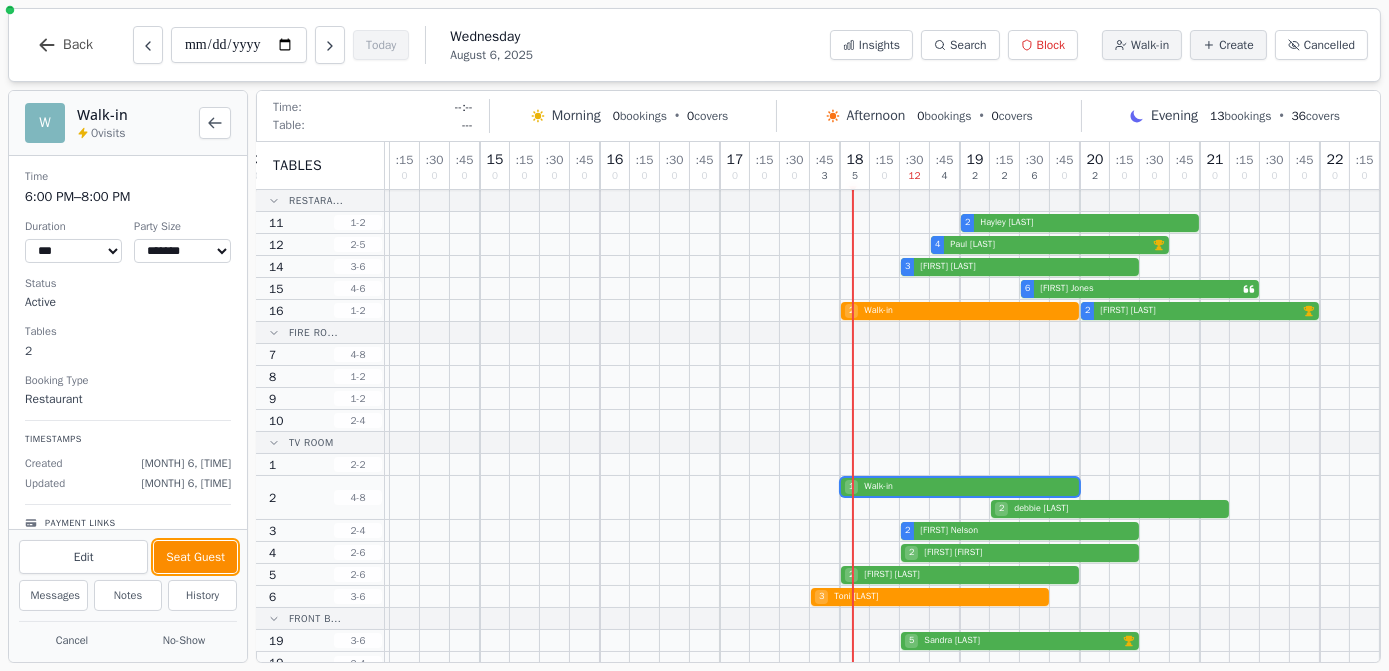 click on "Seat Guest" at bounding box center [195, 557] 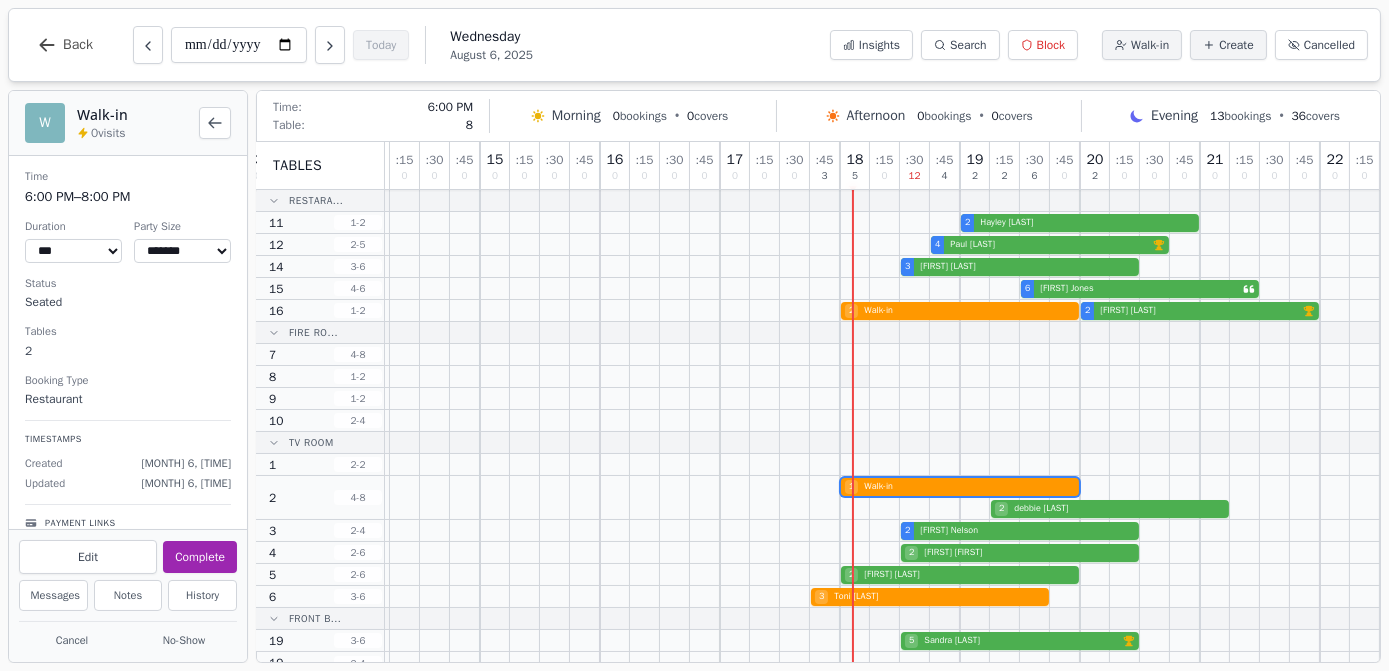 click at bounding box center [855, 376] 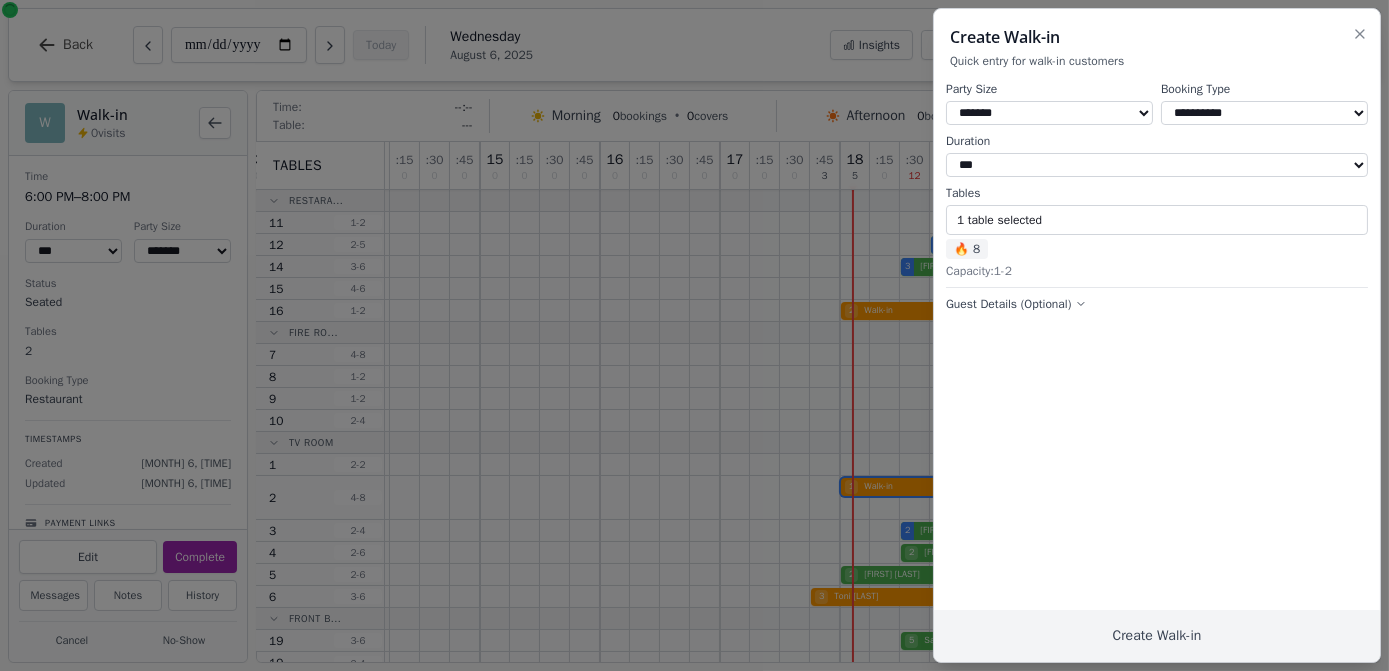 click on "*   ***** *   ****** *   ****** *   ****** *   ****** *   ****** *   ****** *   ****** *   ****** **   ****** **   ****** **   ****** **   ****** **   ****** **   ****** **   ****** **   ****** **   ****** **   ****** **   ****** **   ****** **   ****** **   ****** **   ****** **   ****** **   ****** **   ****** **   ****** **   ****** **   ******" at bounding box center [1049, 113] 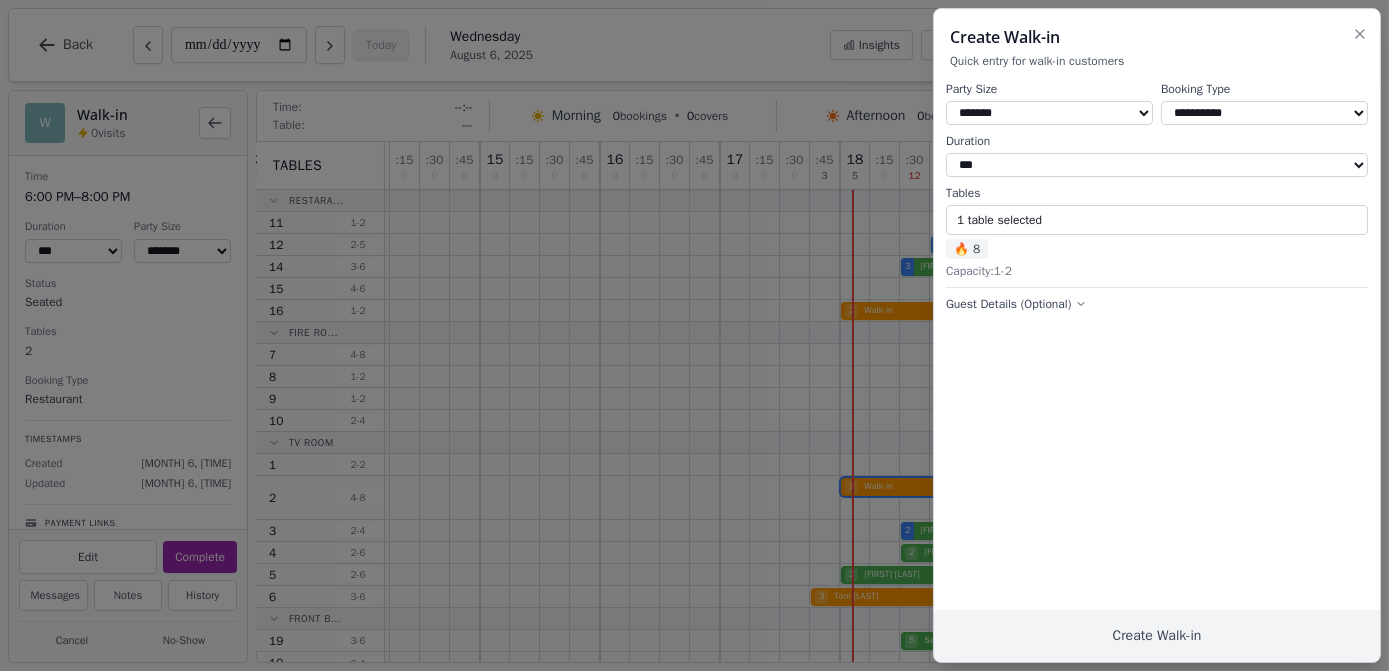 select on "*" 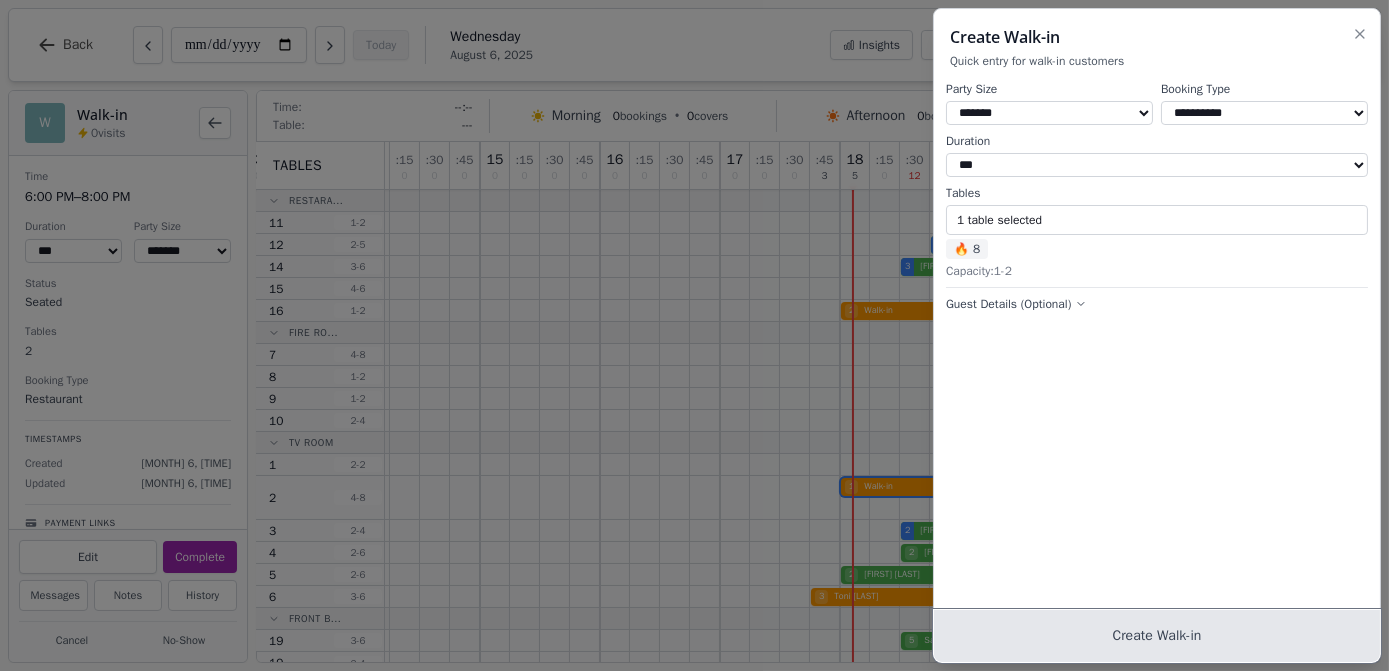 click on "Create Walk-in" at bounding box center [1157, 636] 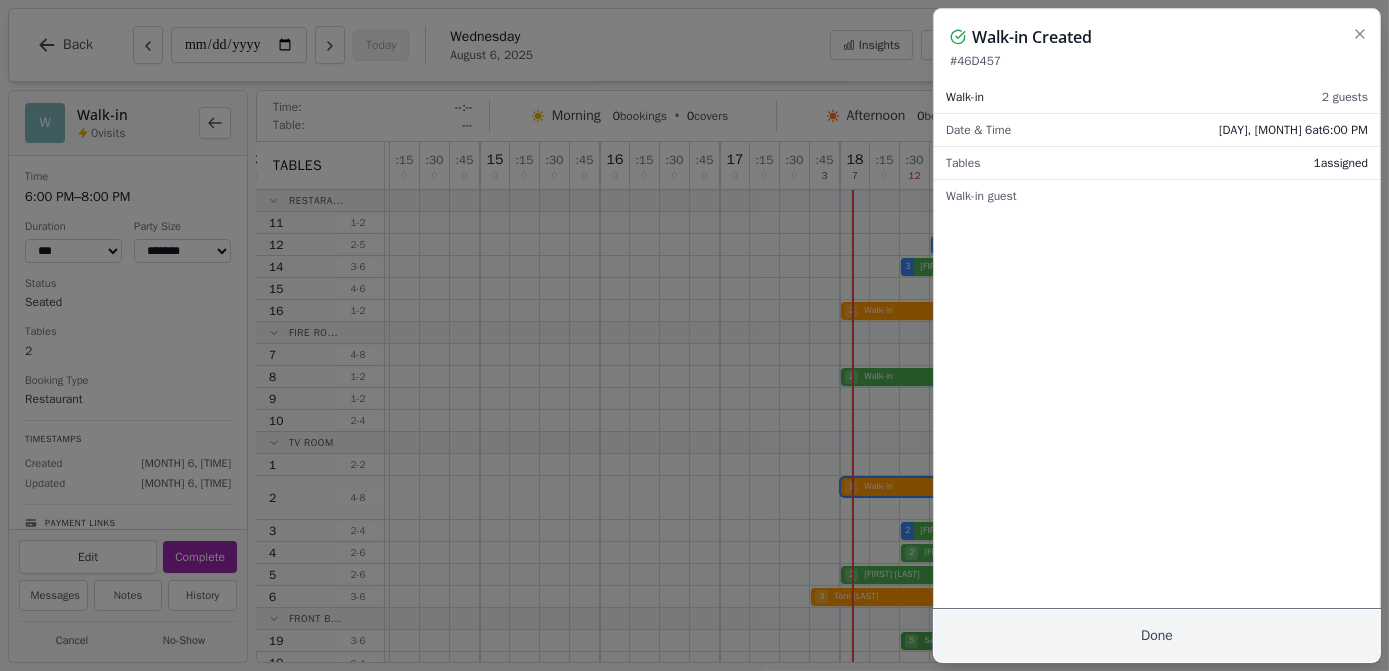 click on "Done" at bounding box center [1157, 636] 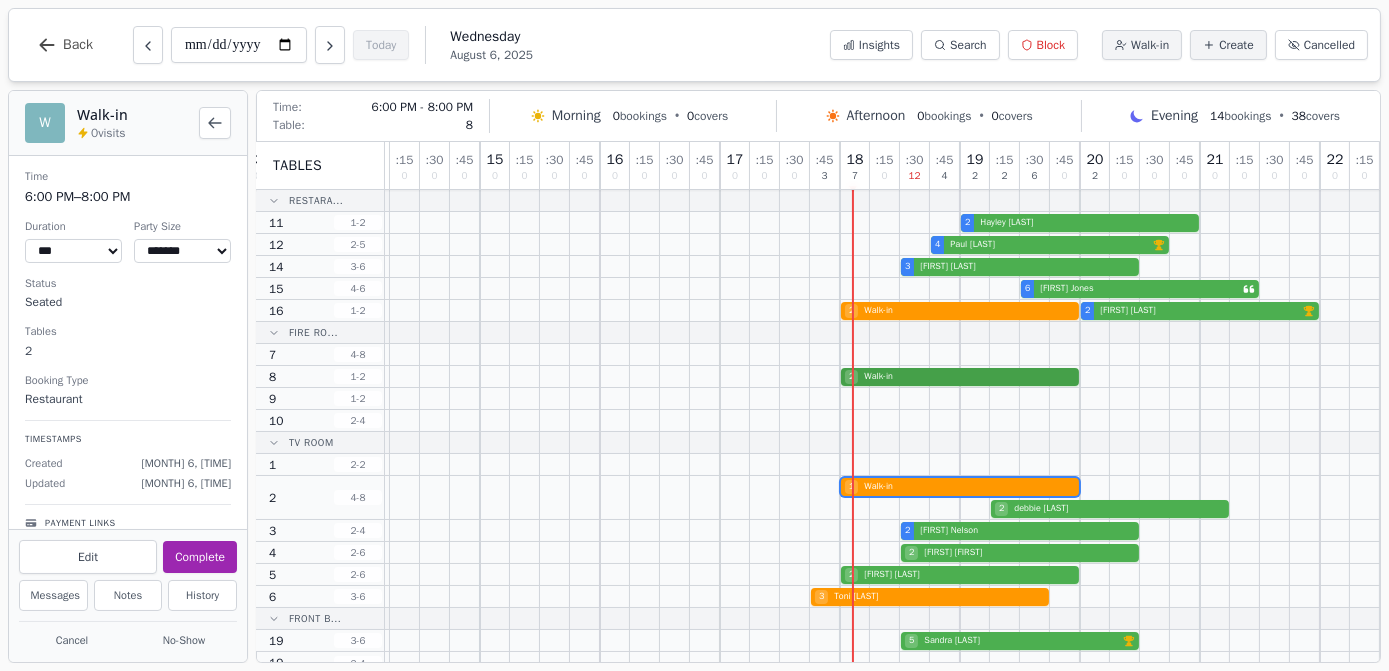 click on "2 Walk-in" at bounding box center [690, 377] 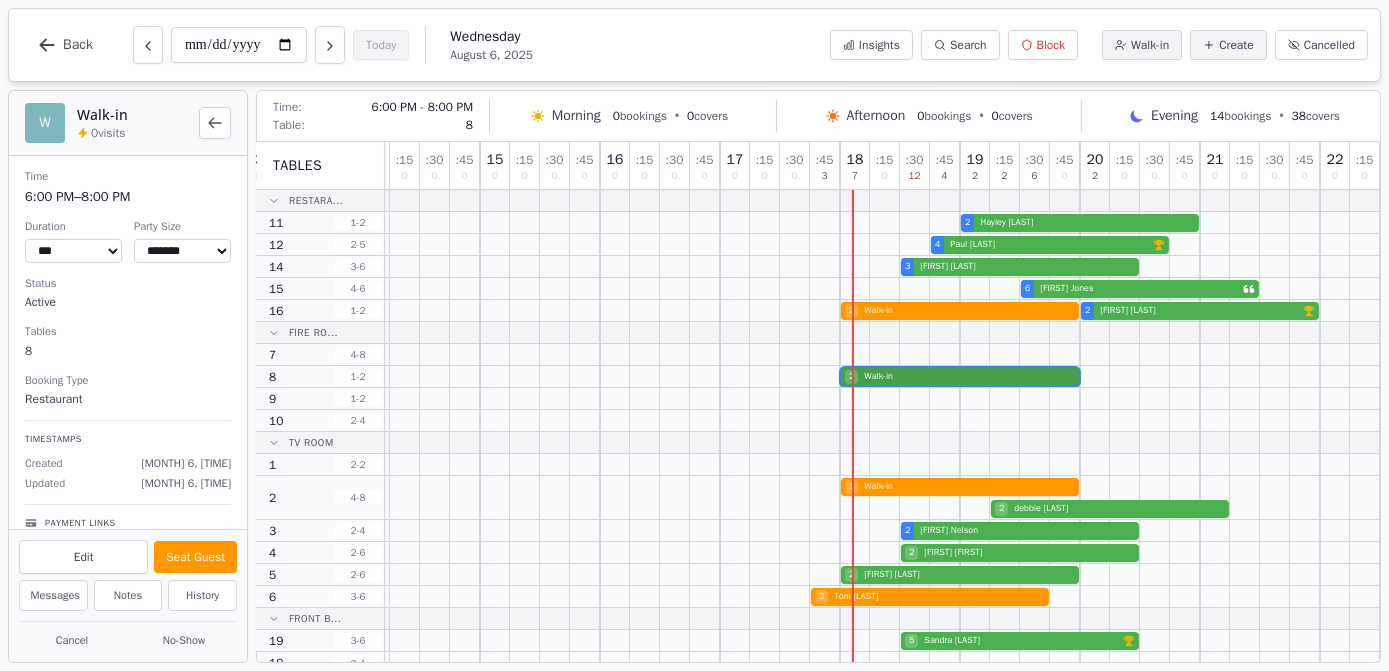 select on "*" 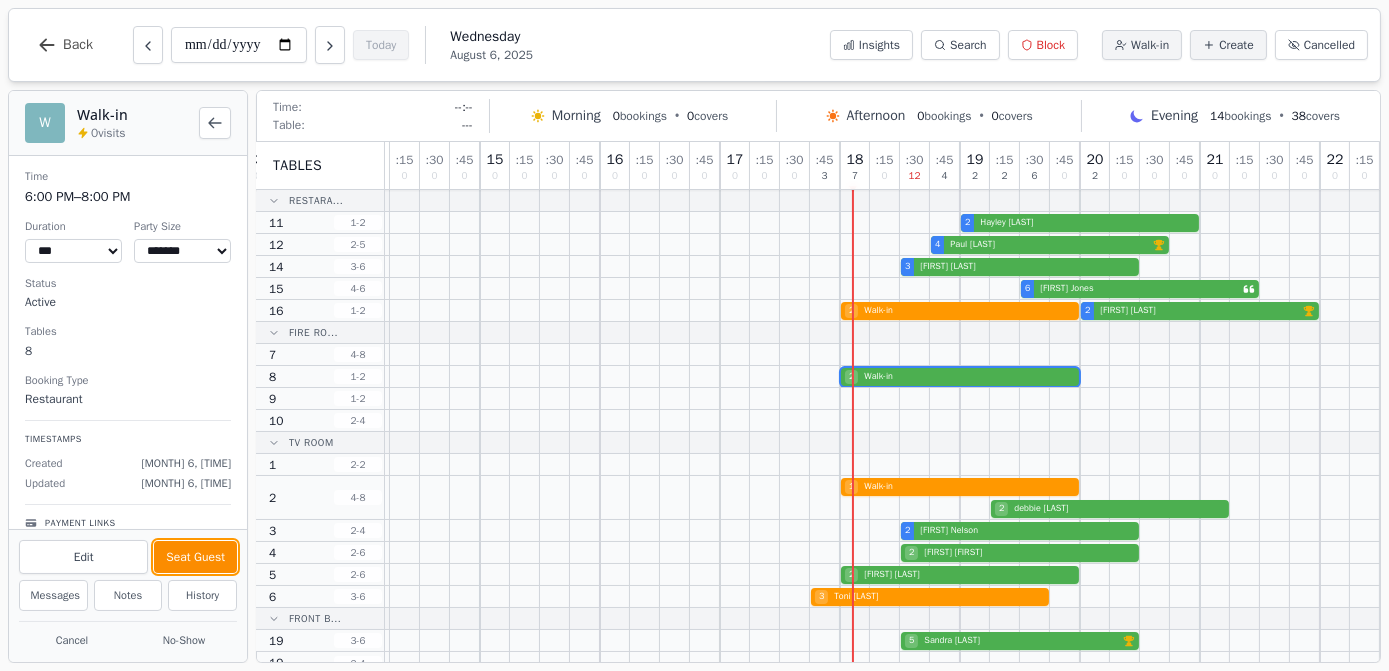 click on "Seat Guest" at bounding box center (195, 557) 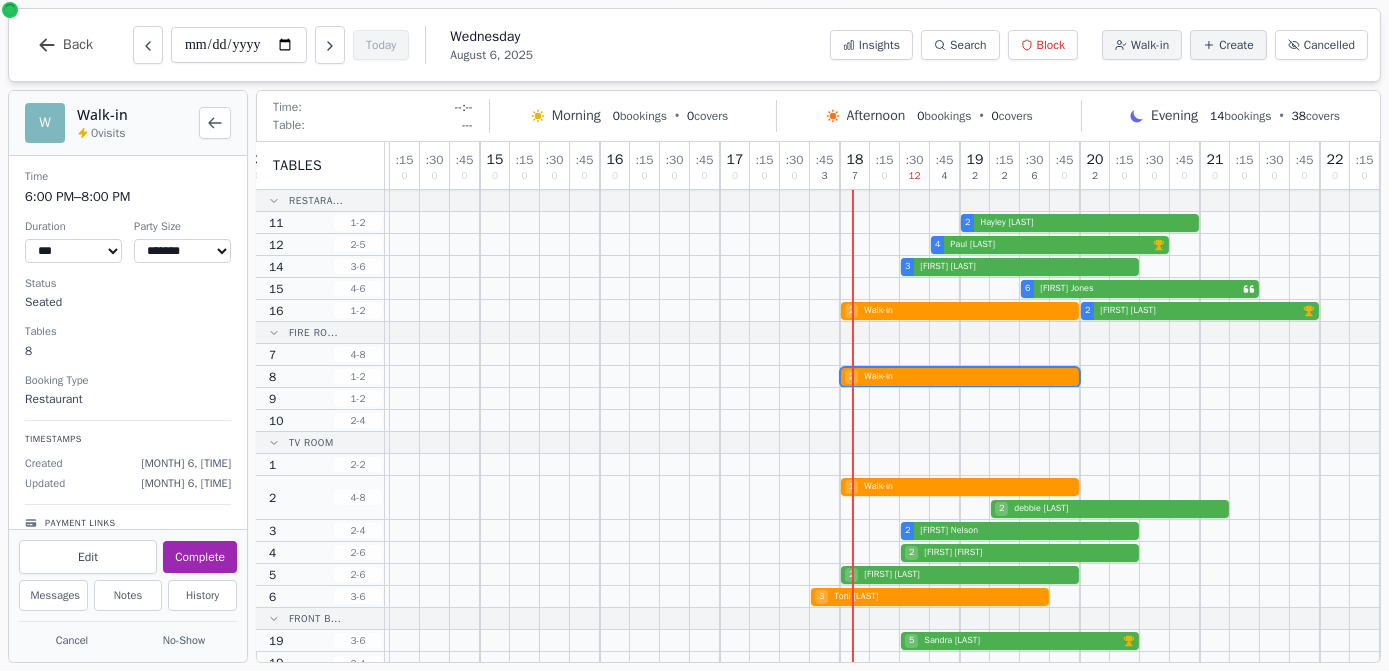 drag, startPoint x: 721, startPoint y: 62, endPoint x: 728, endPoint y: 52, distance: 12.206555 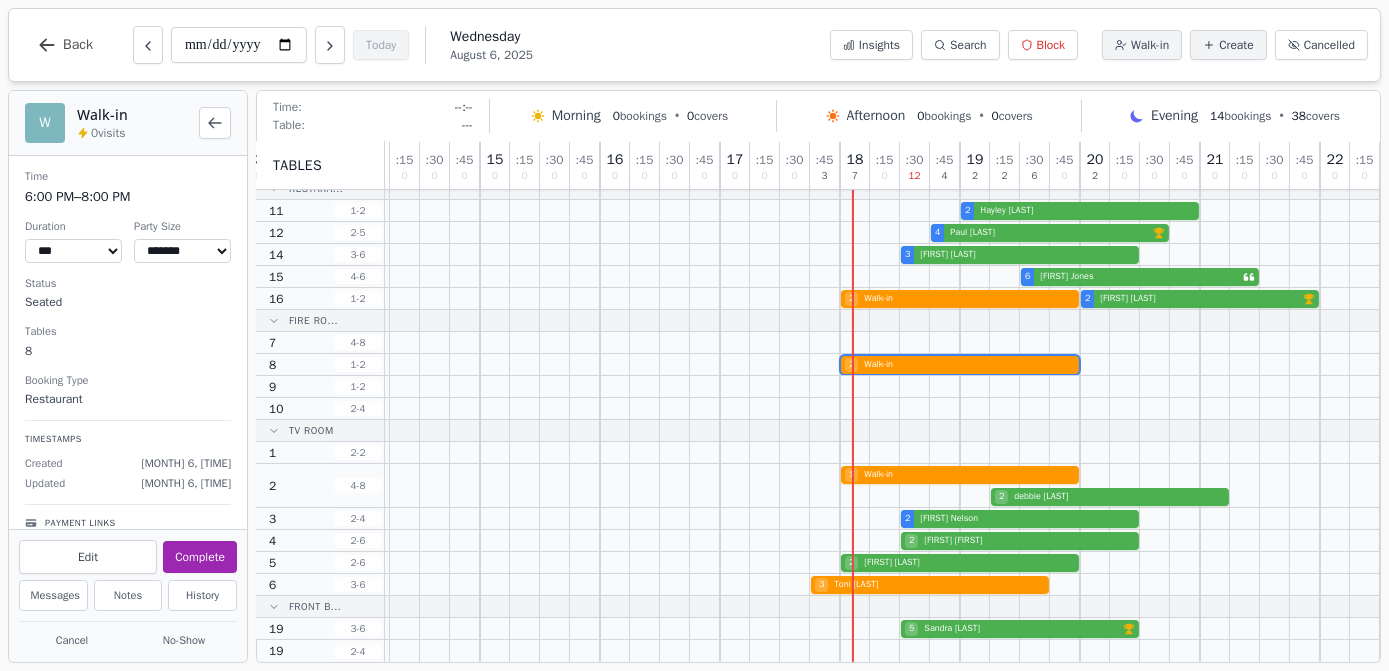 scroll, scrollTop: 11, scrollLeft: 398, axis: both 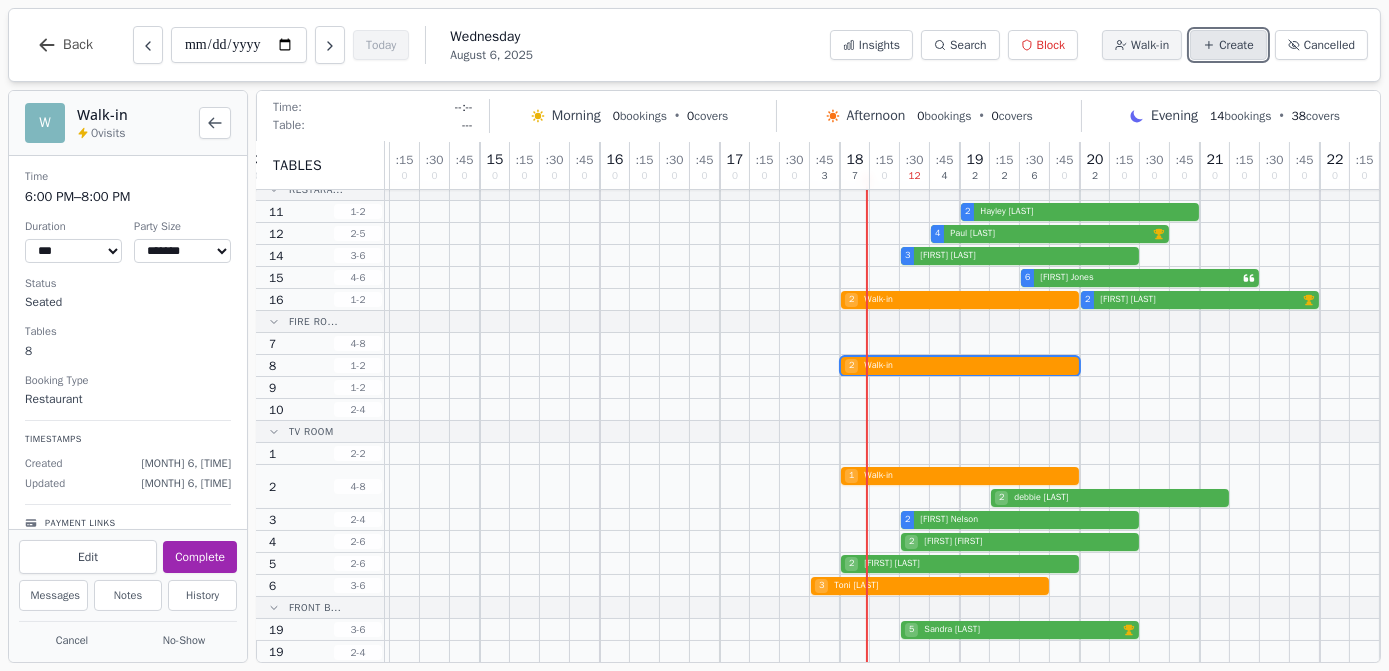 click on "Create" at bounding box center (1236, 45) 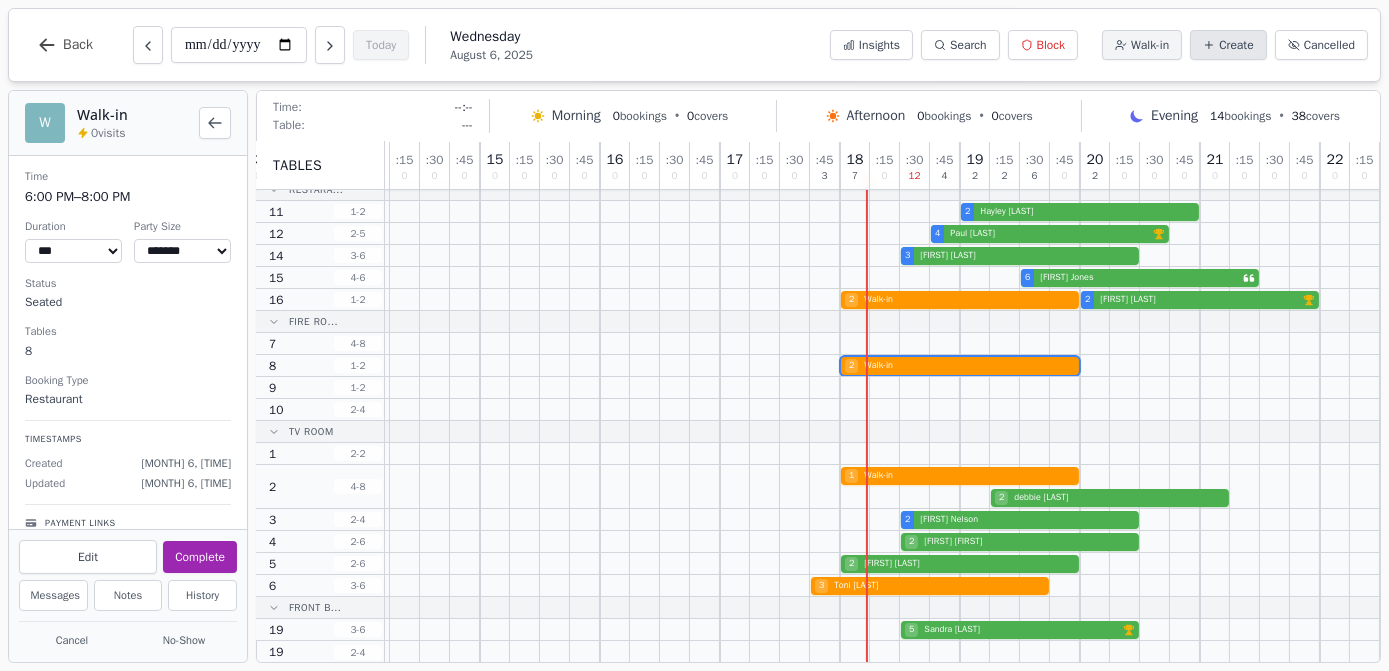 select on "****" 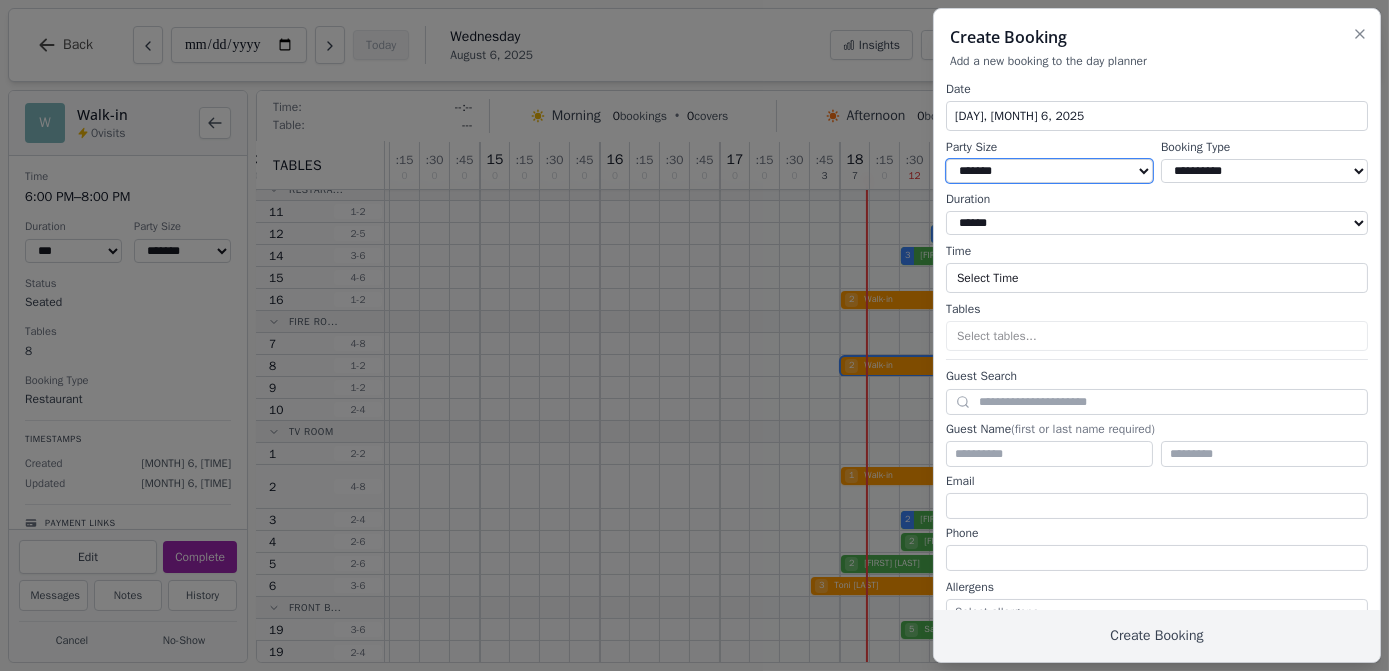 click on "*   ***** *   ****** *   ****** *   ****** *   ****** *   ****** *   ****** *   ****** *   ****** **   ****** **   ****** **   ****** **   ****** **   ****** **   ****** **   ****** **   ****** **   ****** **   ****** **   ****** **   ****** **   ****** **   ****** **   ****** **   ****** **   ****** **   ****** **   ****** **   ****** **   ****** **   ****** **   ****** **   ****** **   ****** **   ****** **   ****** **   ****** **   ****** **   ****** **   ****** **   ****** **   ****** **   ****** **   ****** **   ****** **   ****** **   ****** **   ****** **   ****** **   ****** **   ****** **   ****** **   ****** **   ****** **   ****** **   ****** **   ****** **   ****** **   ****** **   ****** **   ****** **   ****** **   ****** **   ****** **   ****** **   ****** **   ****** **   ****** **   ****** **   ****** **   ****** **   ****** **   ****** **   ****** **   ****** **   ****** **   ****** **   ****** **   ****** **   ****** **   ****** **   ****** **   ****** **   ****** **   ****** **   ****** **" at bounding box center (1049, 171) 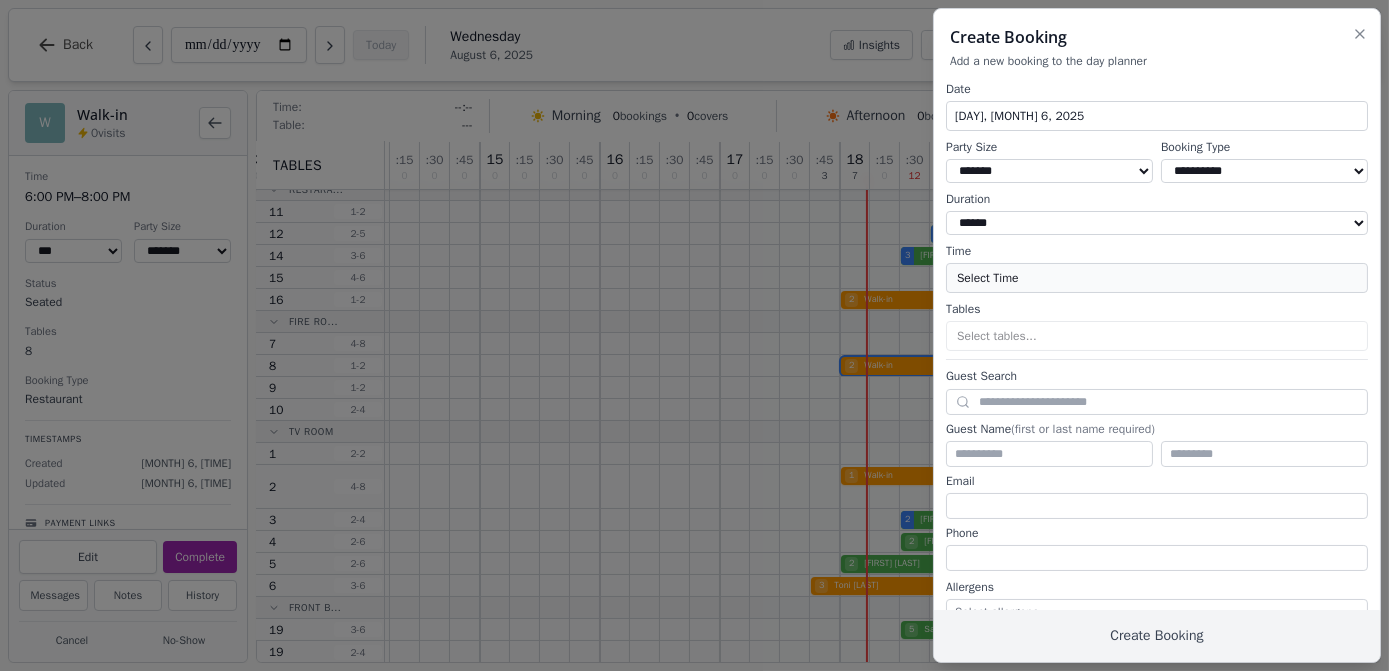 click on "Select Time" at bounding box center [1157, 278] 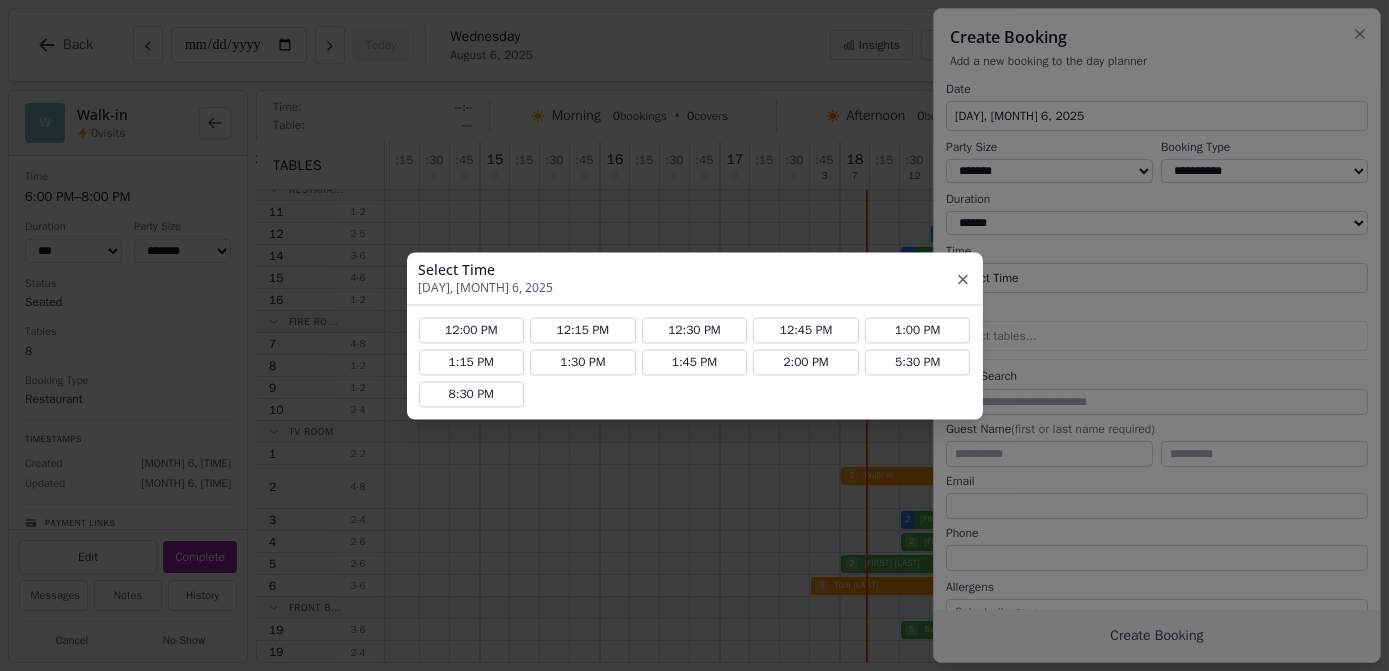 click 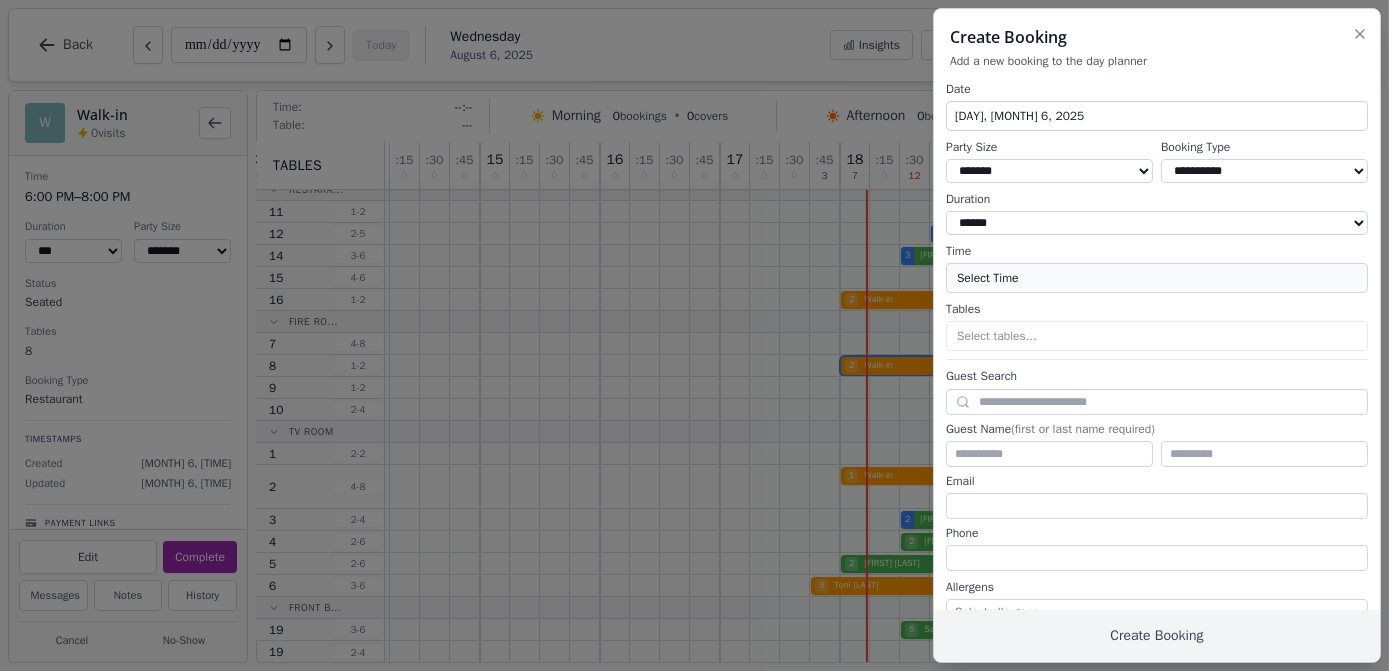click on "Select Time" at bounding box center [1157, 278] 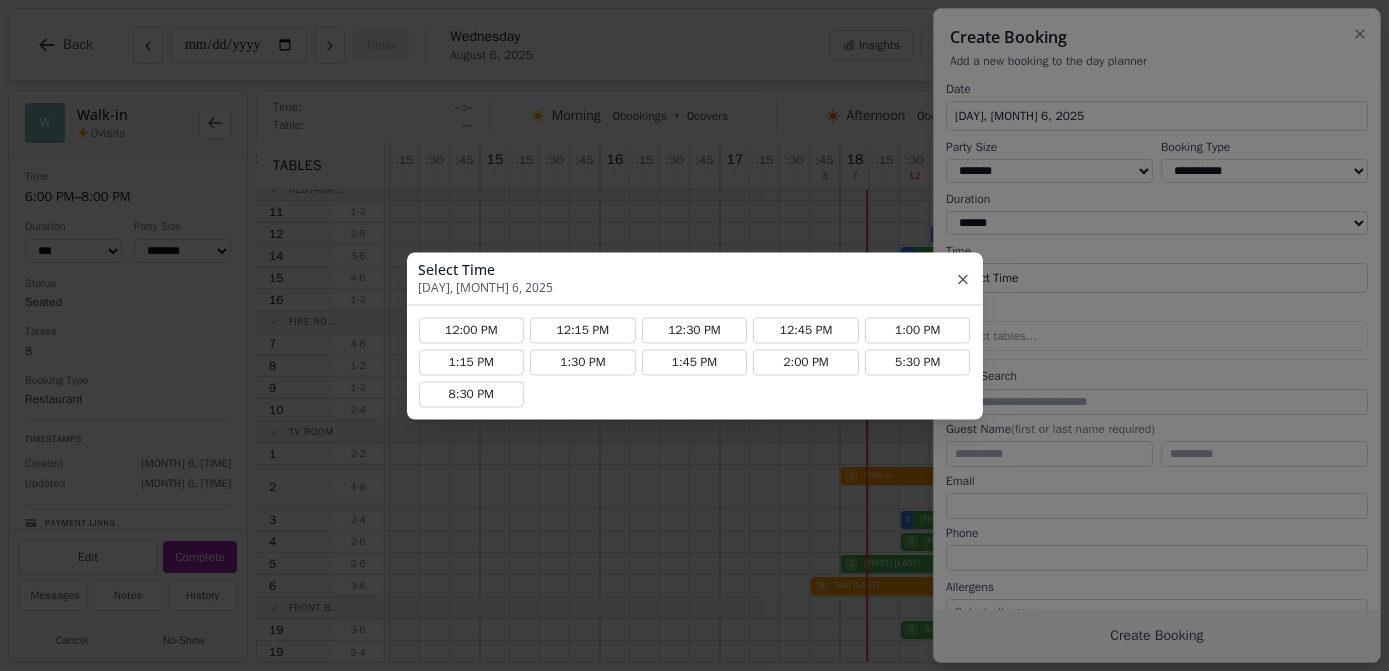 click 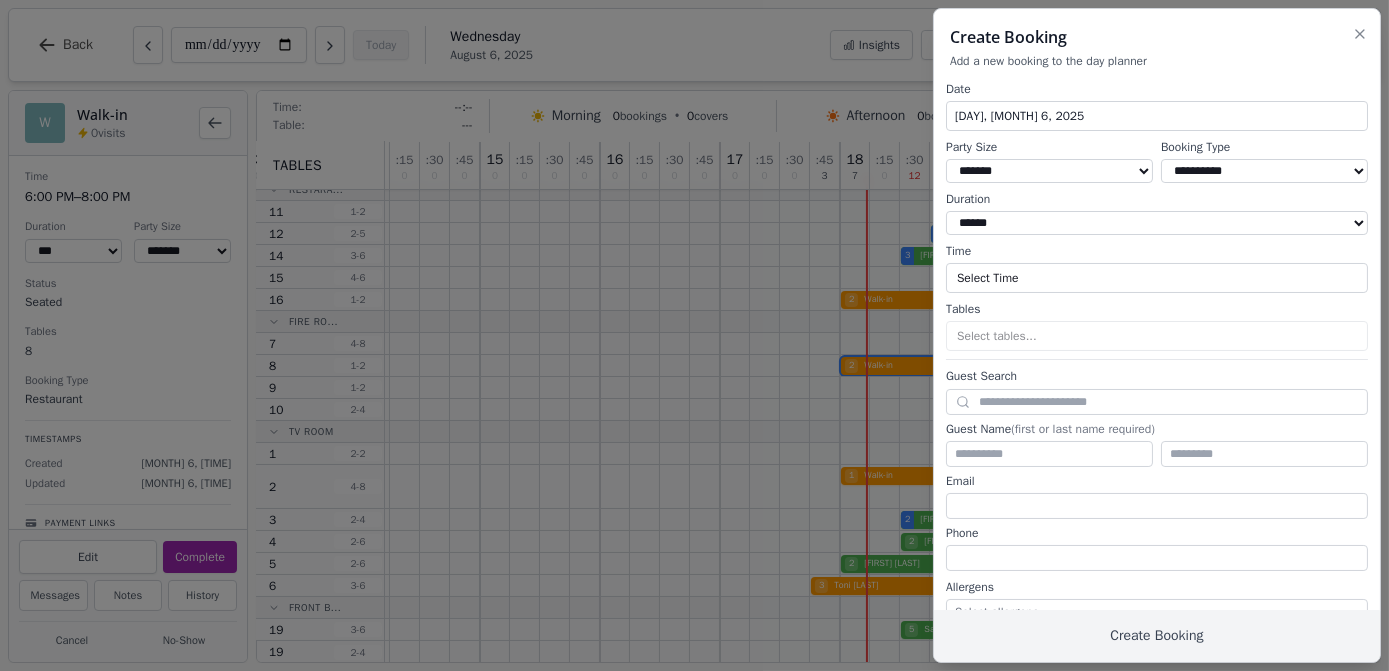 click on "**********" at bounding box center [1264, 171] 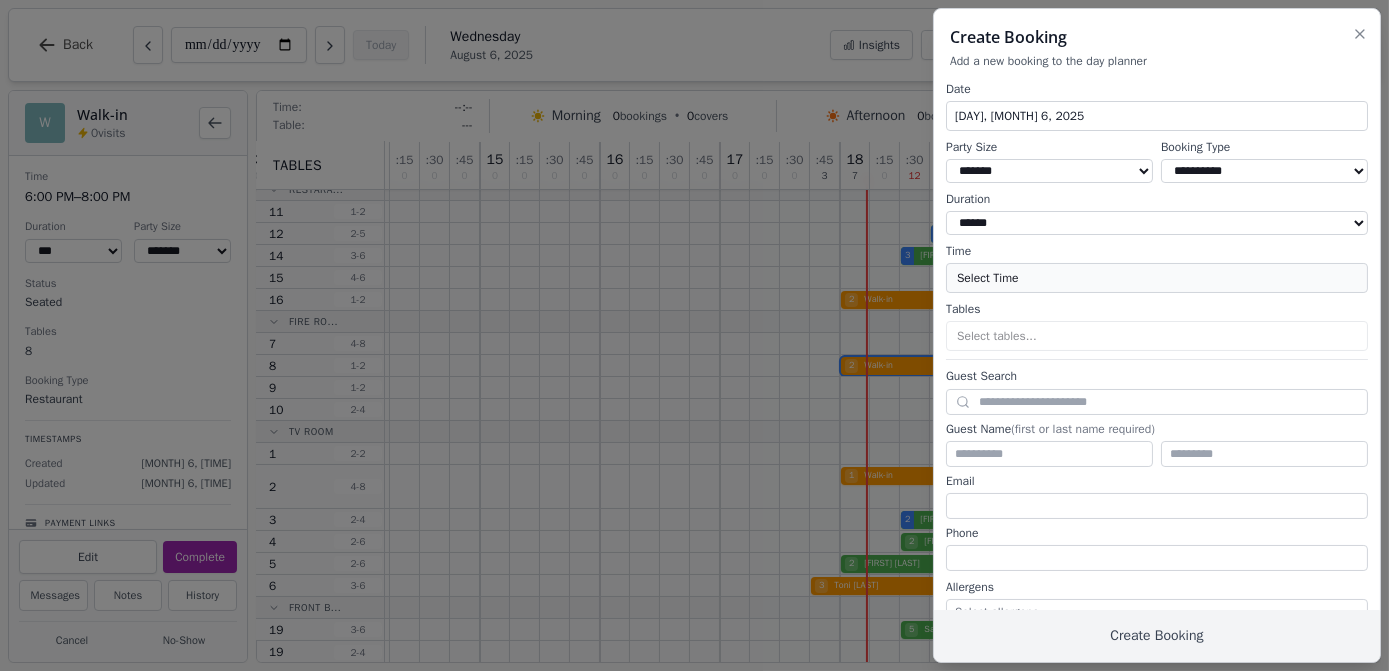 click on "Select Time" at bounding box center [1157, 278] 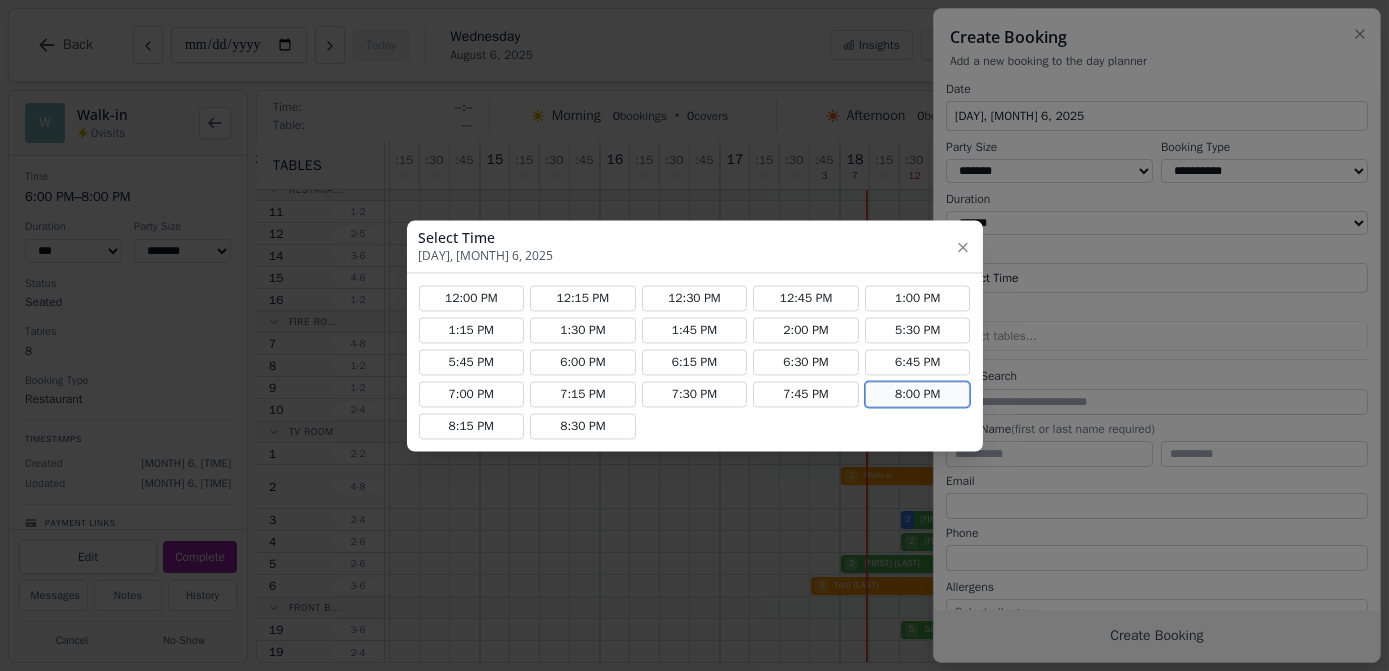 click on "8:00 PM" at bounding box center [918, 394] 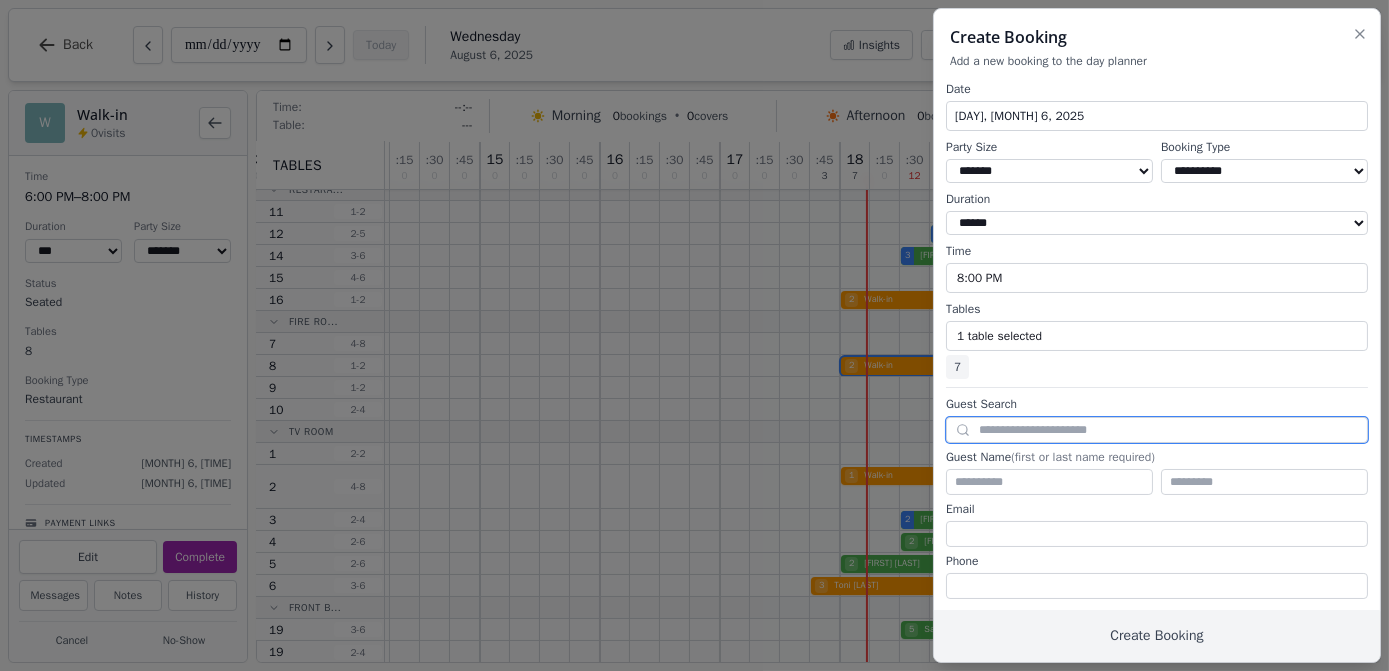 click at bounding box center [1157, 430] 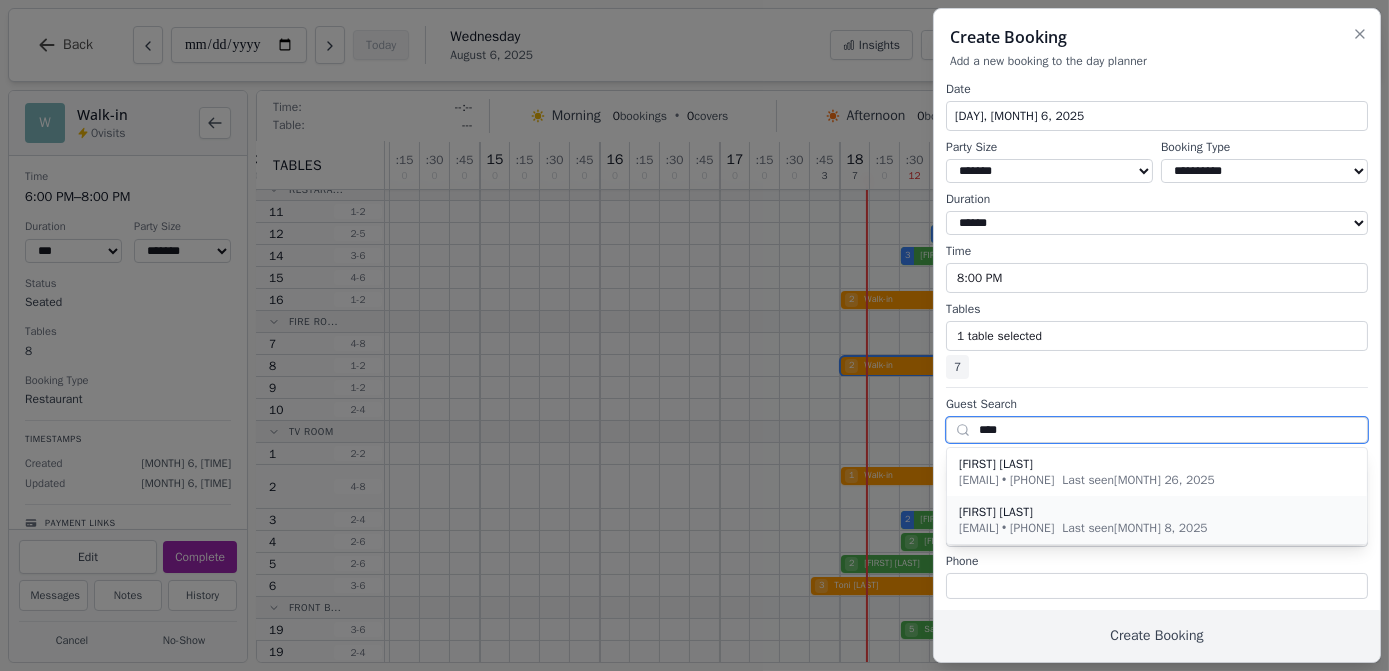 type on "****" 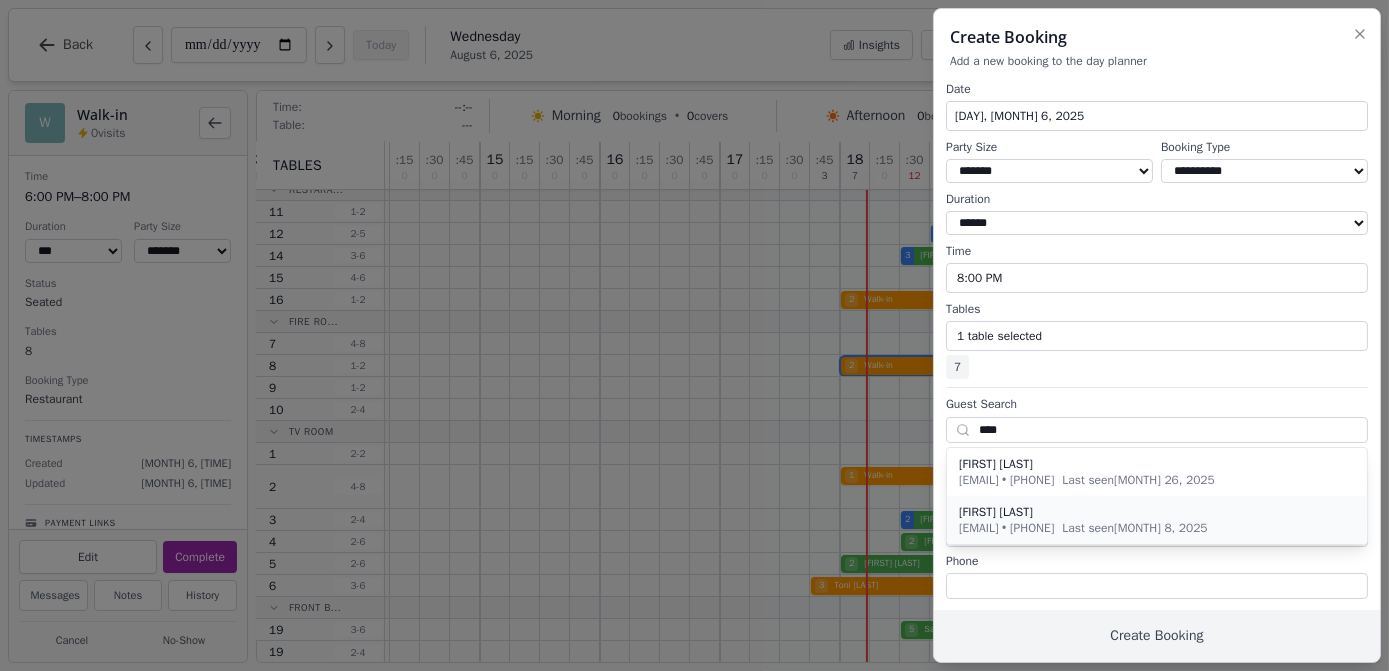 click on "[EMAIL] • [PHONE] Last seen  [MONTH] 8, 2025" at bounding box center [1157, 528] 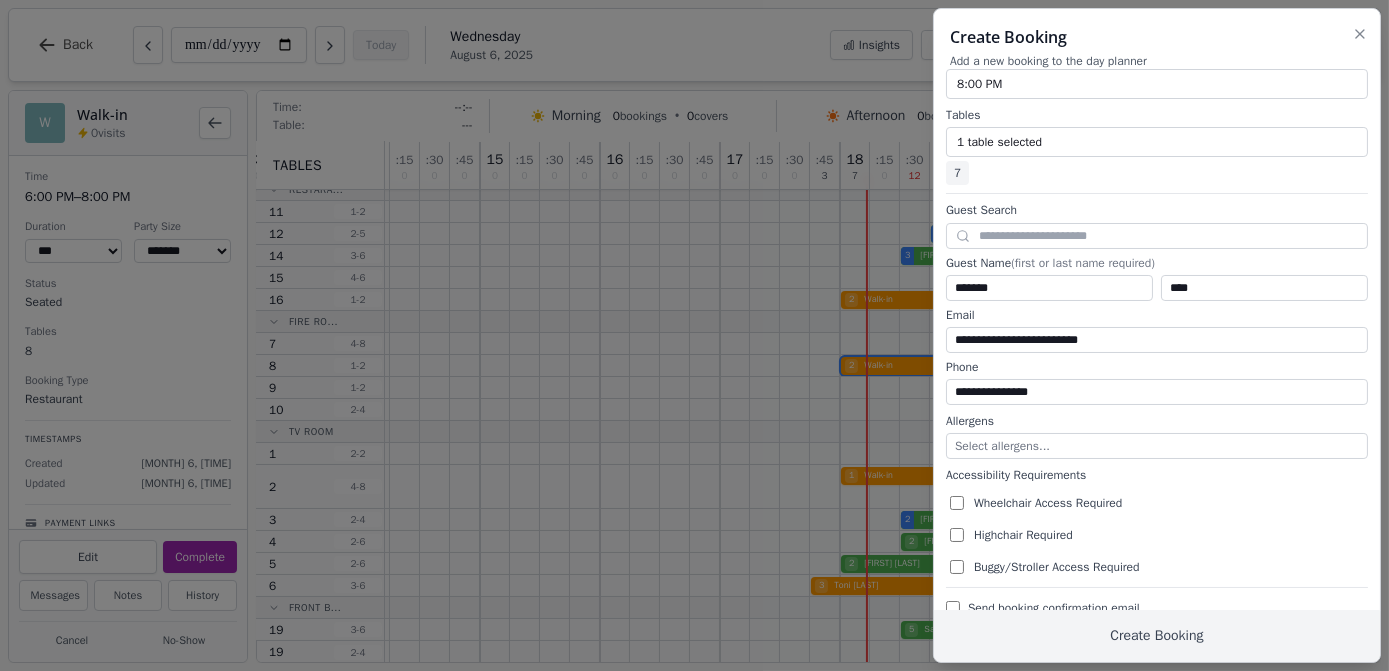 scroll, scrollTop: 226, scrollLeft: 0, axis: vertical 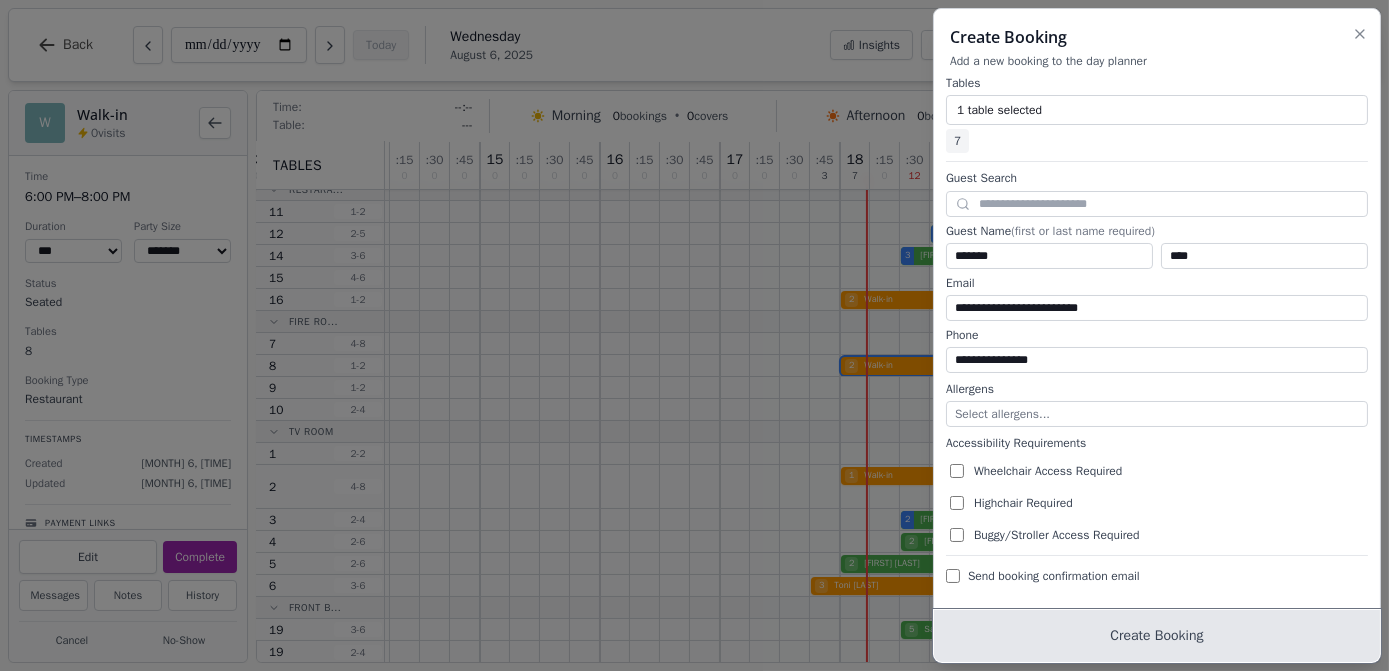 click on "Create Booking" at bounding box center (1157, 636) 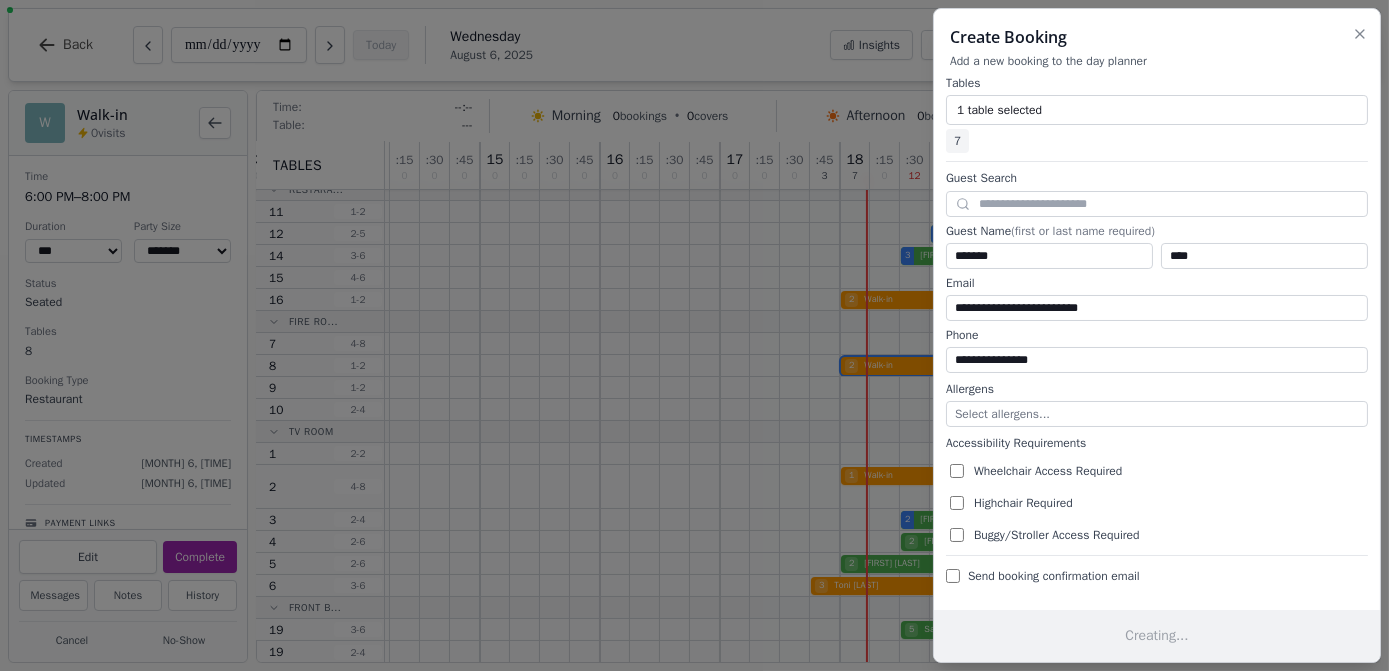 scroll, scrollTop: 0, scrollLeft: 0, axis: both 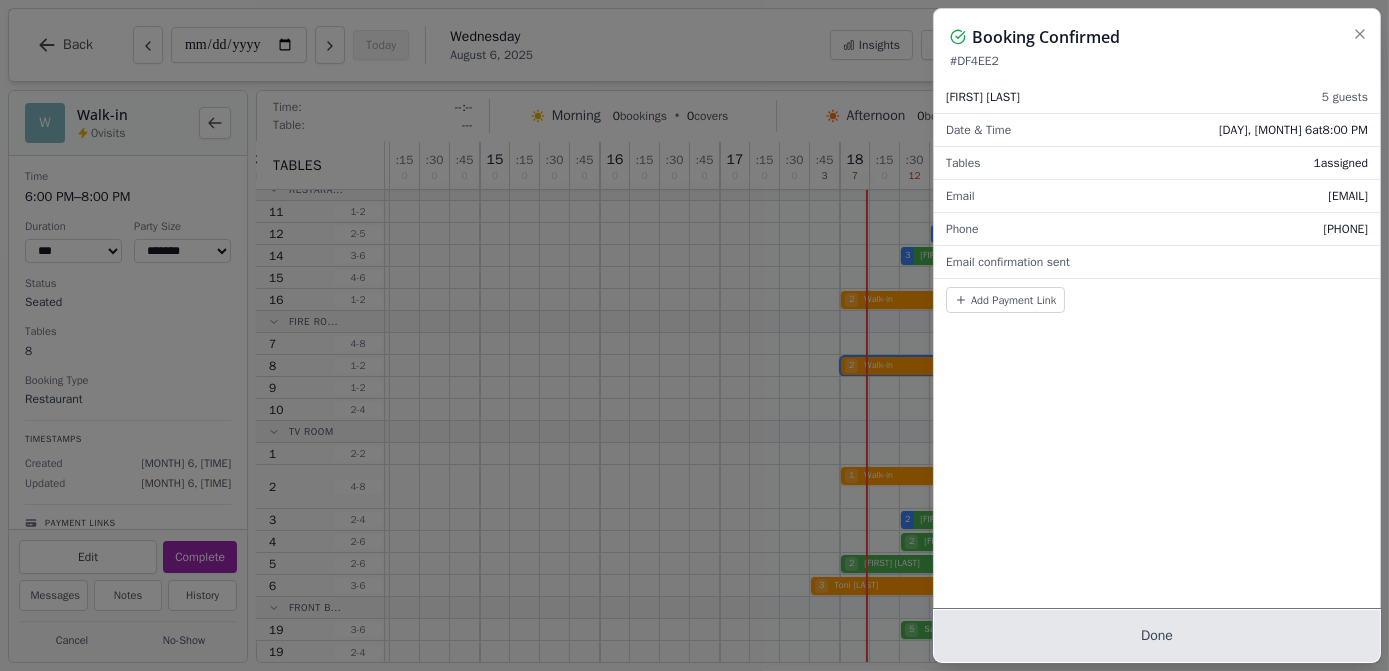 click on "Done" at bounding box center [1157, 636] 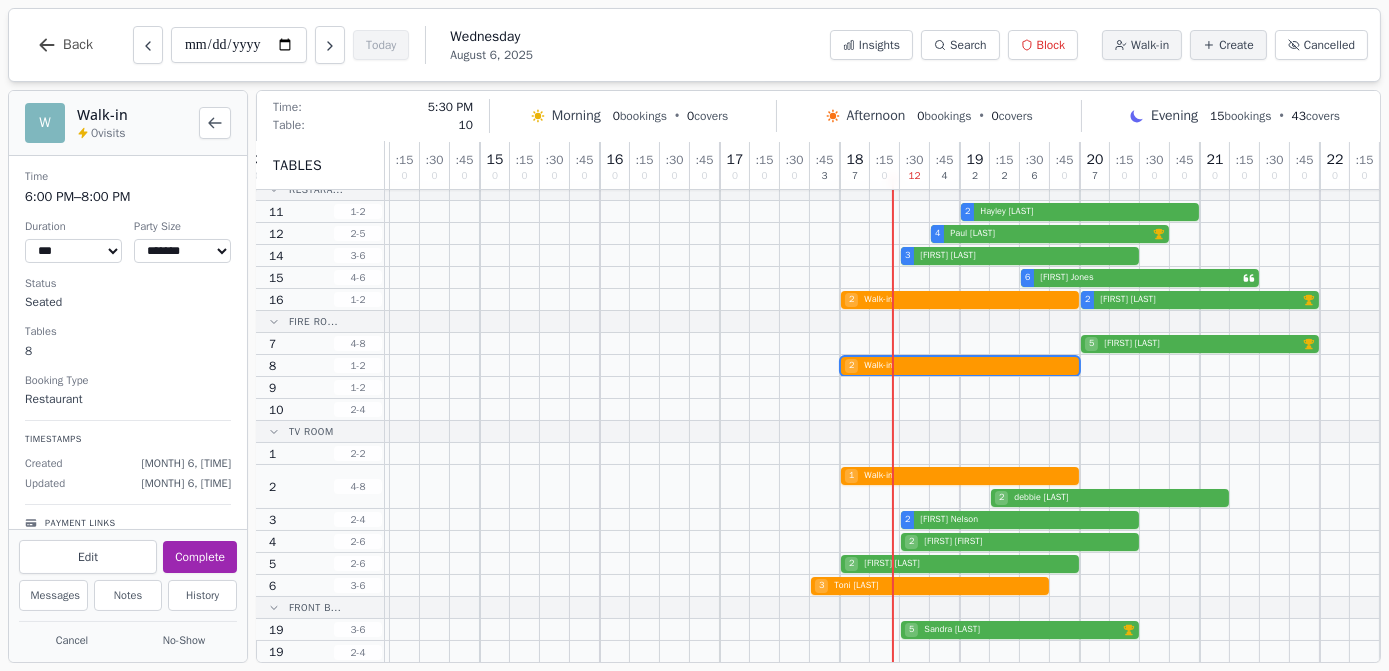 scroll, scrollTop: 0, scrollLeft: 398, axis: horizontal 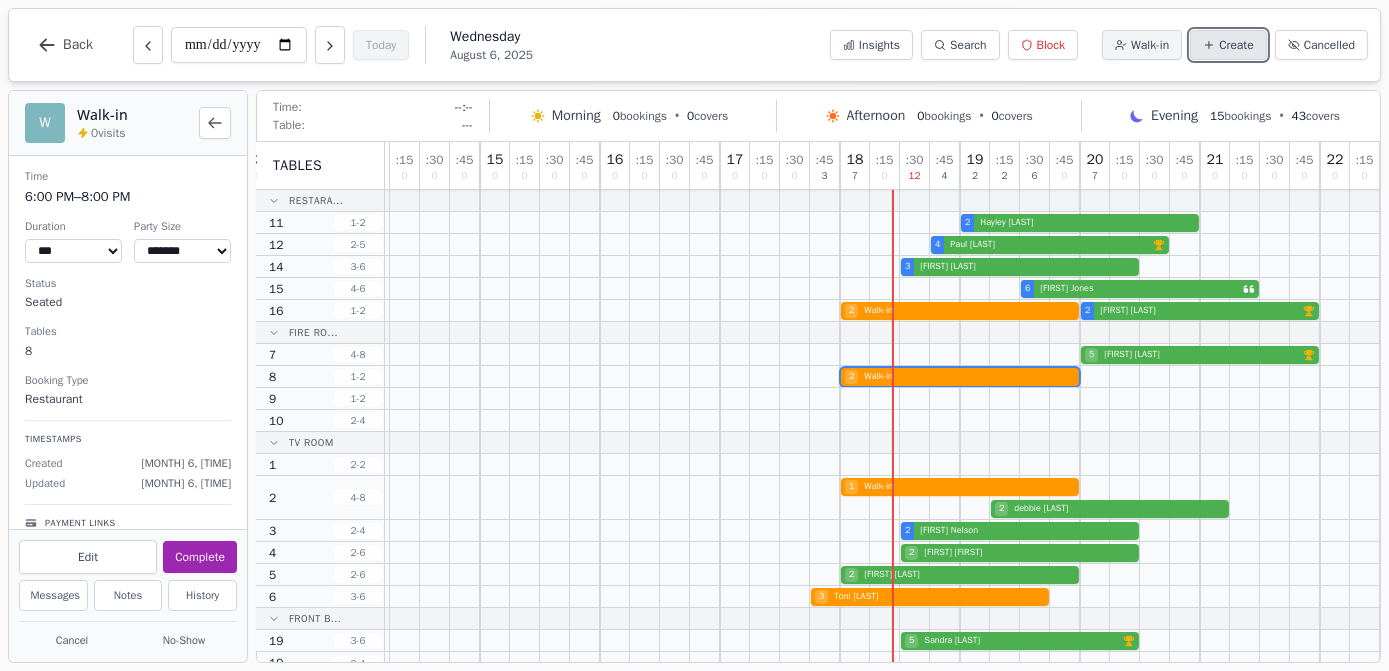 click on "Create" at bounding box center (1236, 45) 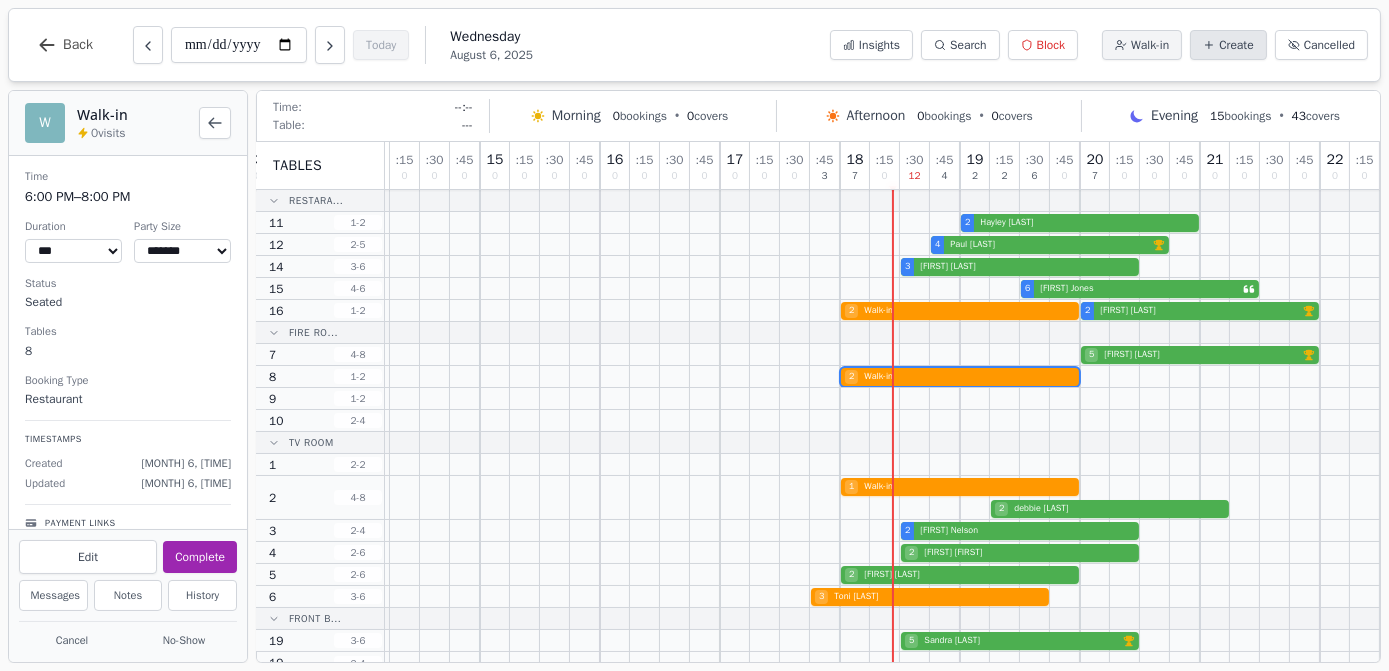 select on "****" 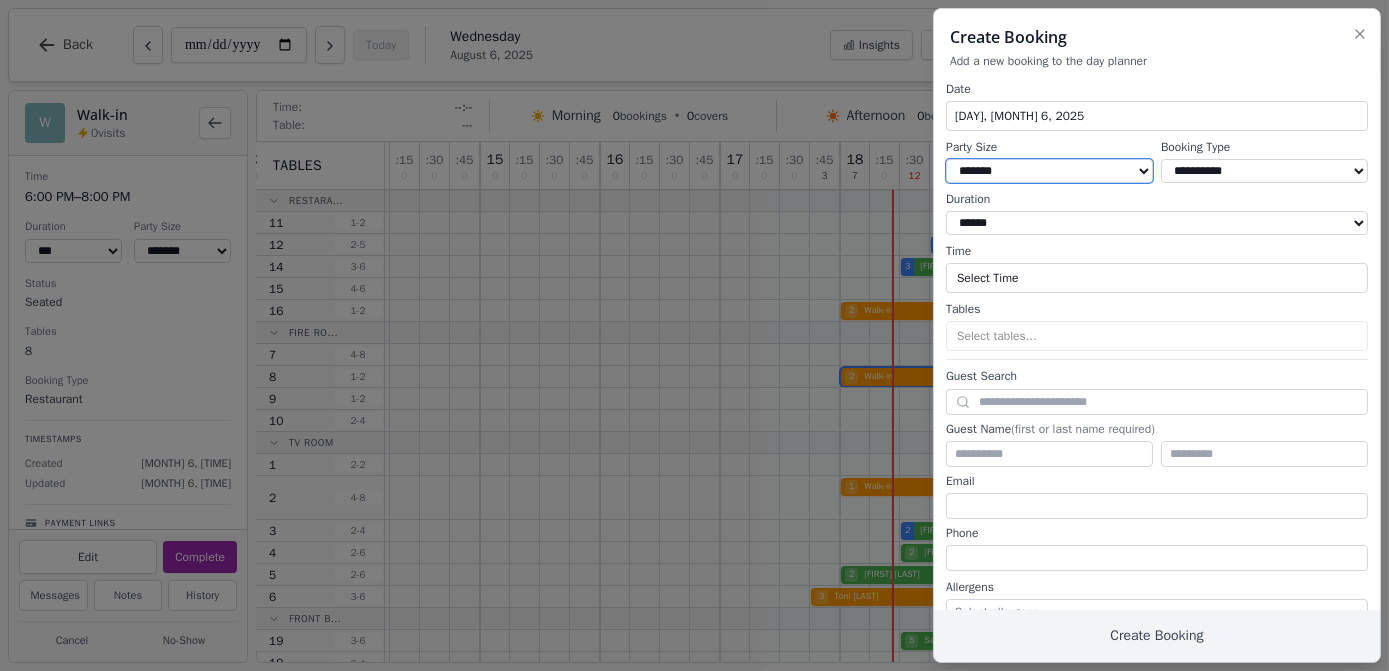 click on "*   ***** *   ****** *   ****** *   ****** *   ****** *   ****** *   ****** *   ****** *   ****** **   ****** **   ****** **   ****** **   ****** **   ****** **   ****** **   ****** **   ****** **   ****** **   ****** **   ****** **   ****** **   ****** **   ****** **   ****** **   ****** **   ****** **   ****** **   ****** **   ****** **   ****** **   ****** **   ****** **   ****** **   ****** **   ****** **   ****** **   ****** **   ****** **   ****** **   ****** **   ****** **   ****** **   ****** **   ****** **   ****** **   ****** **   ****** **   ****** **   ****** **   ****** **   ****** **   ****** **   ****** **   ****** **   ****** **   ****** **   ****** **   ****** **   ****** **   ****** **   ****** **   ****** **   ****** **   ****** **   ****** **   ****** **   ****** **   ****** **   ****** **   ****** **   ****** **   ****** **   ****** **   ****** **   ****** **   ****** **   ****** **   ****** **   ****** **   ****** **   ****** **   ****** **   ****** **   ****** **   ****** **   ****** **" at bounding box center (1049, 171) 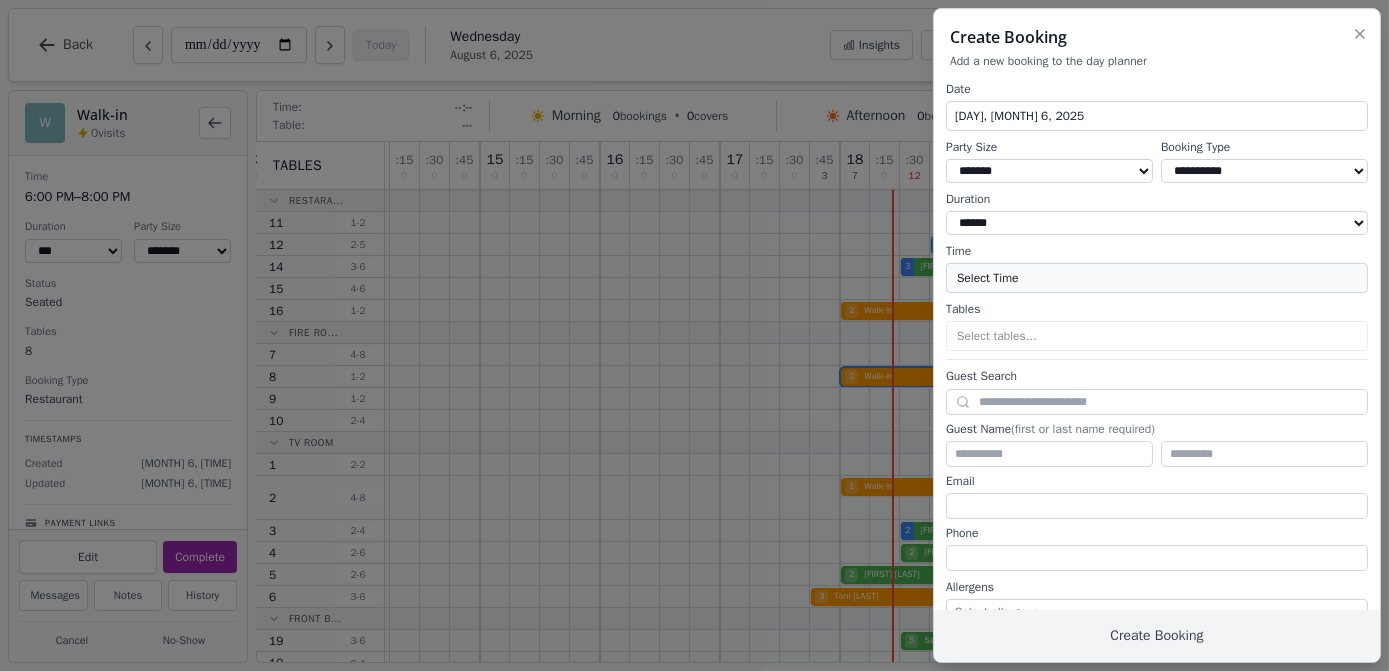 click on "Select Time" at bounding box center [1157, 278] 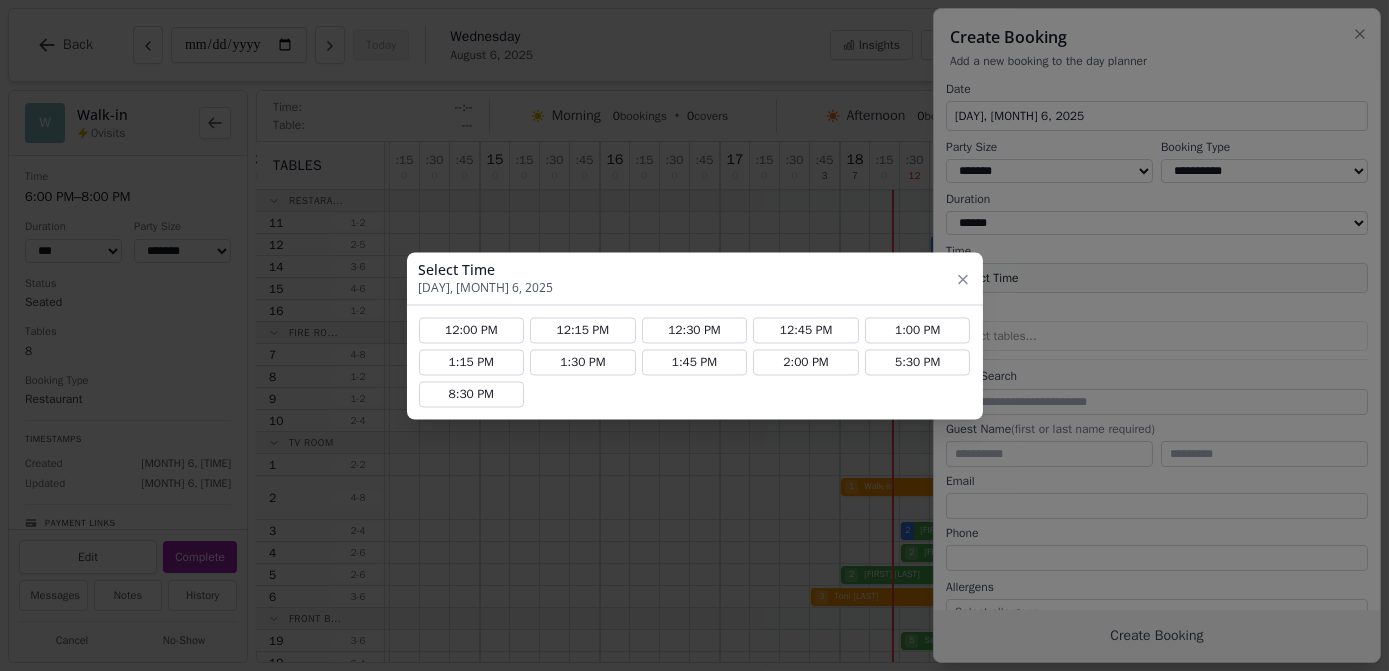 click 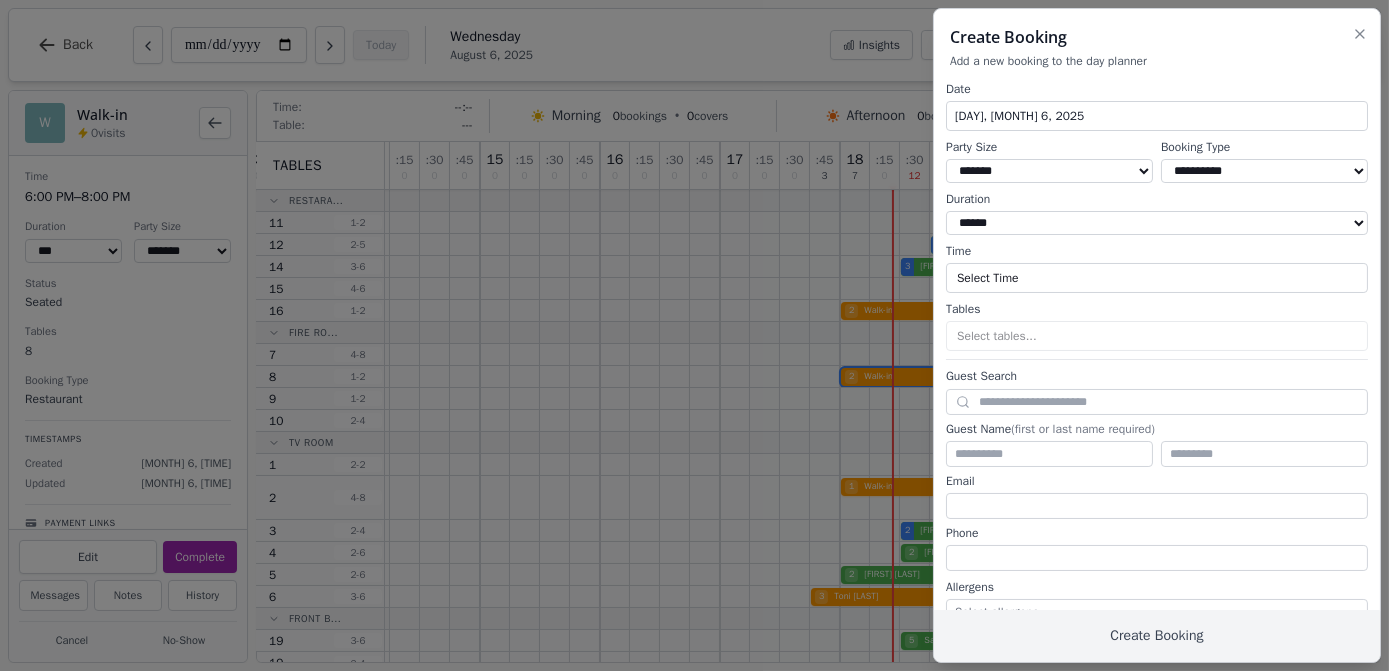 click on "**********" at bounding box center [1264, 171] 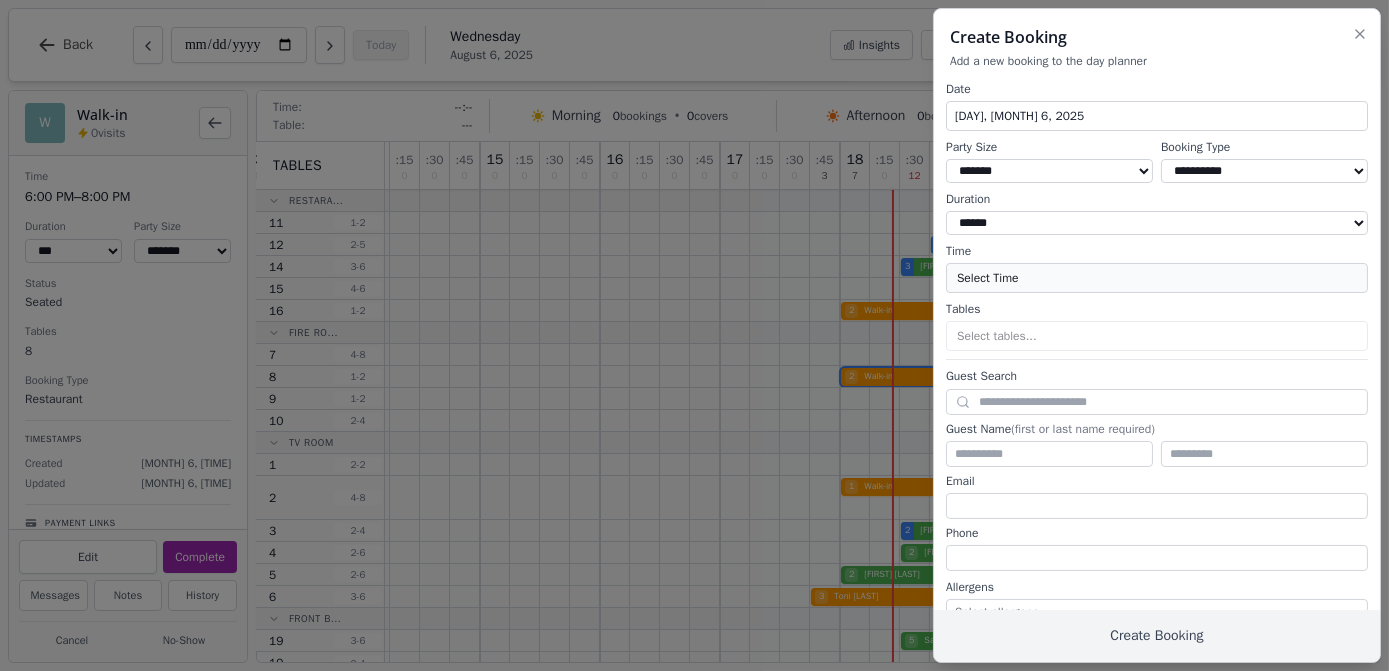 click on "Select Time" at bounding box center (1157, 278) 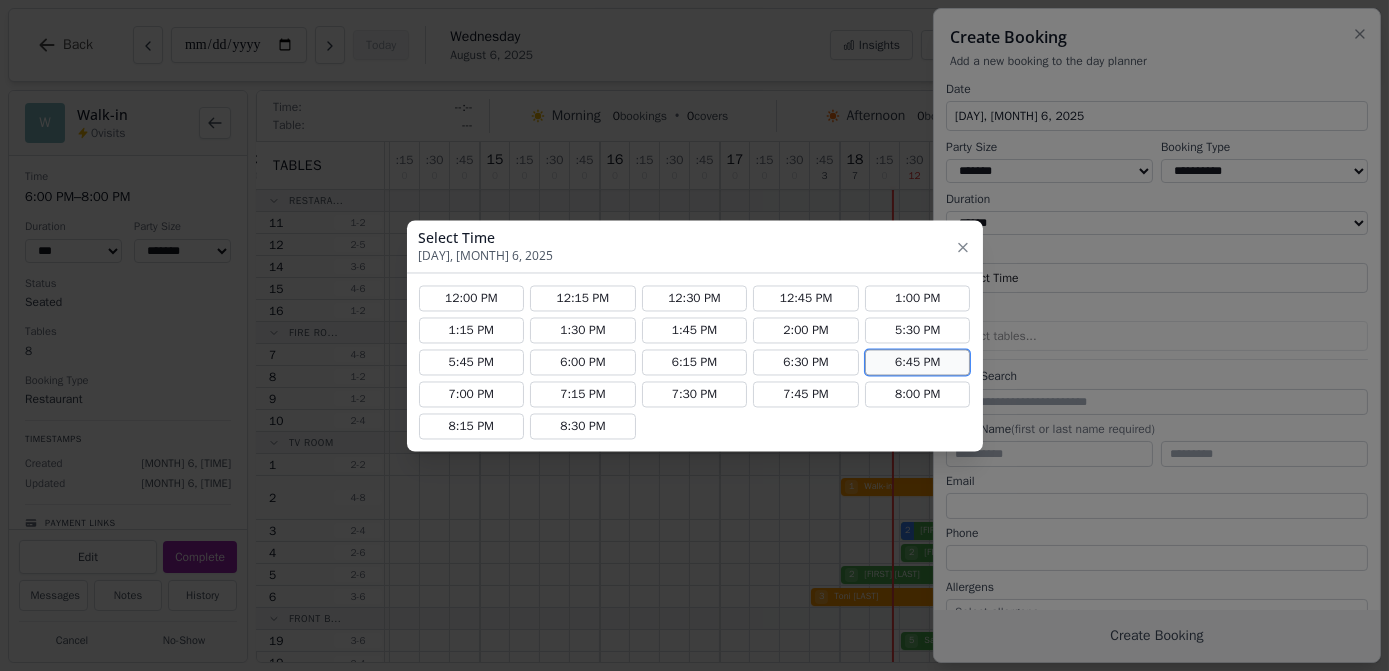 click on "6:45 PM" at bounding box center [918, 362] 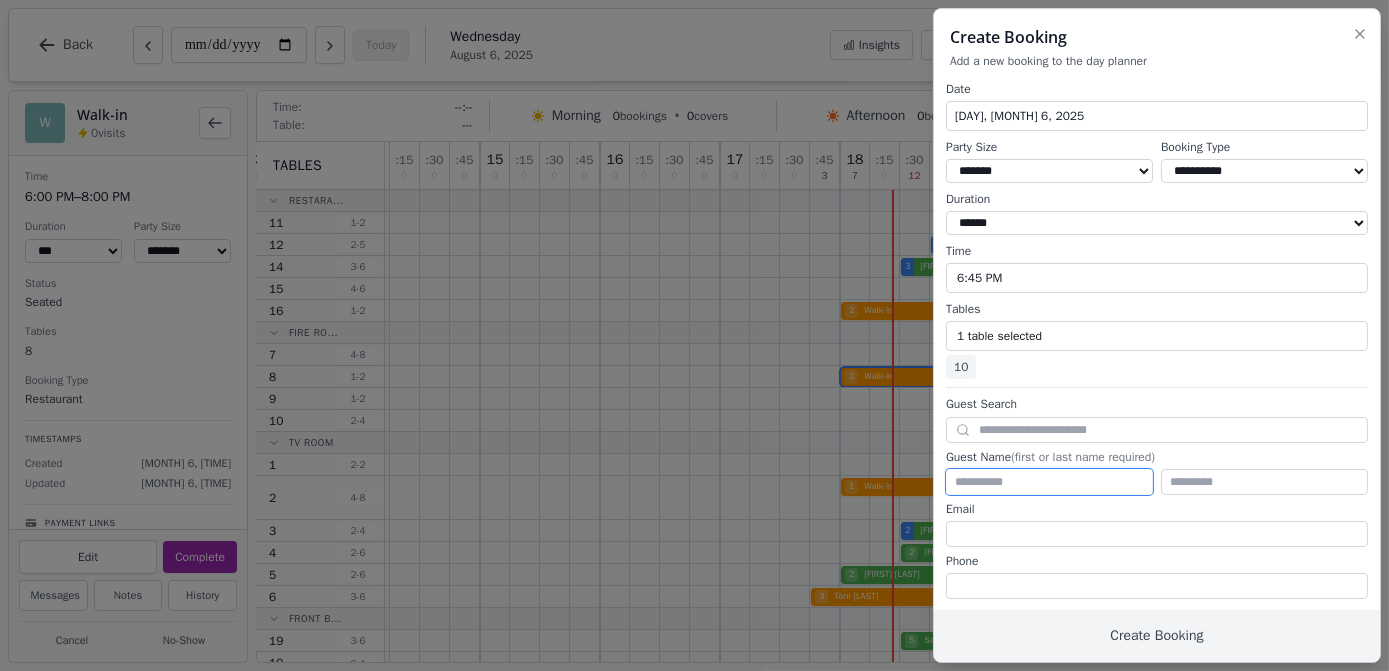 click at bounding box center [1049, 482] 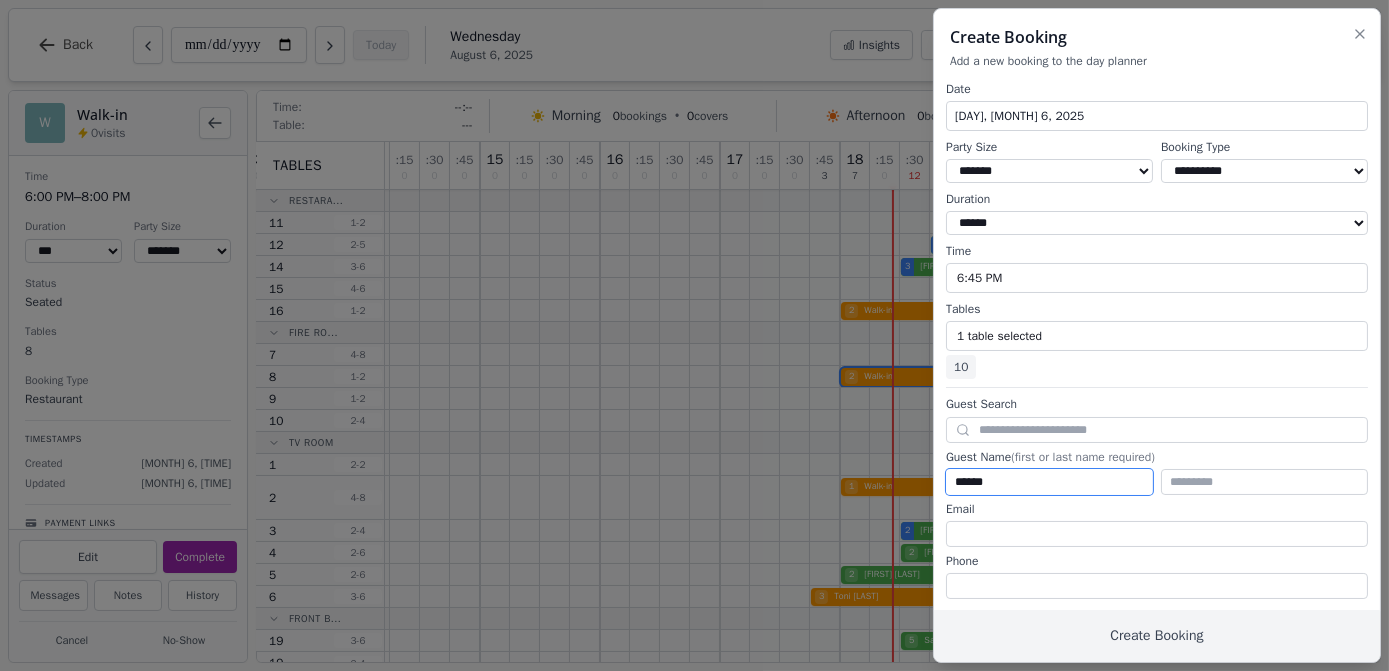 type on "******" 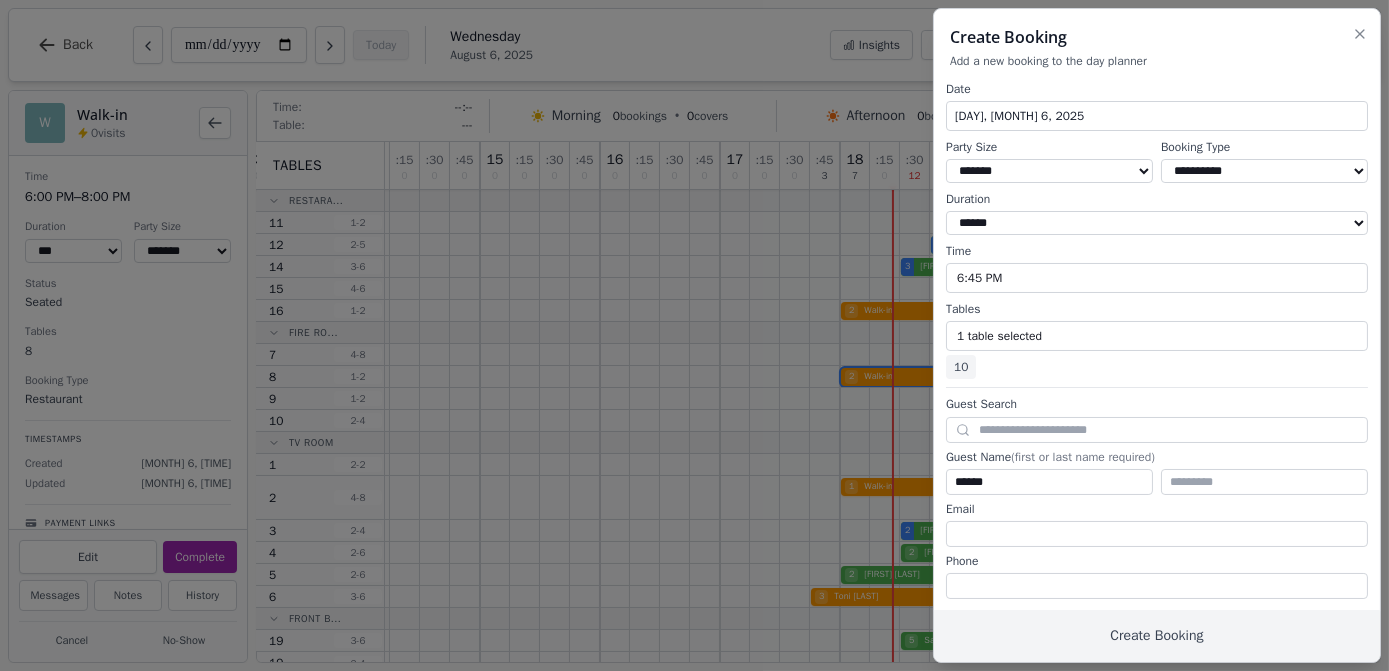 click at bounding box center [694, 335] 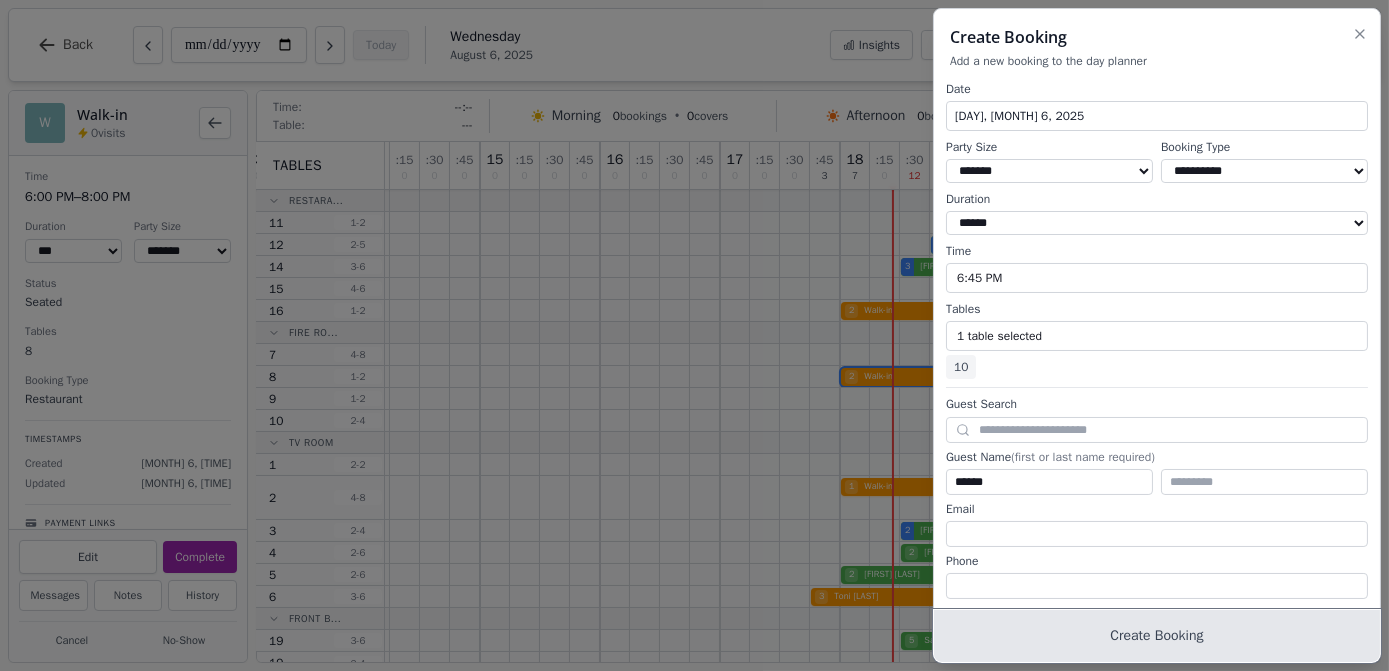 click on "Create Booking" at bounding box center (1157, 636) 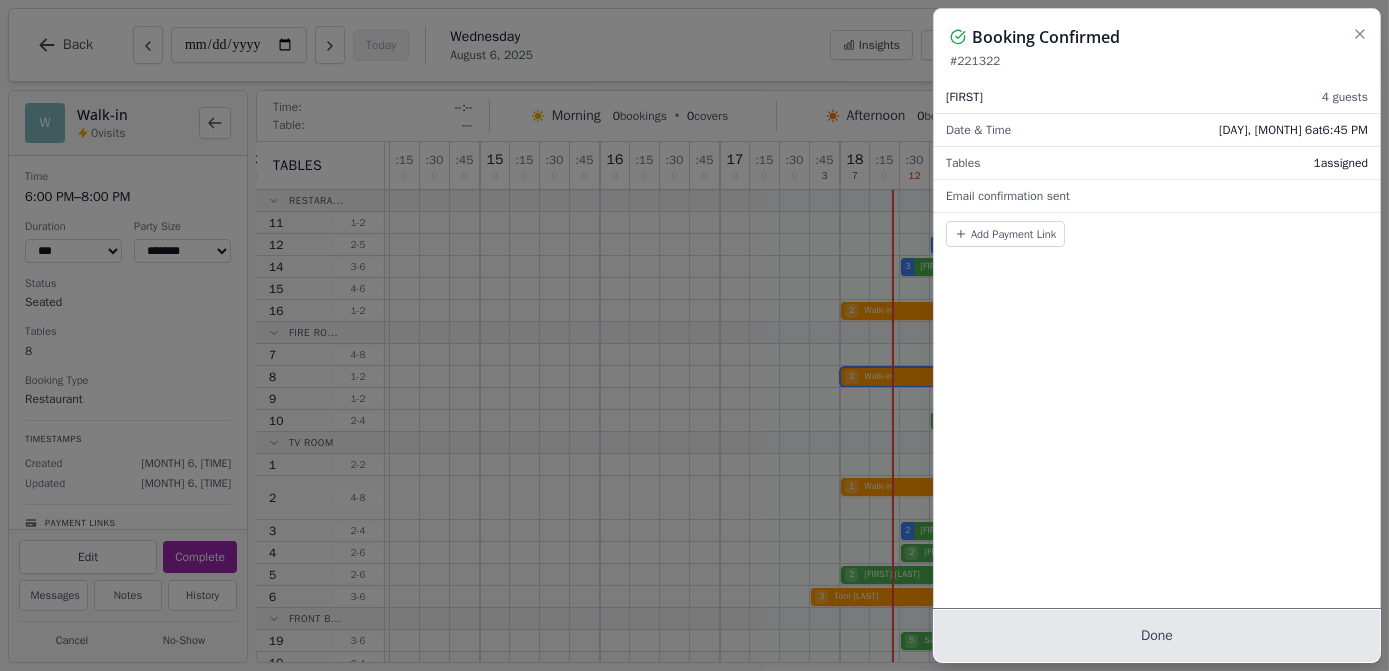 click on "Done" at bounding box center [1157, 636] 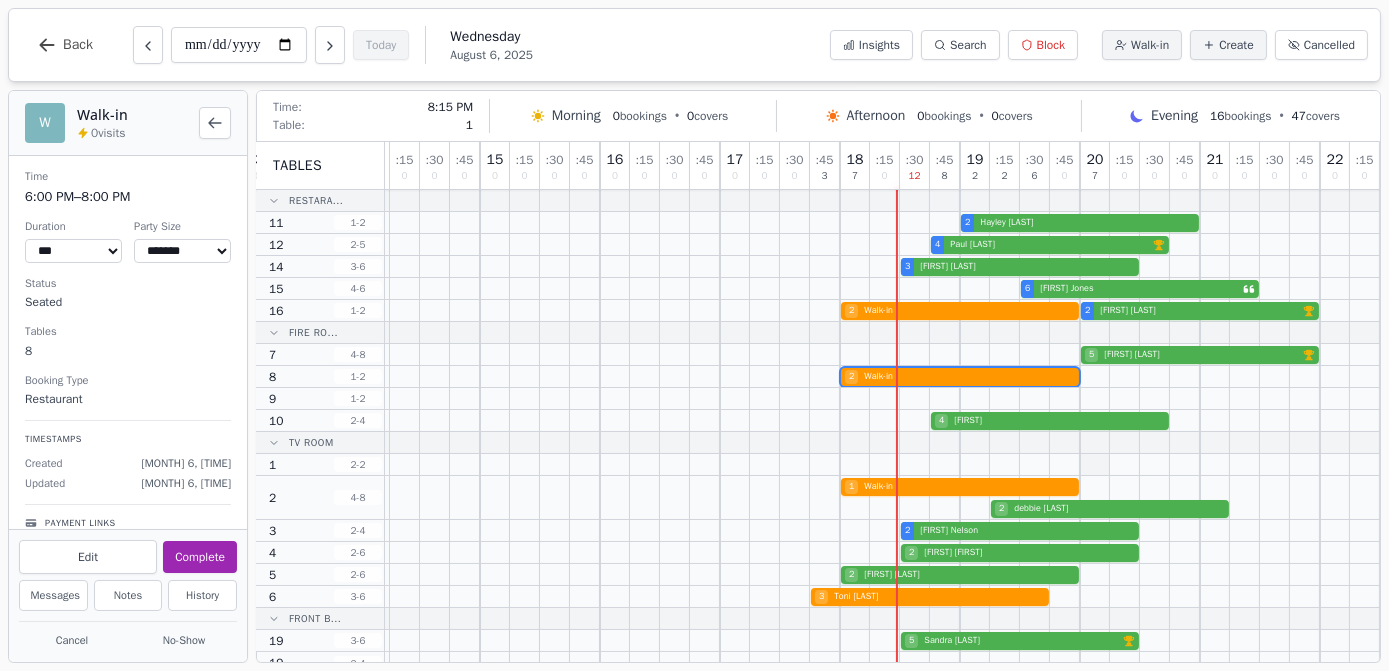 scroll, scrollTop: 0, scrollLeft: 398, axis: horizontal 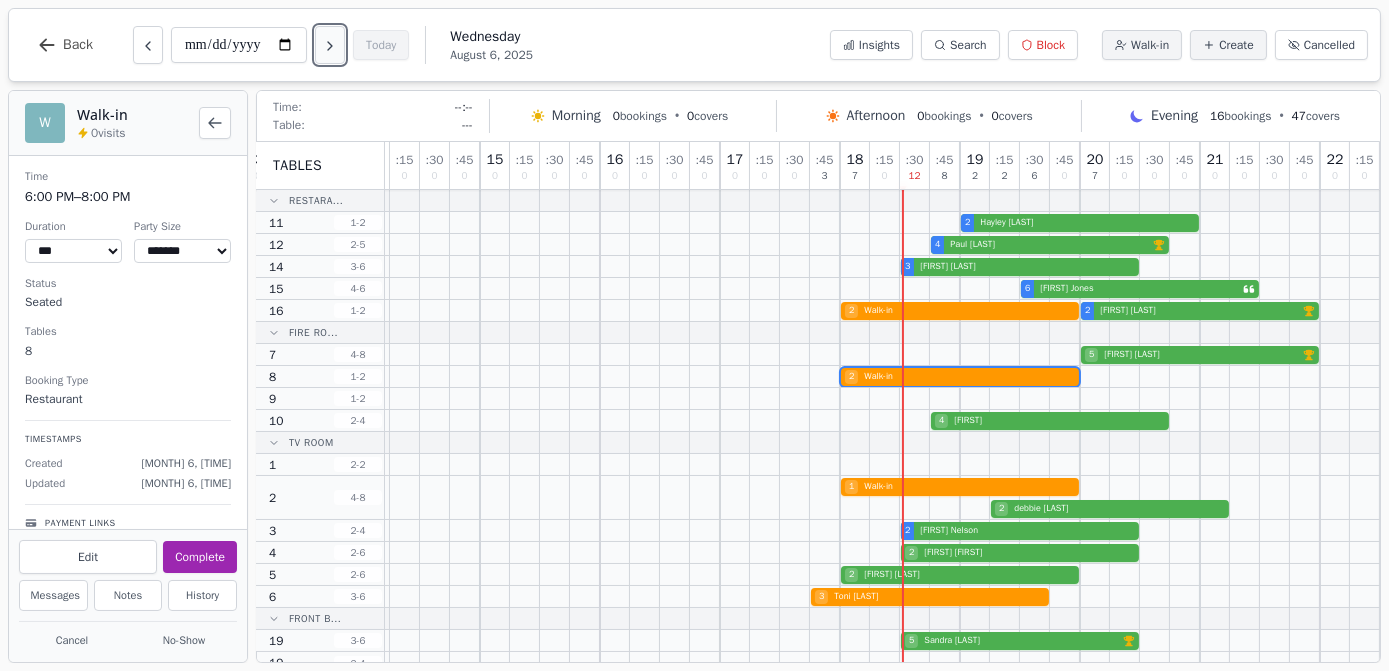 click 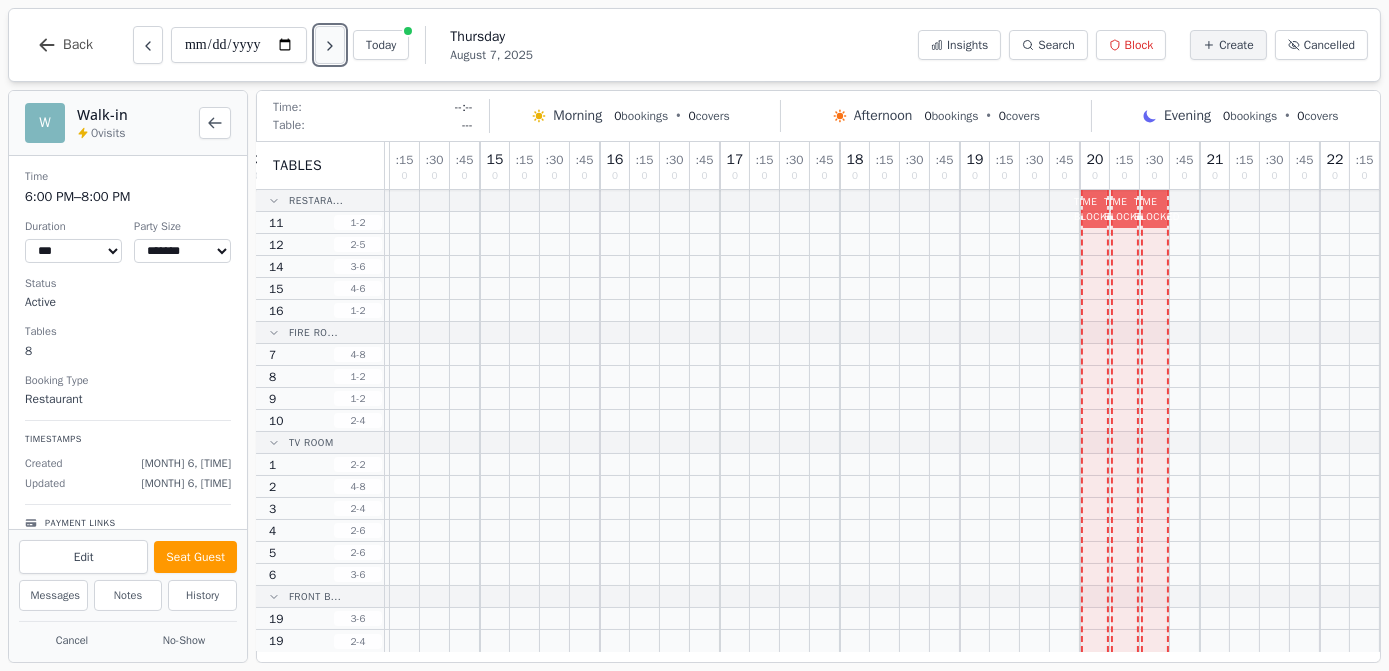 click 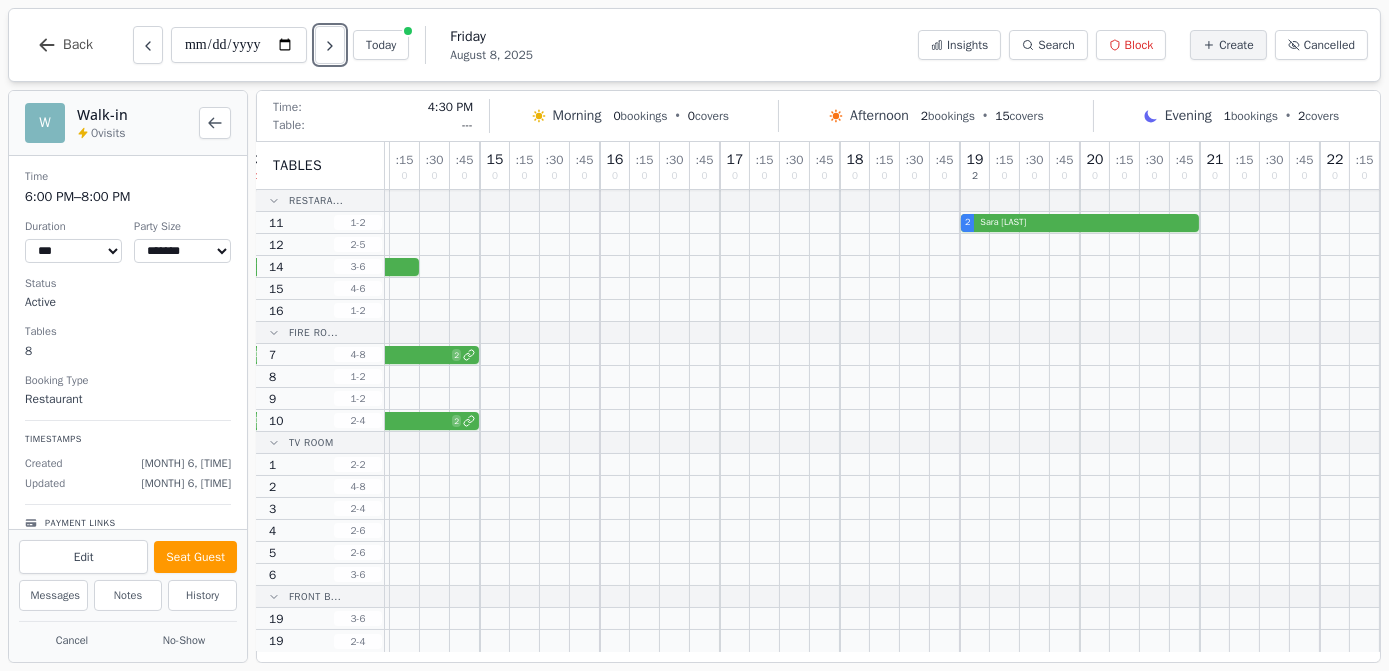 scroll, scrollTop: 0, scrollLeft: 0, axis: both 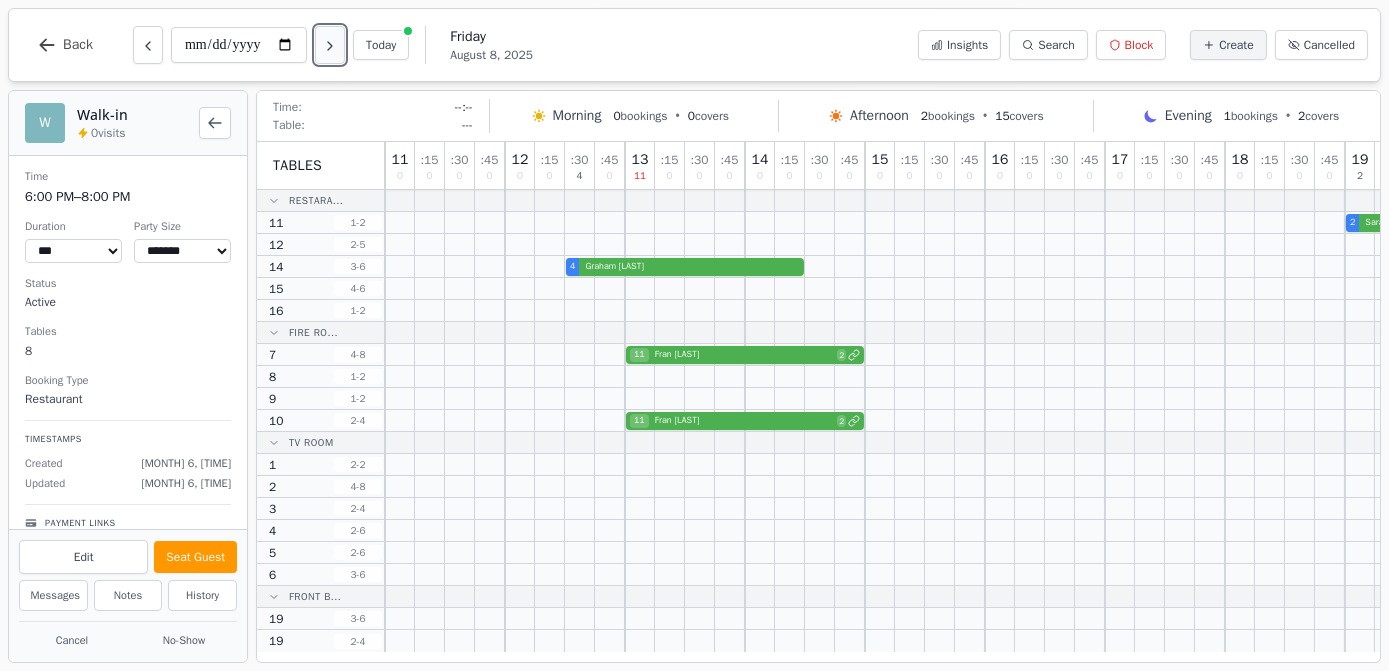 click 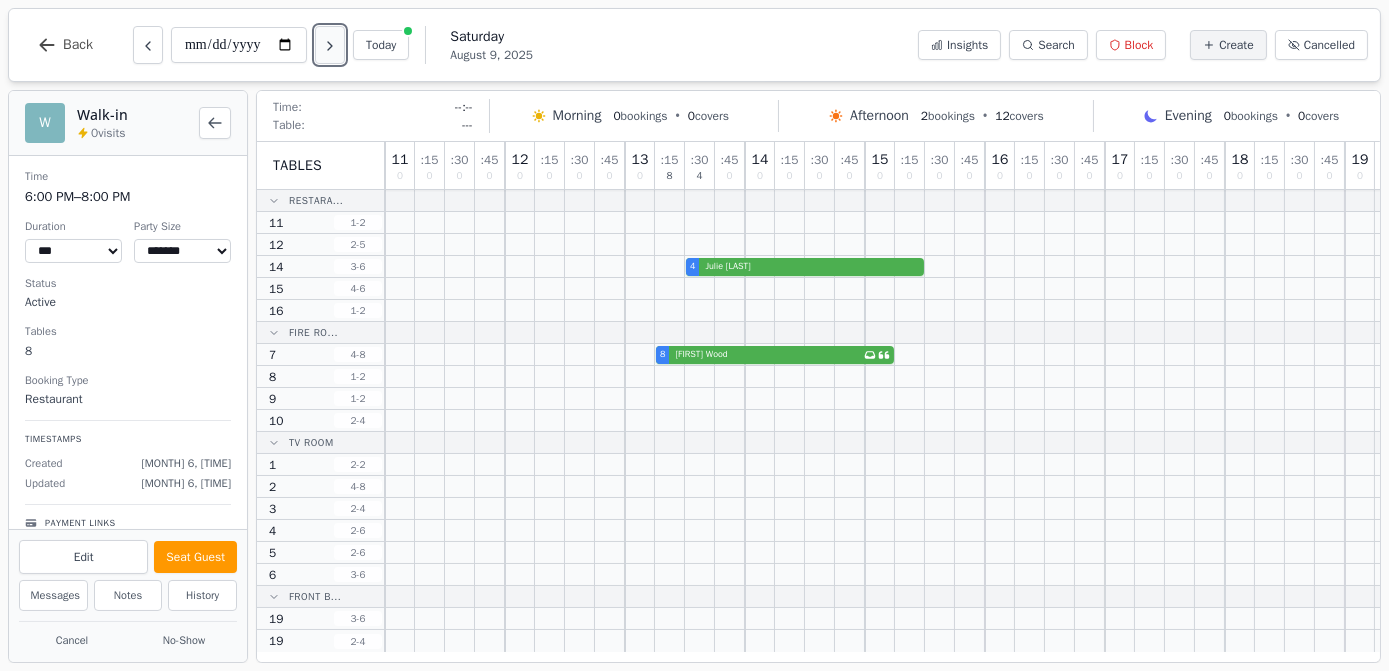 click 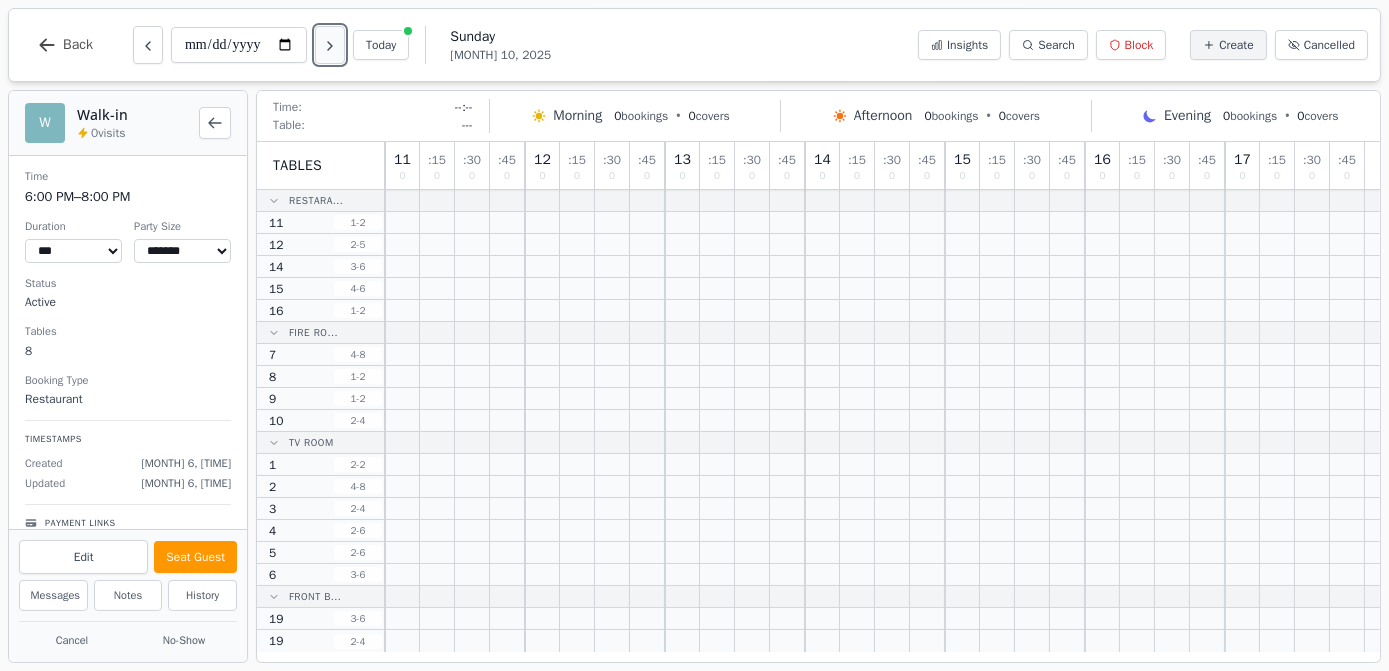 scroll, scrollTop: 0, scrollLeft: 0, axis: both 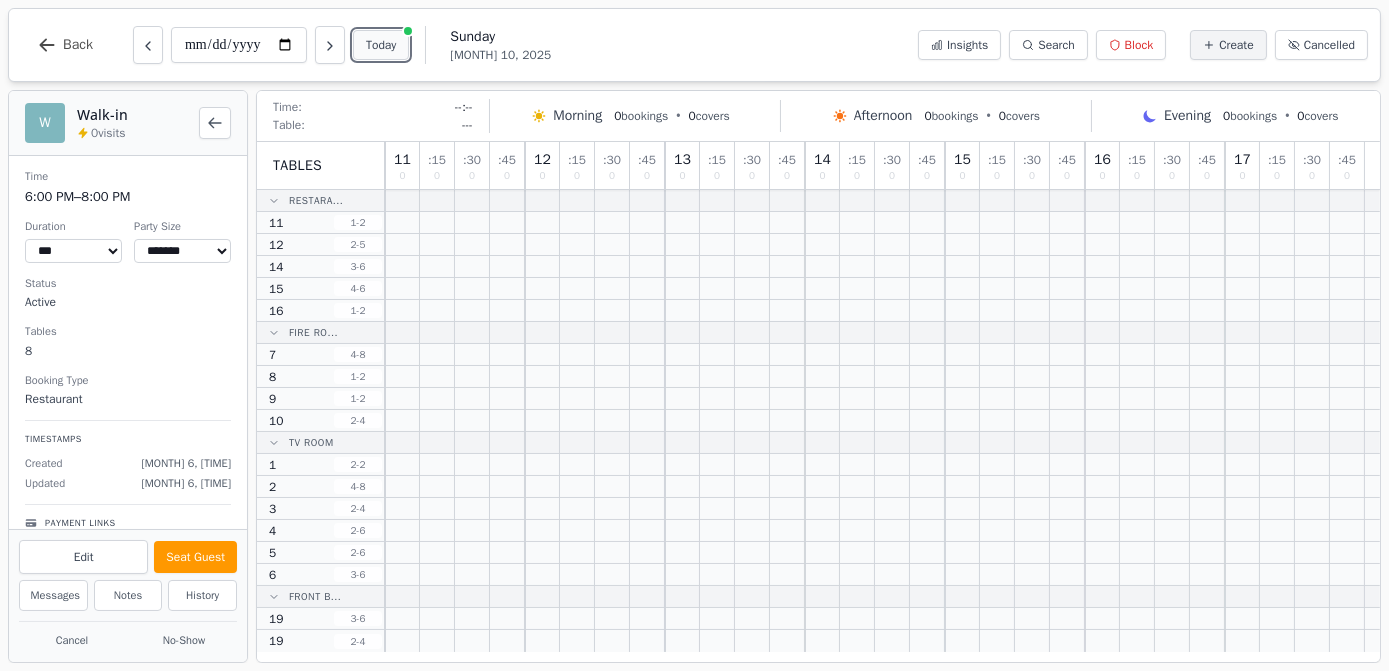 click on "Today" at bounding box center [381, 45] 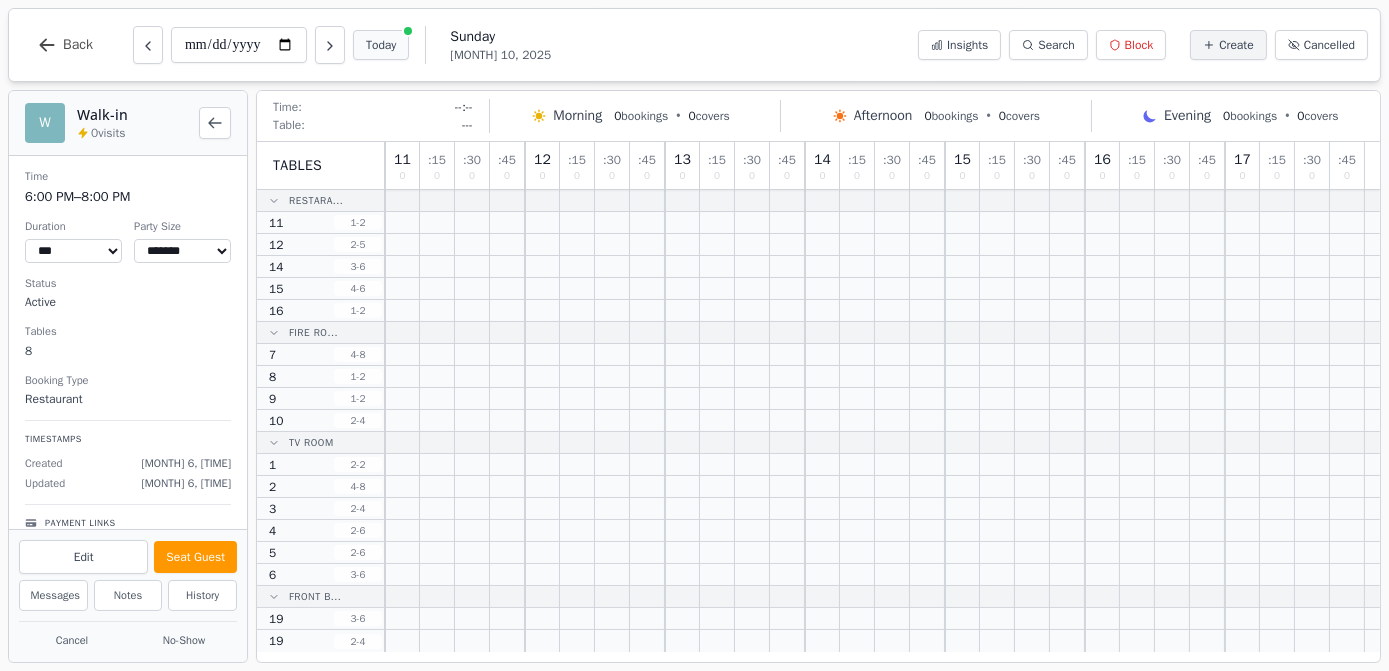 type on "**********" 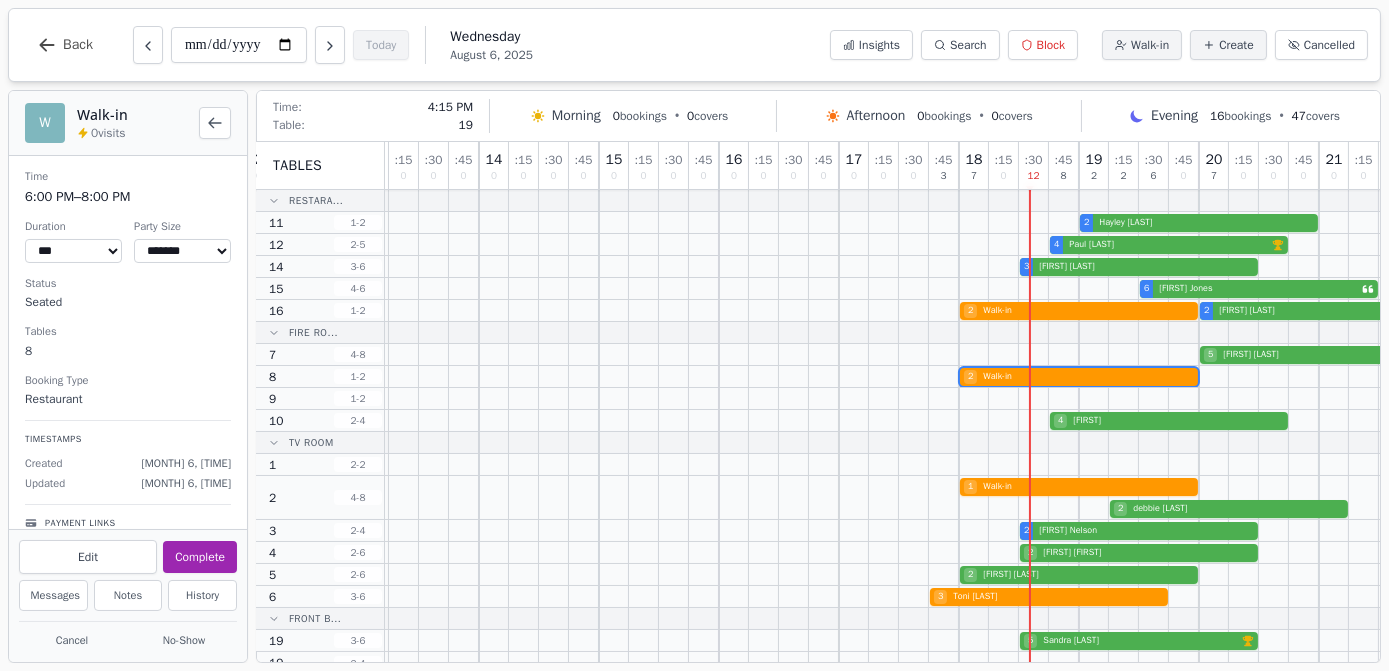 scroll, scrollTop: 0, scrollLeft: 269, axis: horizontal 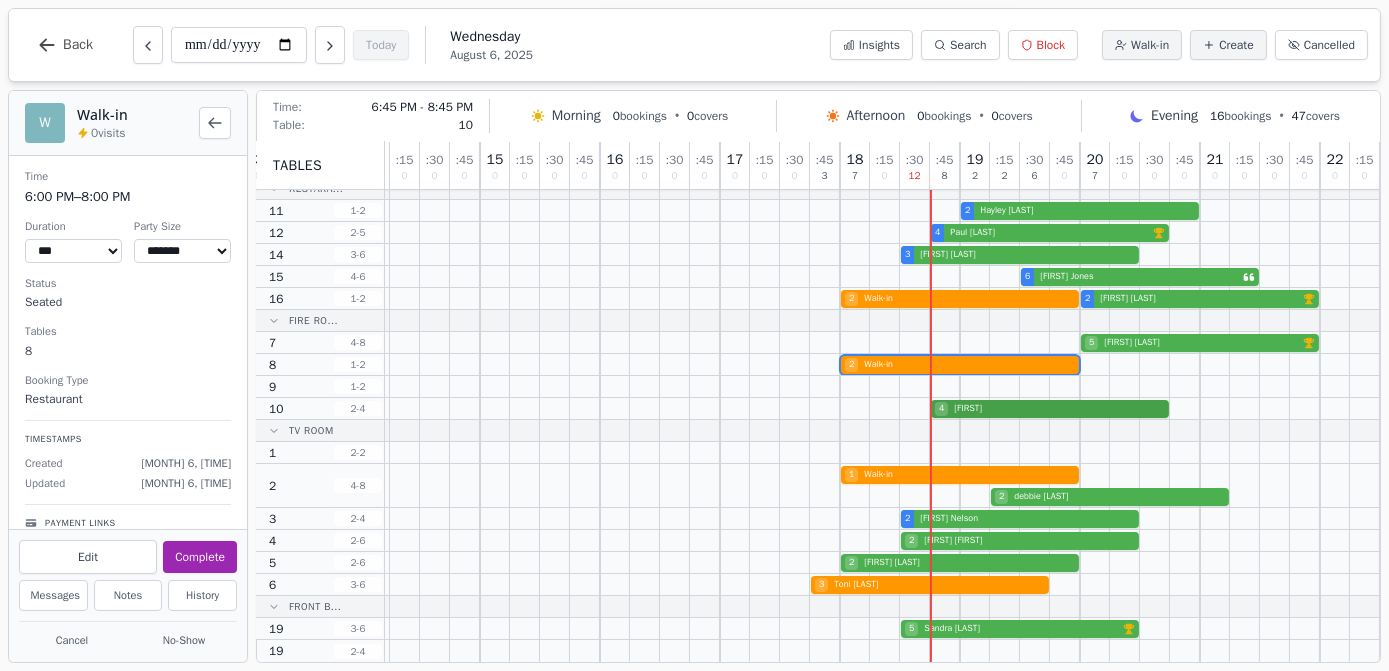 click on "4 [FIRST]" at bounding box center [690, 409] 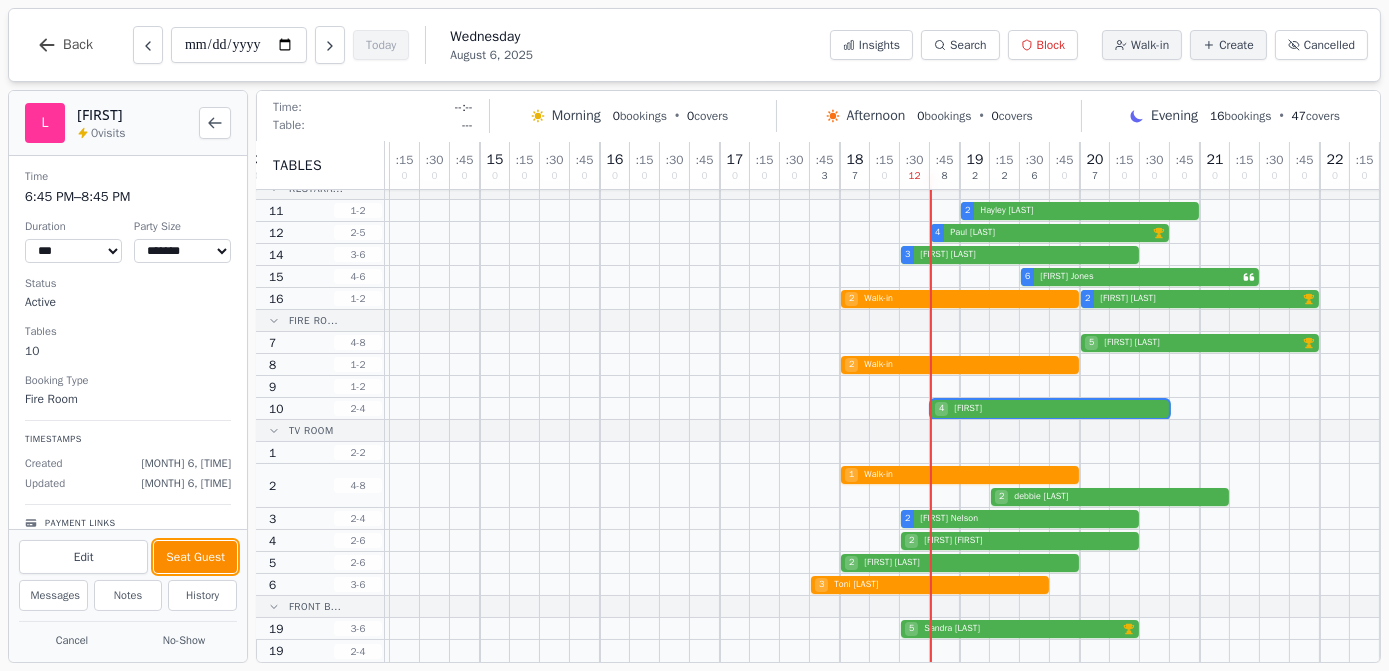 click on "Seat Guest" at bounding box center [195, 557] 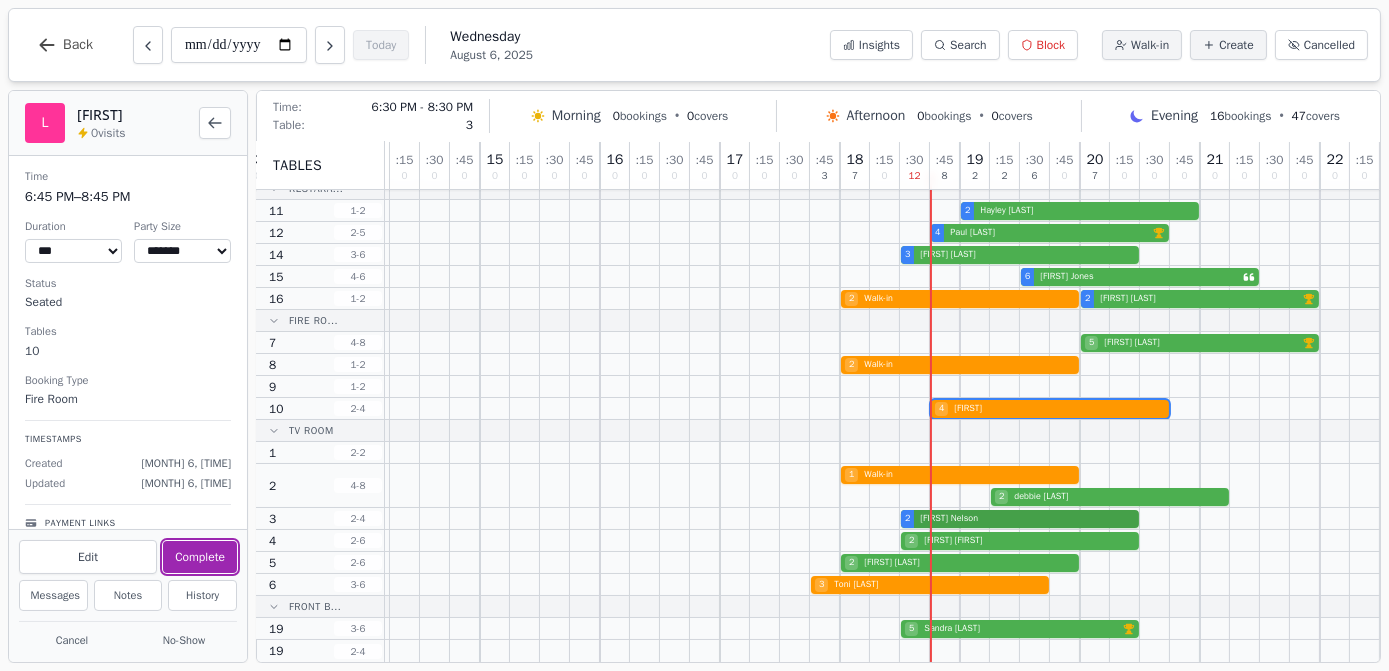 click on "2 [FIRST]   [LAST]" at bounding box center (690, 519) 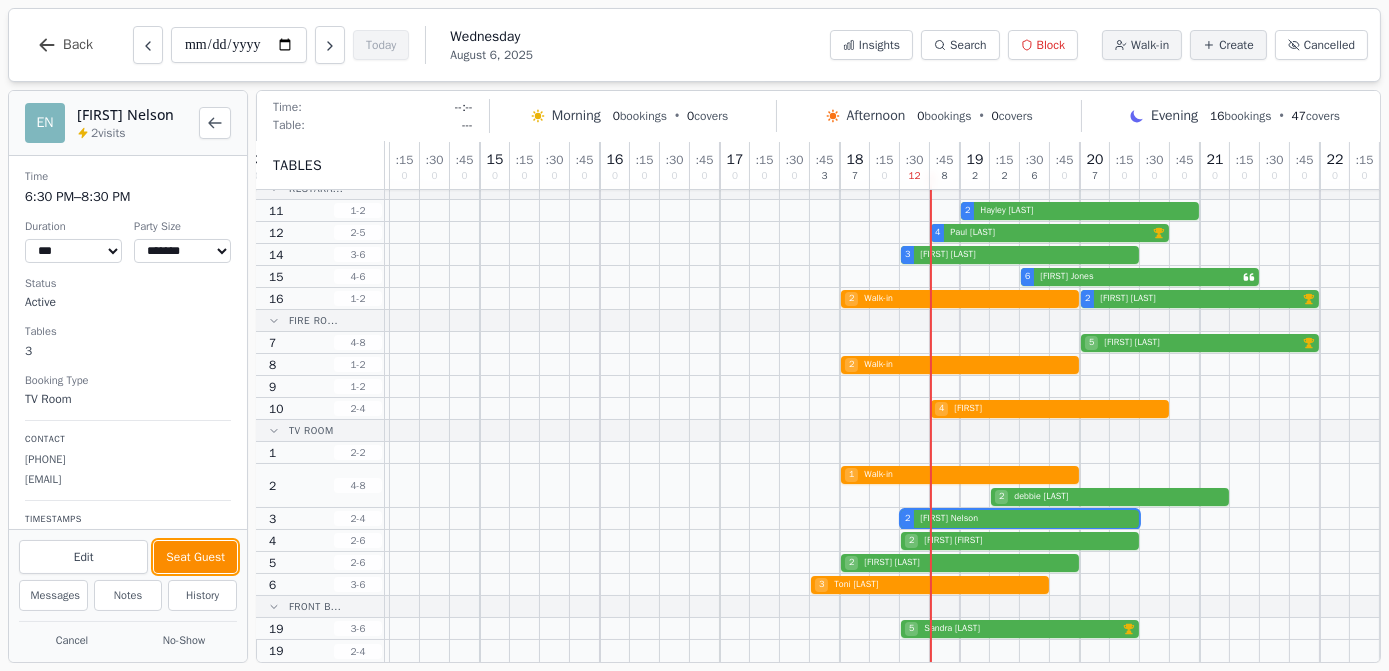 click on "Seat Guest" at bounding box center [195, 557] 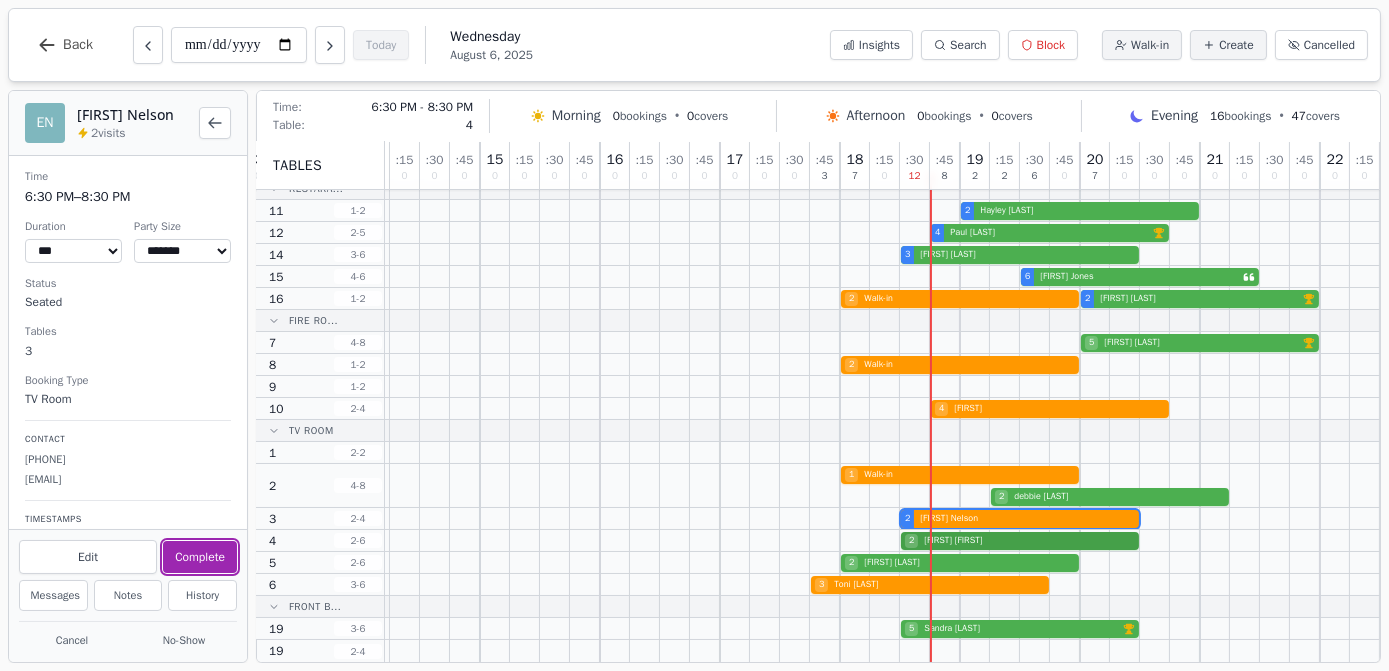 click on "2 [FIRST]   [LAST]" at bounding box center [690, 541] 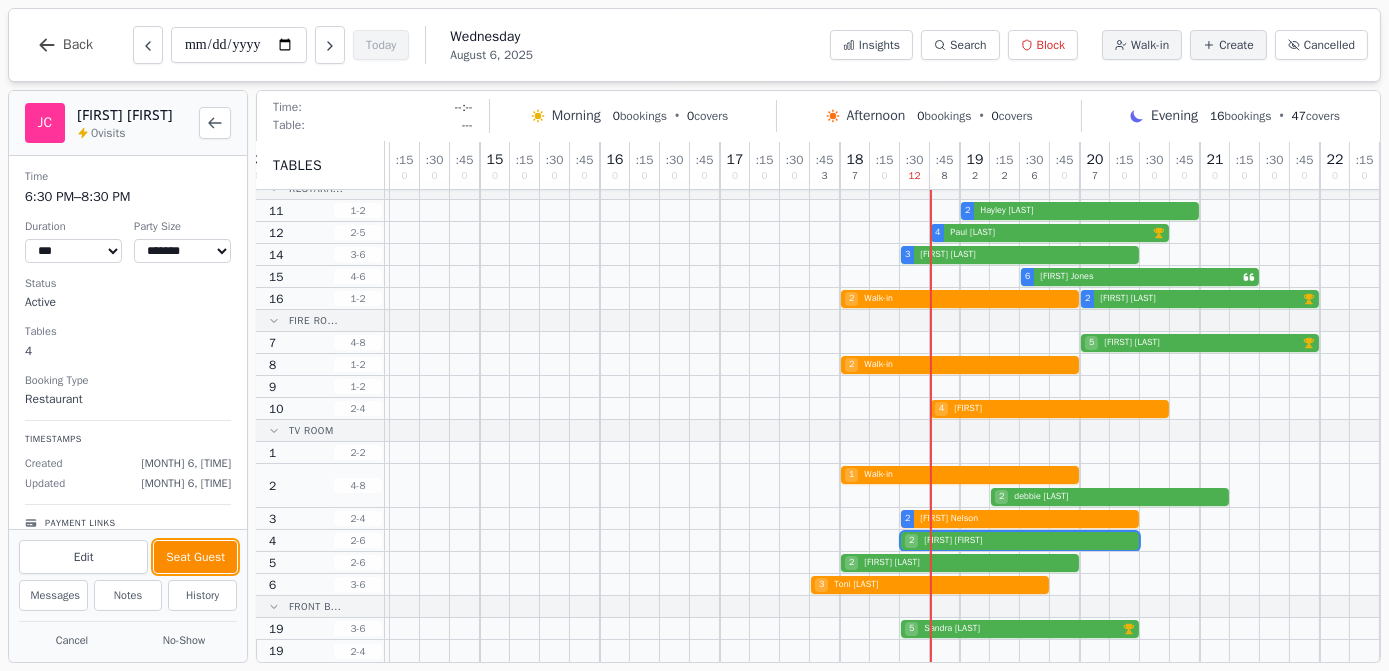 click on "Seat Guest" at bounding box center [195, 557] 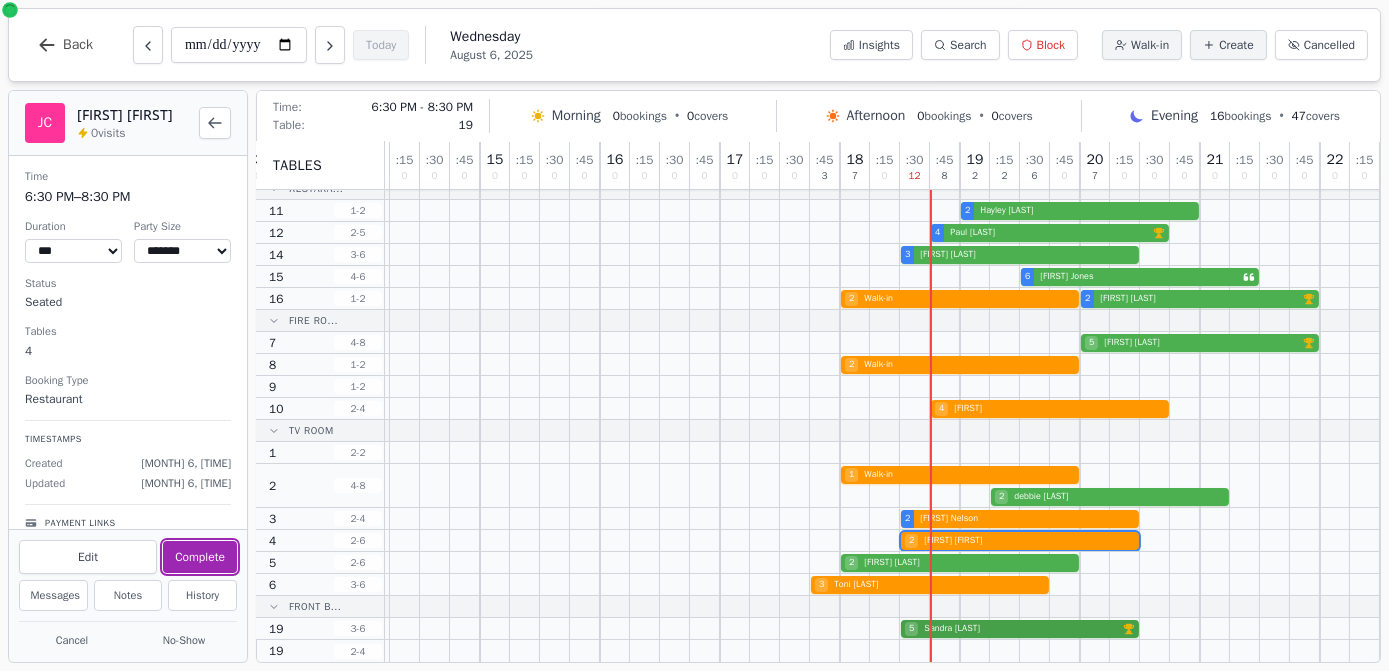 click on "5 [FIRST]    [LAST] VIP customer (15 visits)" at bounding box center (690, 629) 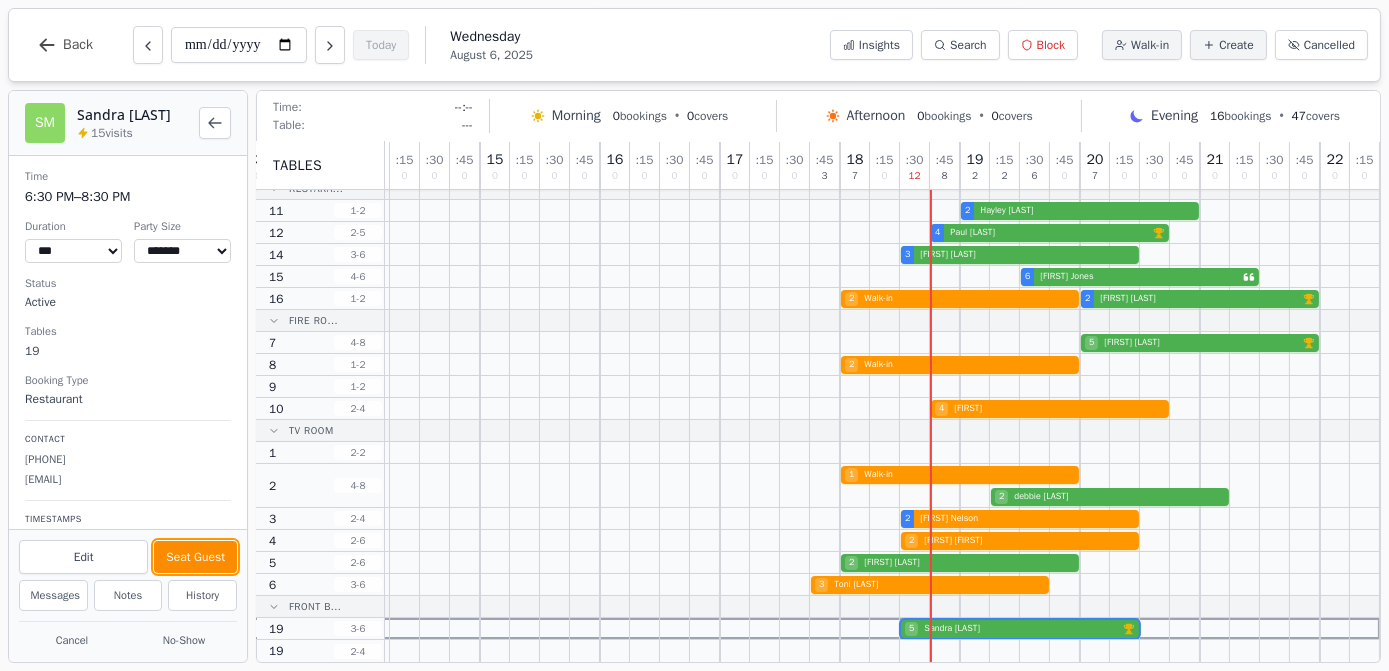 click on "Seat Guest" at bounding box center [195, 557] 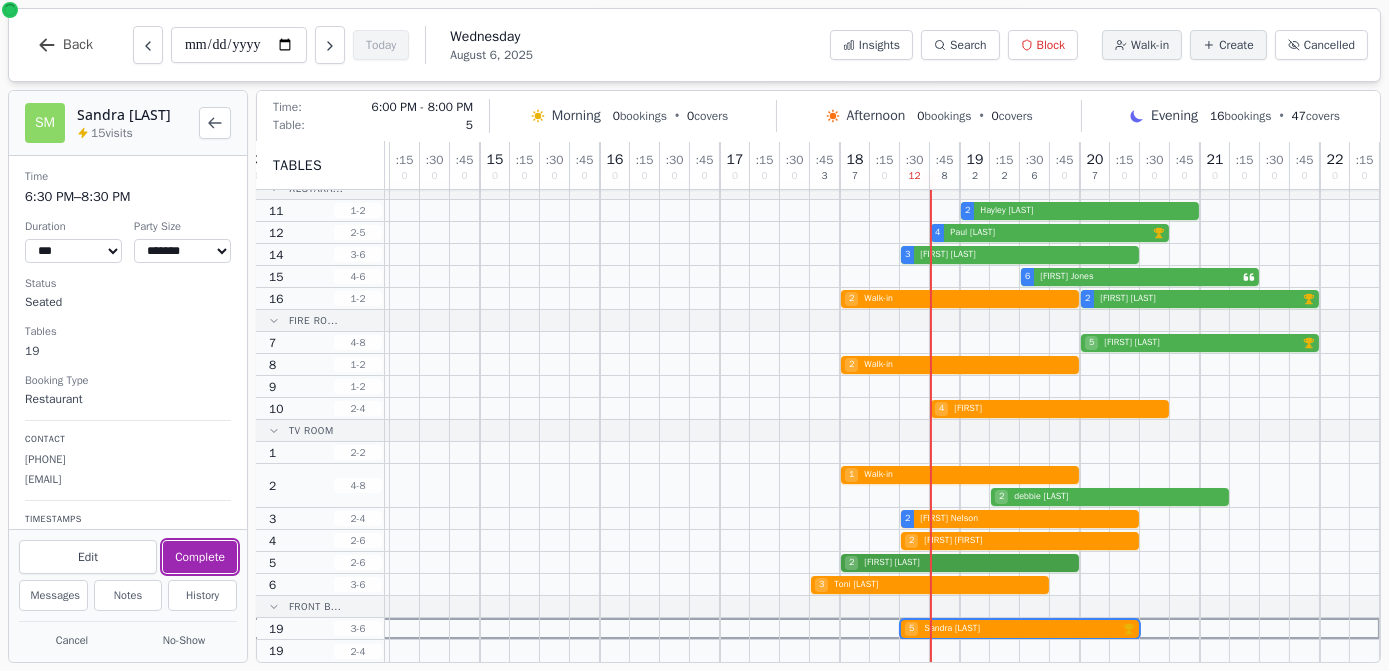 click on "2 [FIRST]   [LAST]" at bounding box center [690, 563] 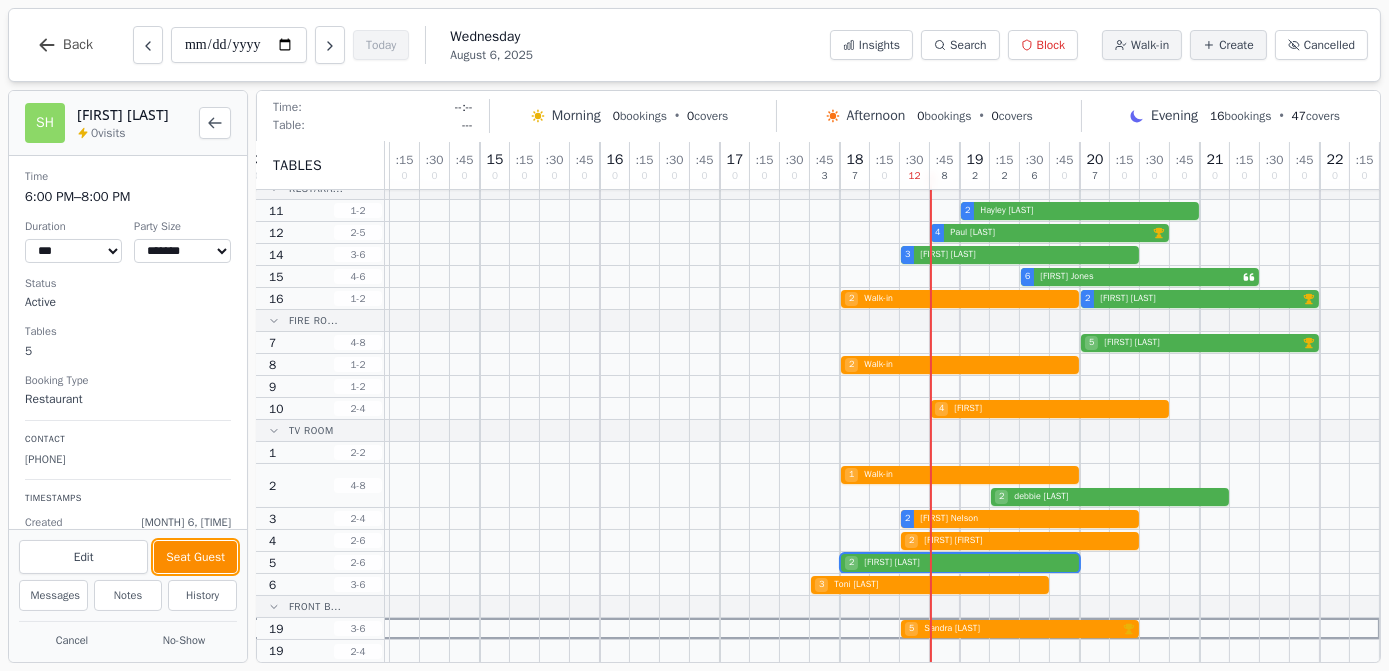 click on "Seat Guest" at bounding box center [195, 557] 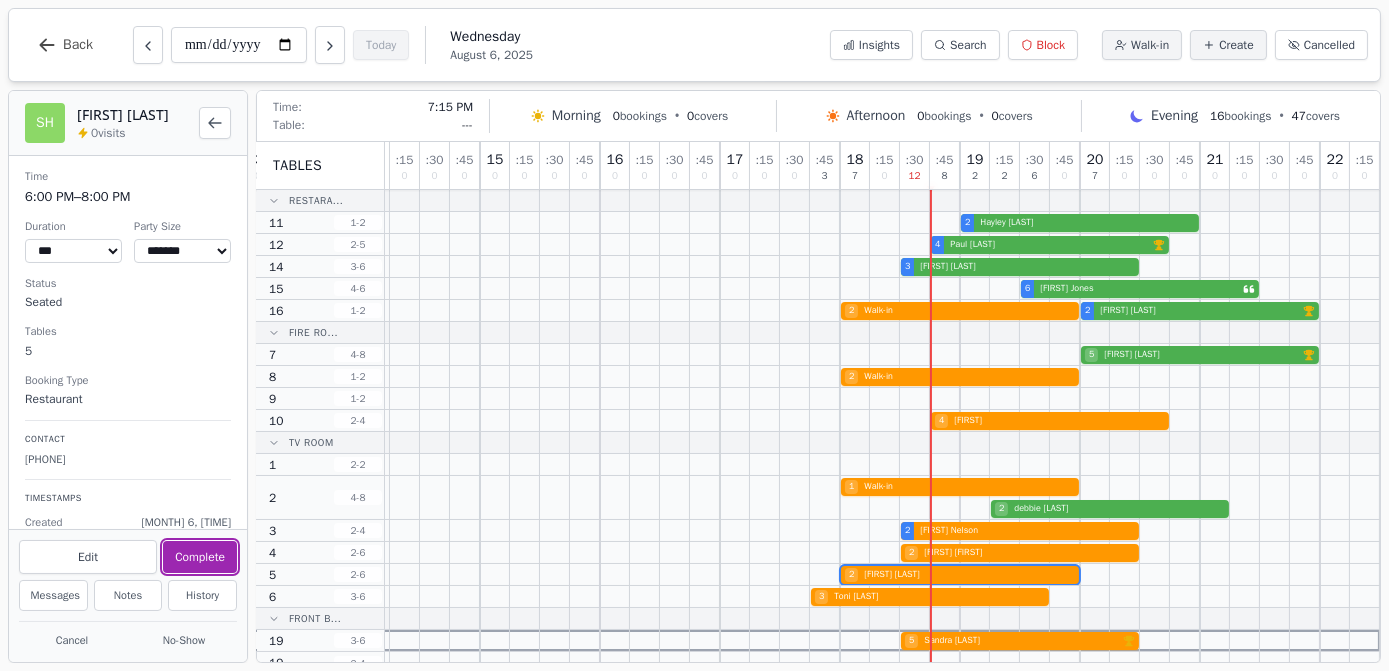 scroll, scrollTop: 0, scrollLeft: 394, axis: horizontal 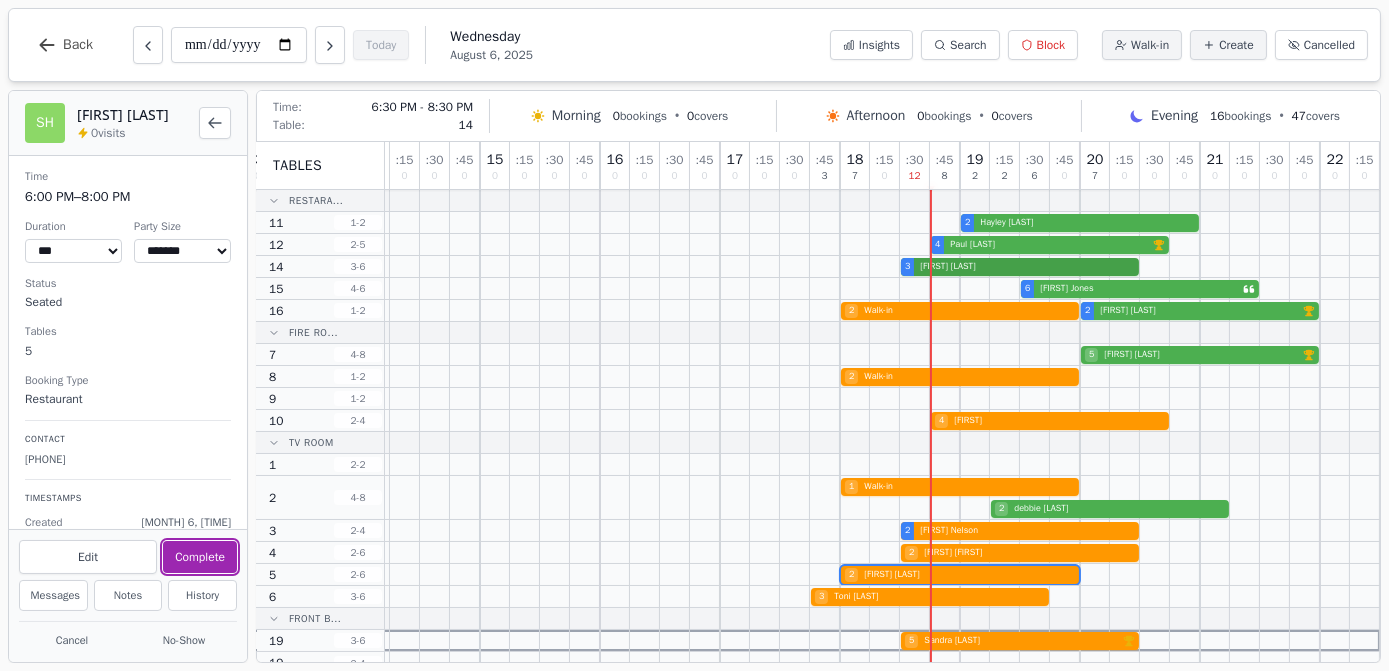 click on "3 [FIRST]   [LAST]" at bounding box center [690, 267] 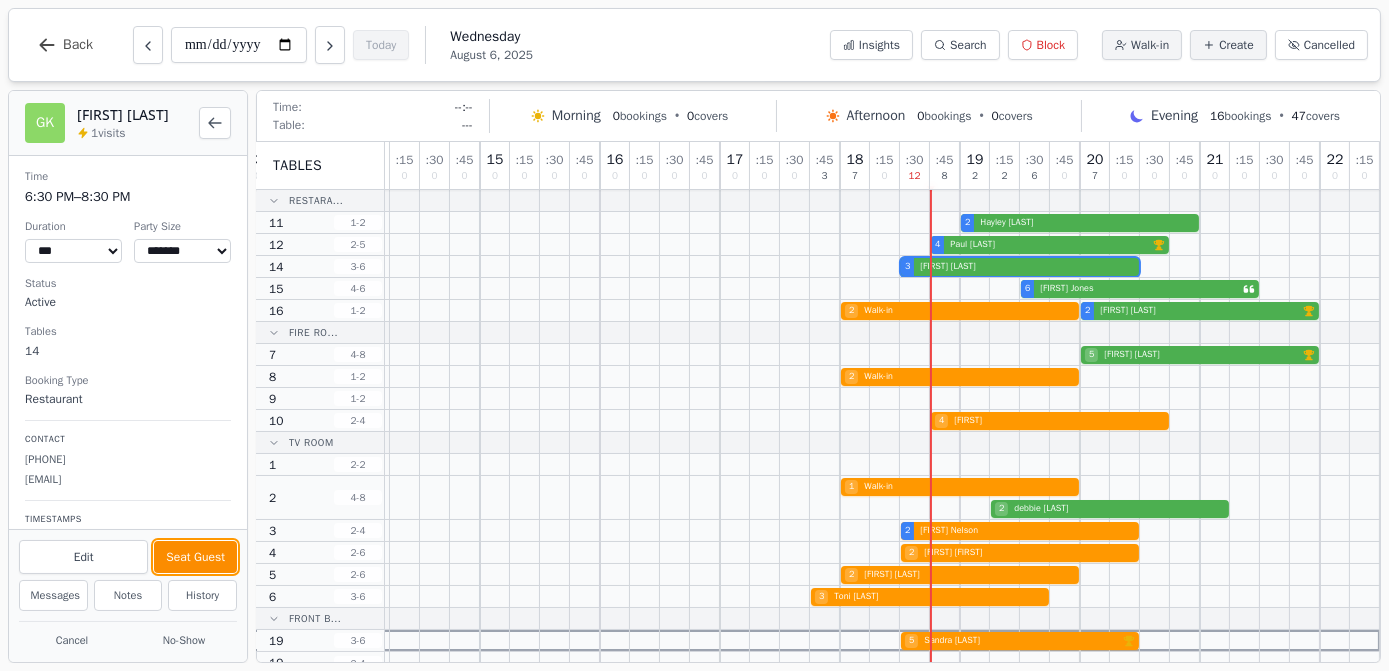 click on "Seat Guest" at bounding box center [195, 557] 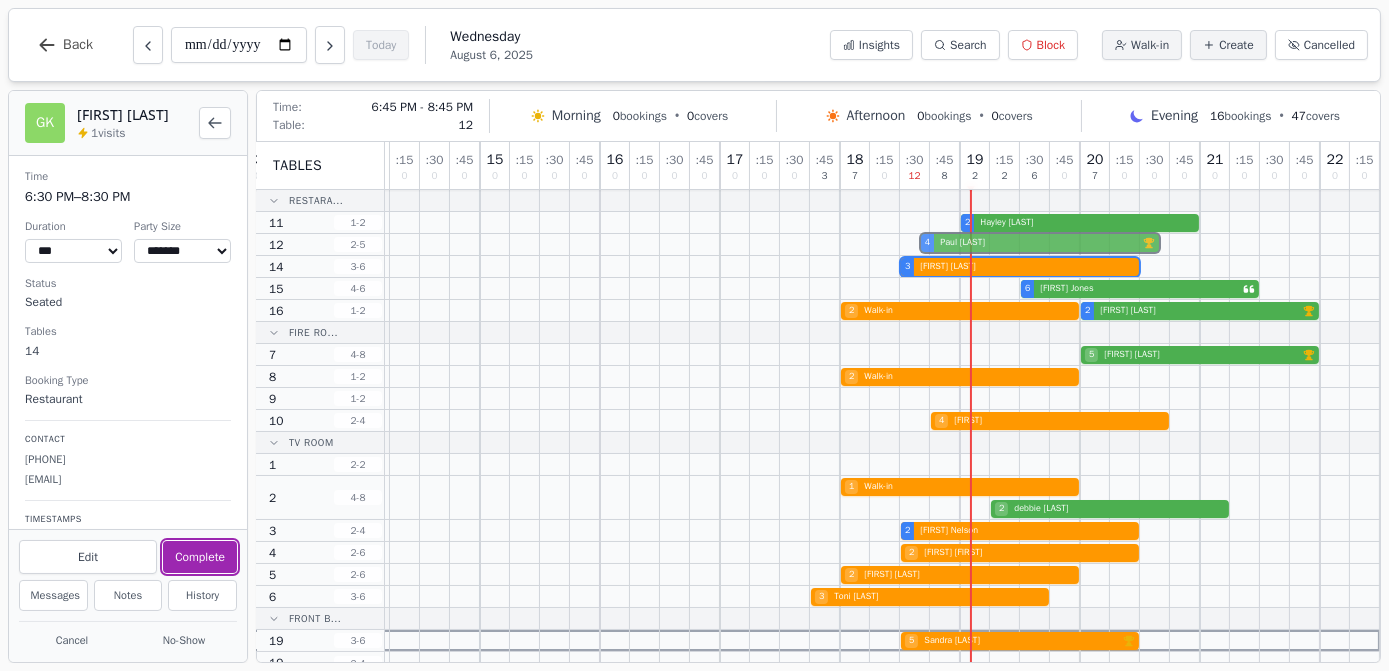 click on "4 [FIRST]   [LAST] VIP customer (5 visits)" at bounding box center [690, 245] 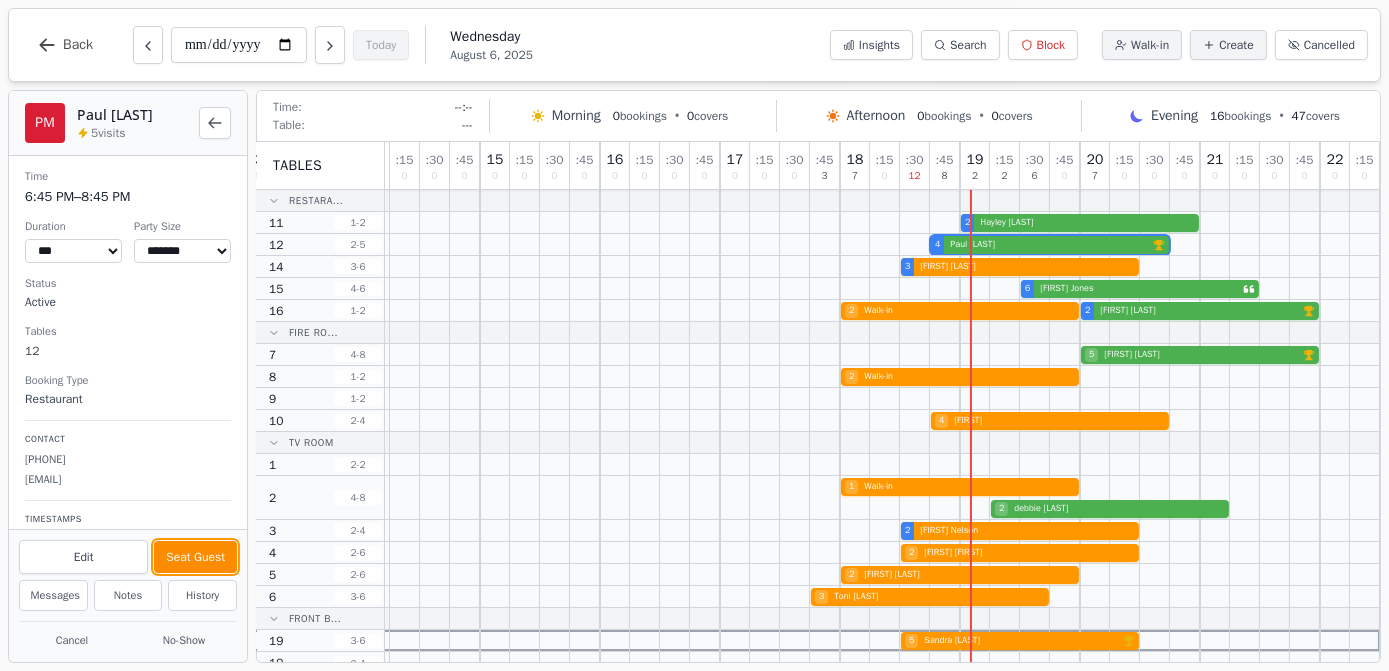 click on "Seat Guest" at bounding box center [195, 557] 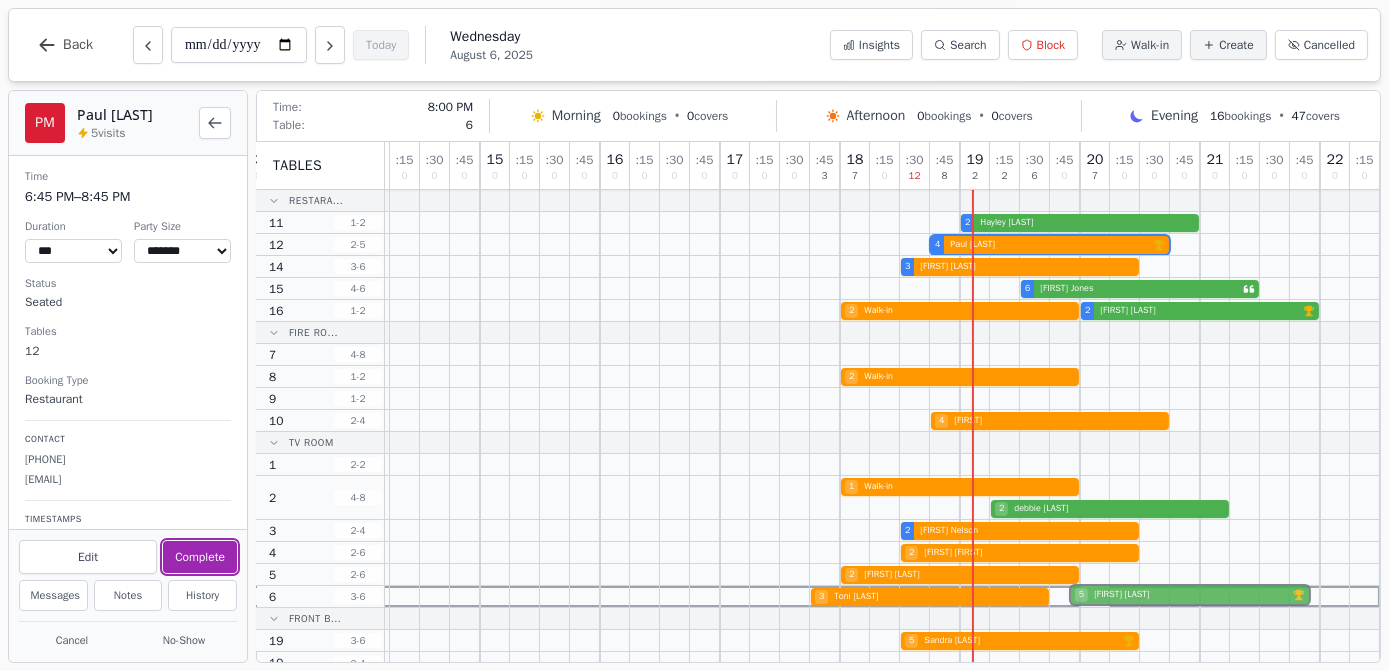 drag, startPoint x: 1100, startPoint y: 357, endPoint x: 1098, endPoint y: 598, distance: 241.0083 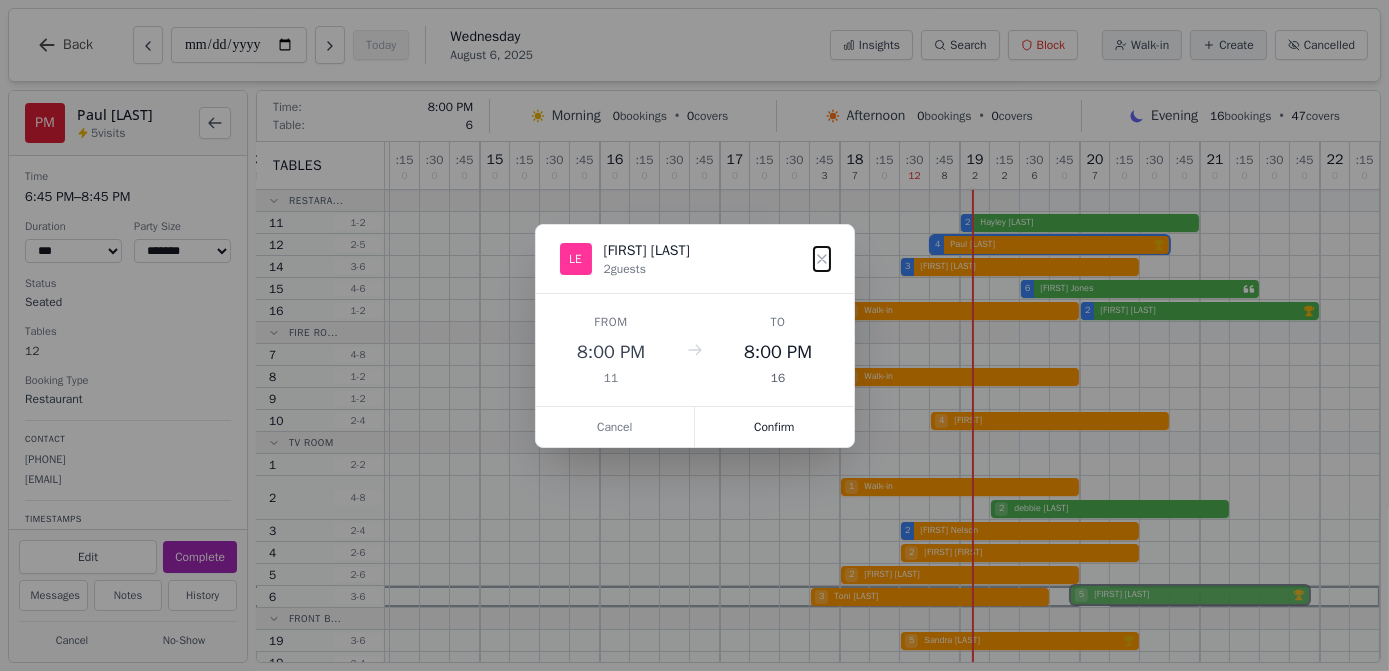 click on "11 0 : 15 0 : 30 0 : 45 0 12 0 : 15 0 : 30 0 : 45 0 13 0 : 15 0 : 30 0 : 45 0 14 0 : 15 0 : 30 0 : 45 0 15 0 : 15 0 : 30 0 : 45 0 16 0 : 15 0 : 30 0 : 45 0 17 0 : 15 0 : 30 0 : 45 3 18 7 : 15 0 : 30 12 : 45 8 19 2 : 15 2 : 30 6 : 45 0 20 7 : 15 0 : 30 0 : 45 0 21 0 : 15 0 : 30 0 : 45 0 22 0 : 15 0 2 [FIRST]   [LAST] 4 [FIRST]   [LAST] VIP customer (5 visits) 3 [FIRST]   [LAST] 6 [FIRST]   [LAST] 2 [FIRST]   [LAST] 2 [FIRST]   [LAST] 4 [FIRST]   1 [FIRST]   2 [FIRST]   [LAST] 2 [FIRST]   [LAST] 2 [FIRST]   [LAST] 3 [FIRST]   [LAST] 5 [FIRST]    [LAST] VIP customer (15 visits)" at bounding box center [690, 408] 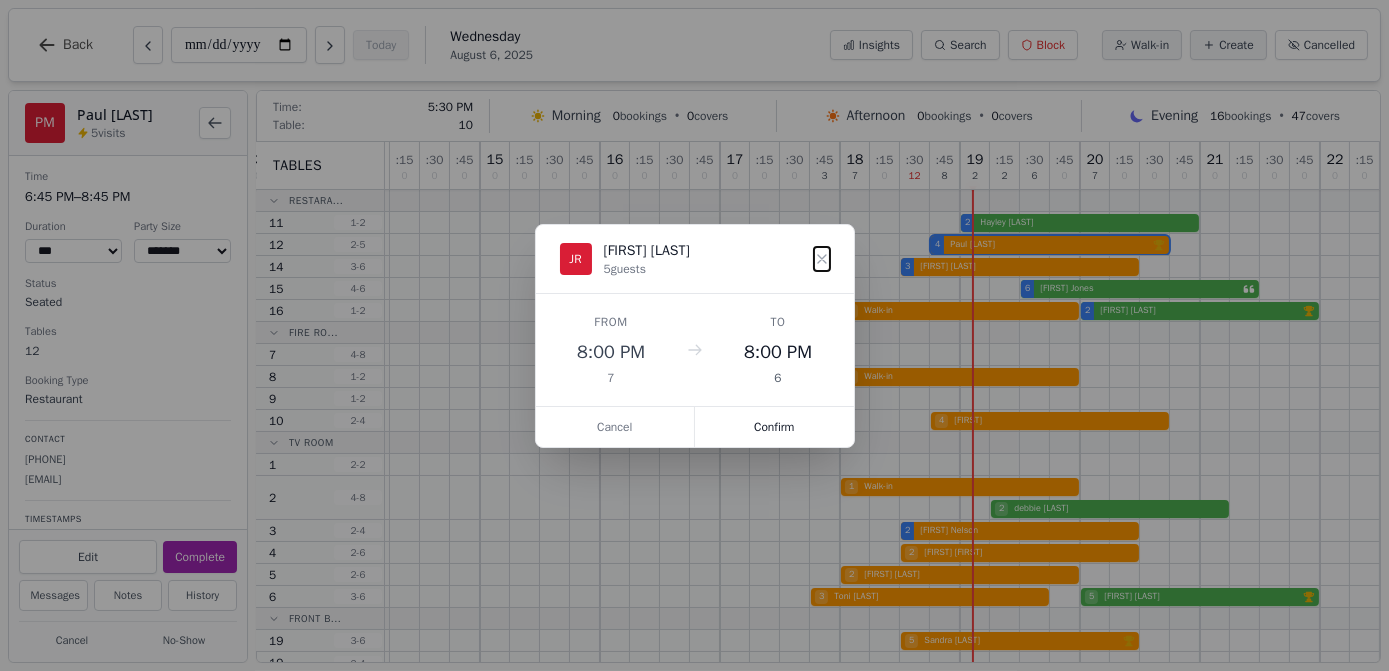 click on "Confirm" at bounding box center [774, 427] 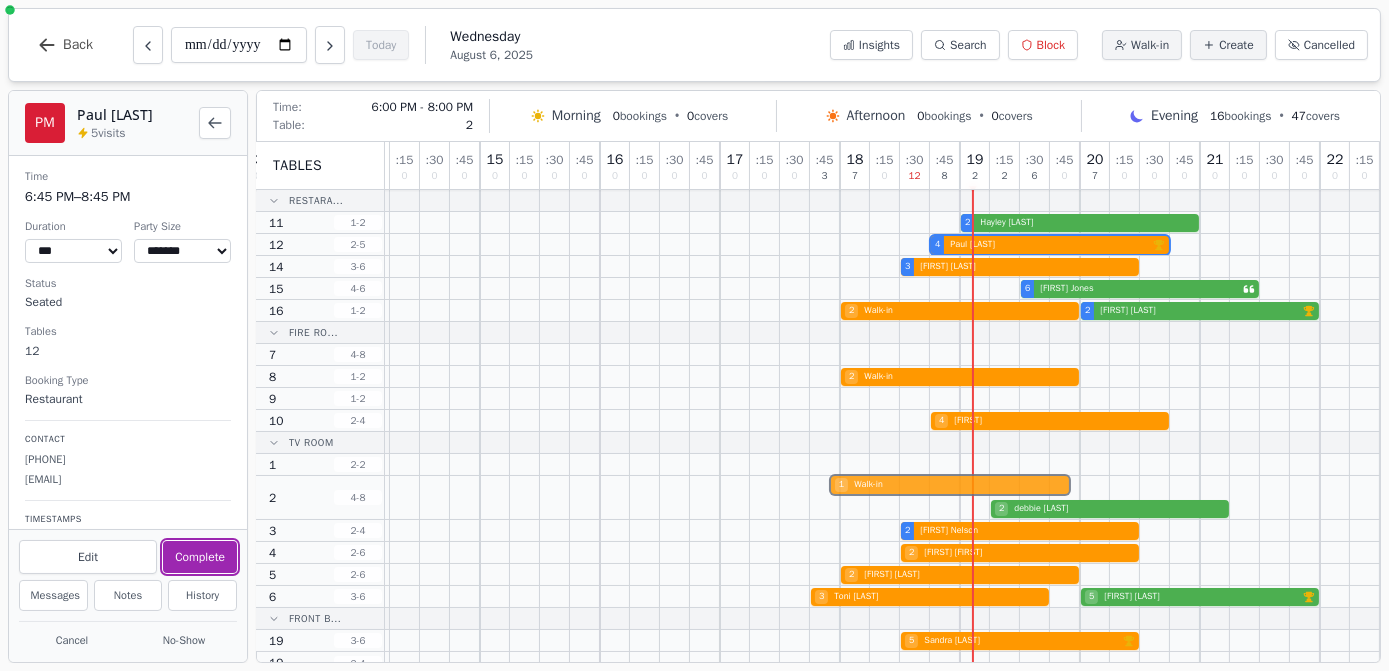 click on "1 Walk-in   2 [FIRST]   [LAST]" at bounding box center [690, 498] 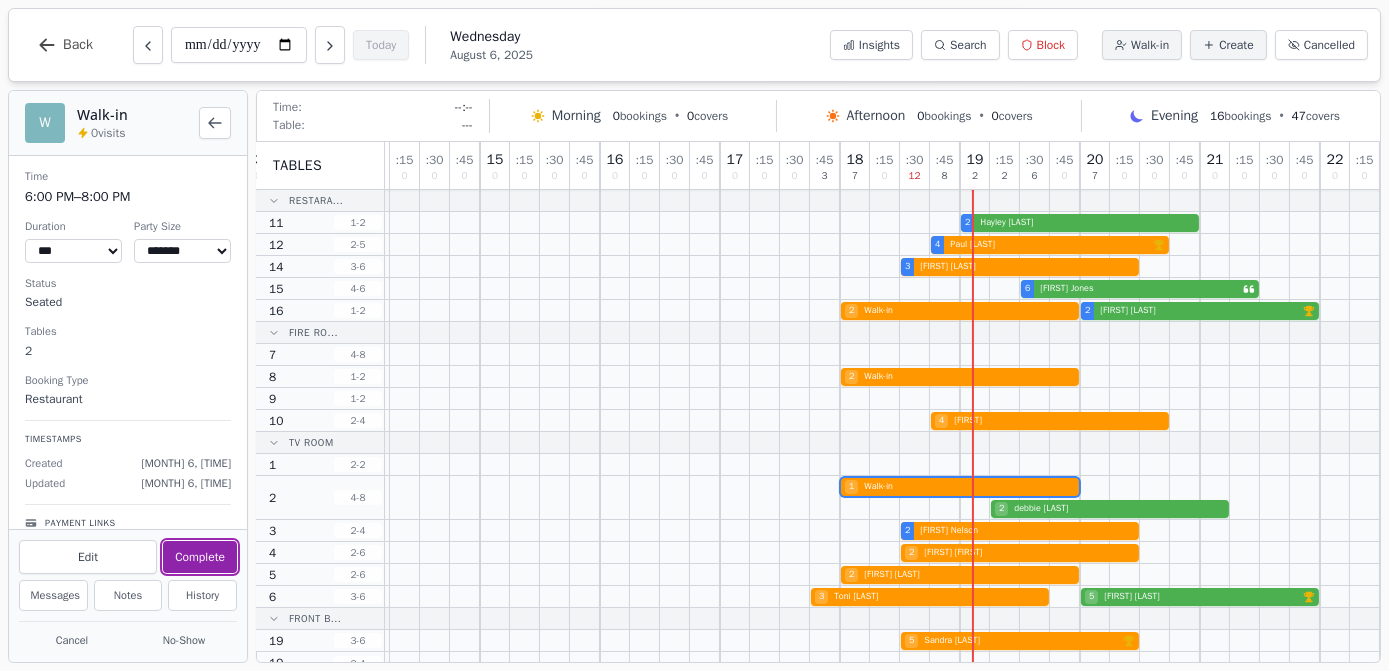 click on "Complete" at bounding box center (200, 557) 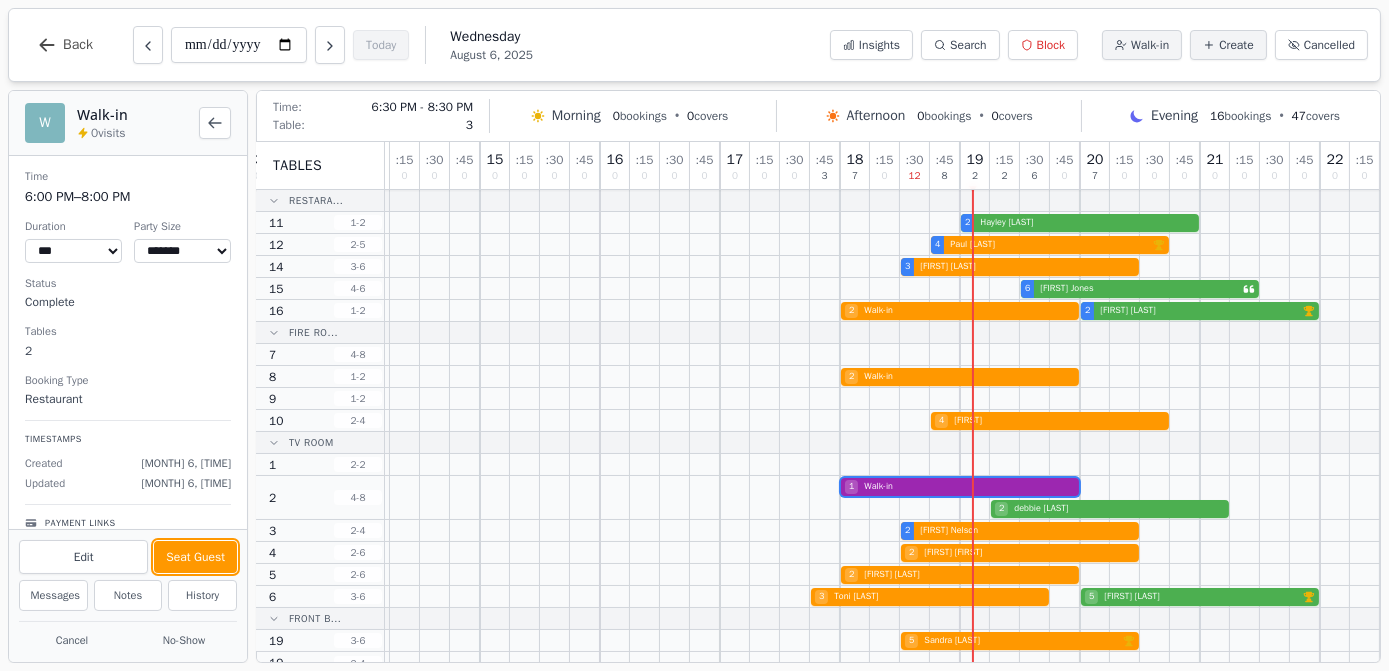 click on "2 [FIRST]   [LAST]" at bounding box center (690, 531) 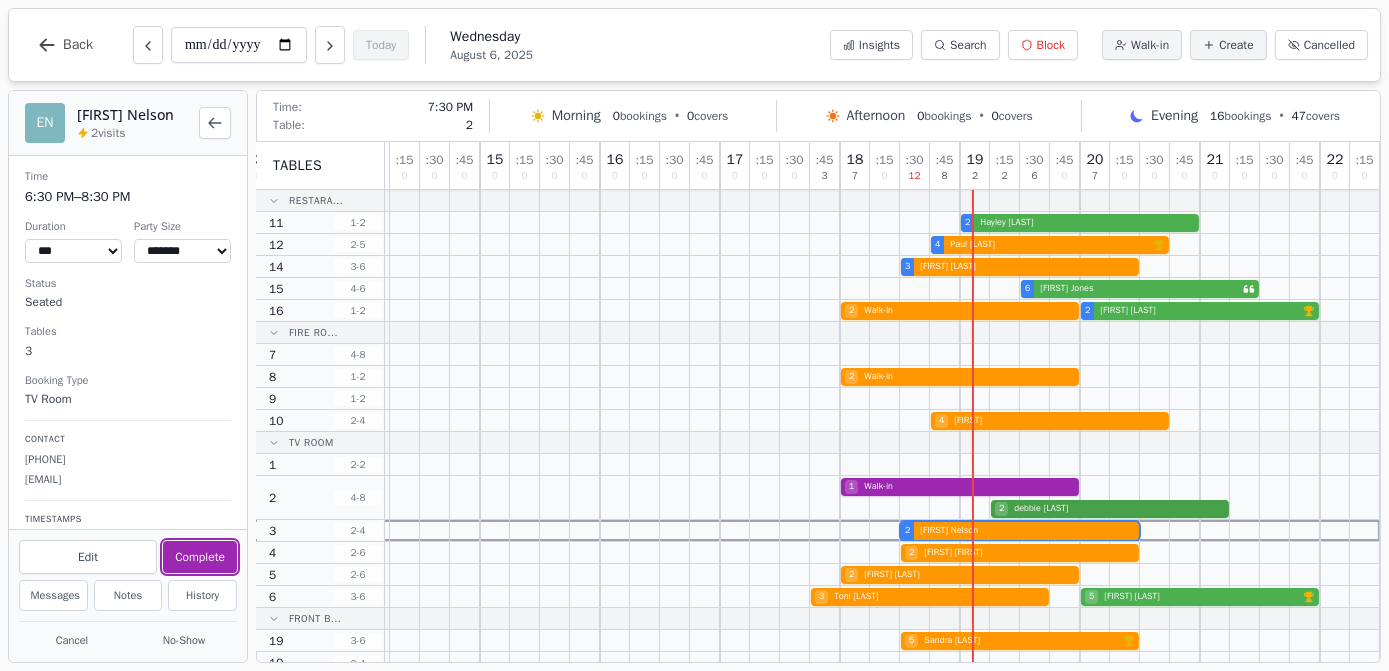 click on "1 Walk-in   2 [FIRST]   [LAST]" at bounding box center (690, 498) 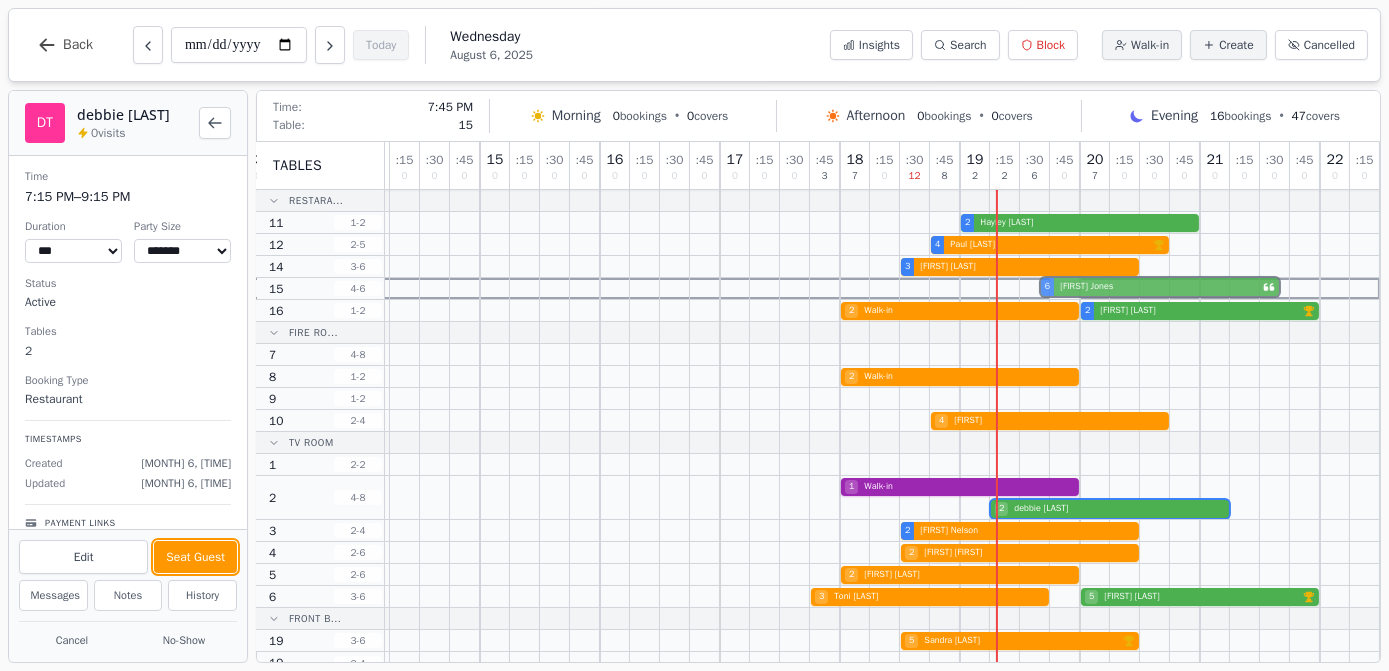 drag, startPoint x: 1023, startPoint y: 289, endPoint x: 1055, endPoint y: 296, distance: 32.75668 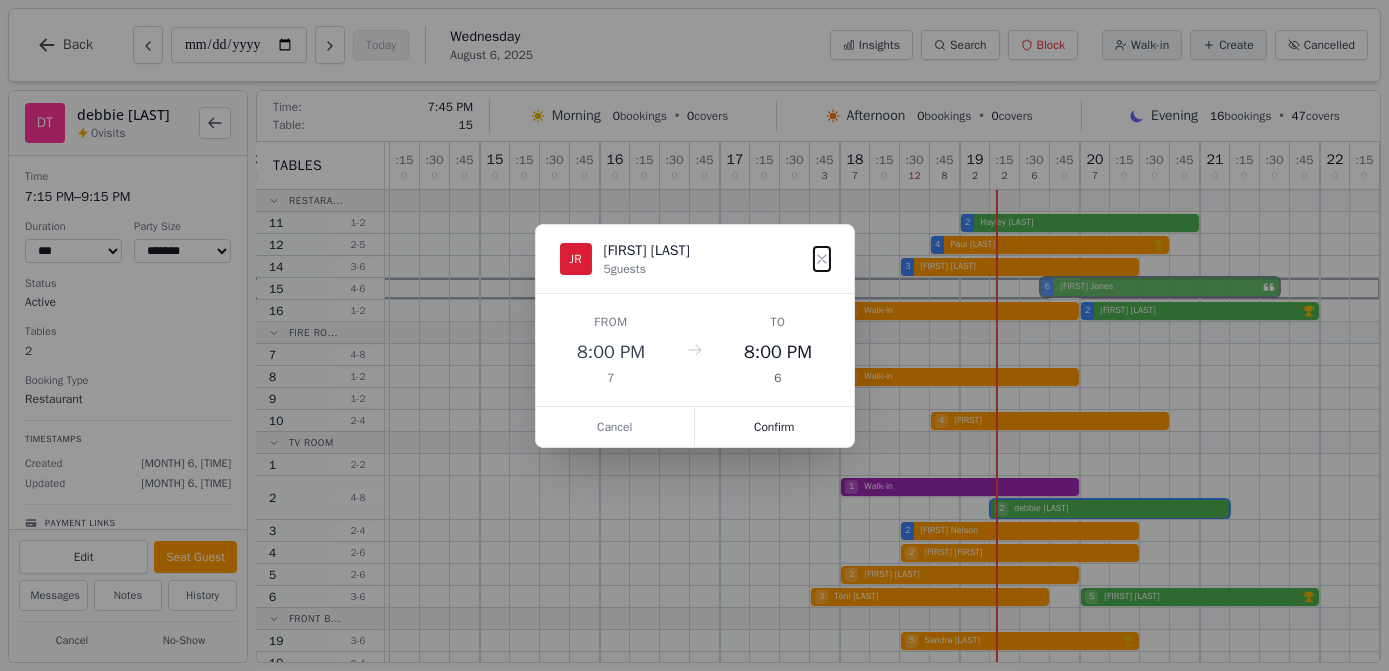 click on "6 [FIRST]   [LAST]" at bounding box center (690, 289) 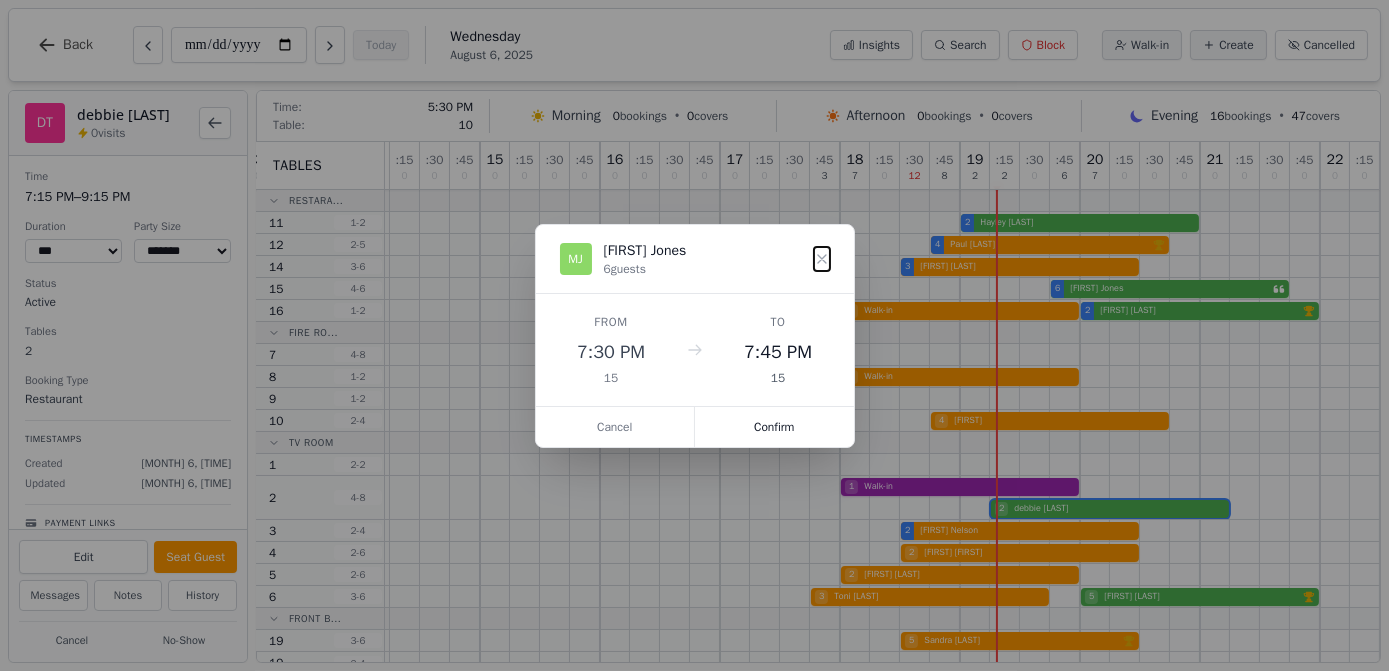 click on "Confirm" at bounding box center [774, 427] 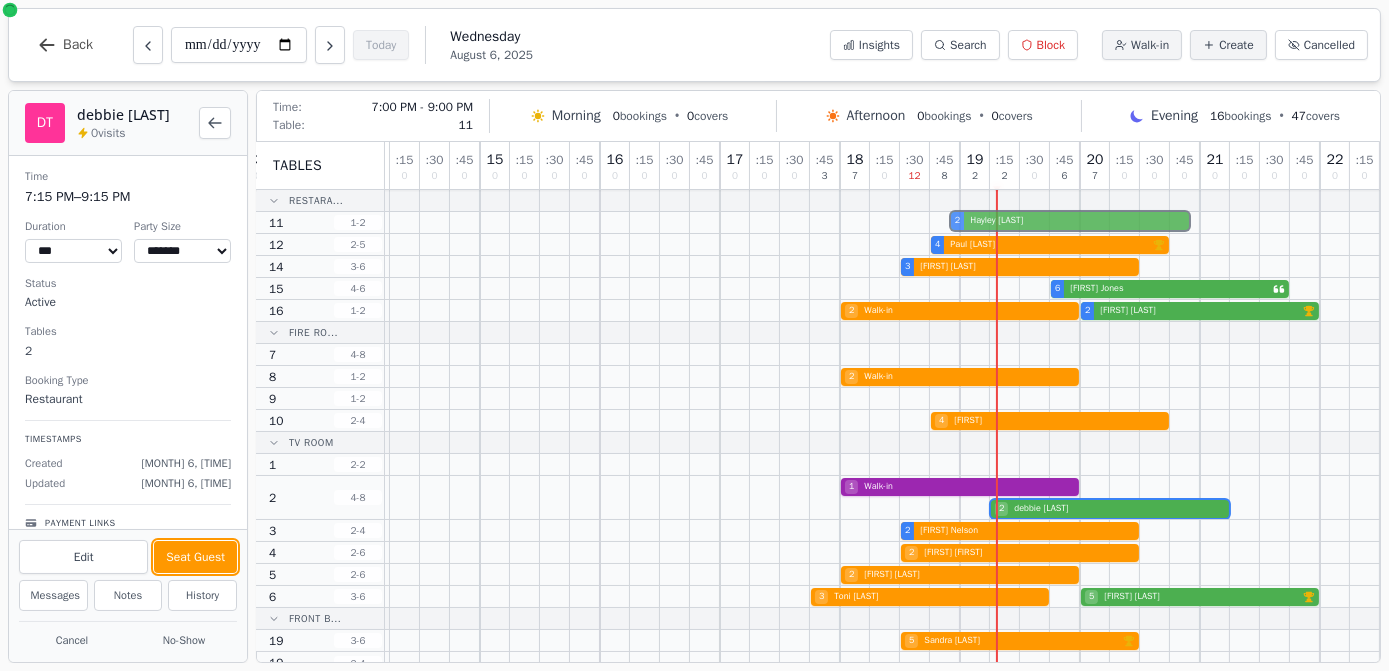 click on "2 [FIRST]   [LAST]" at bounding box center (690, 223) 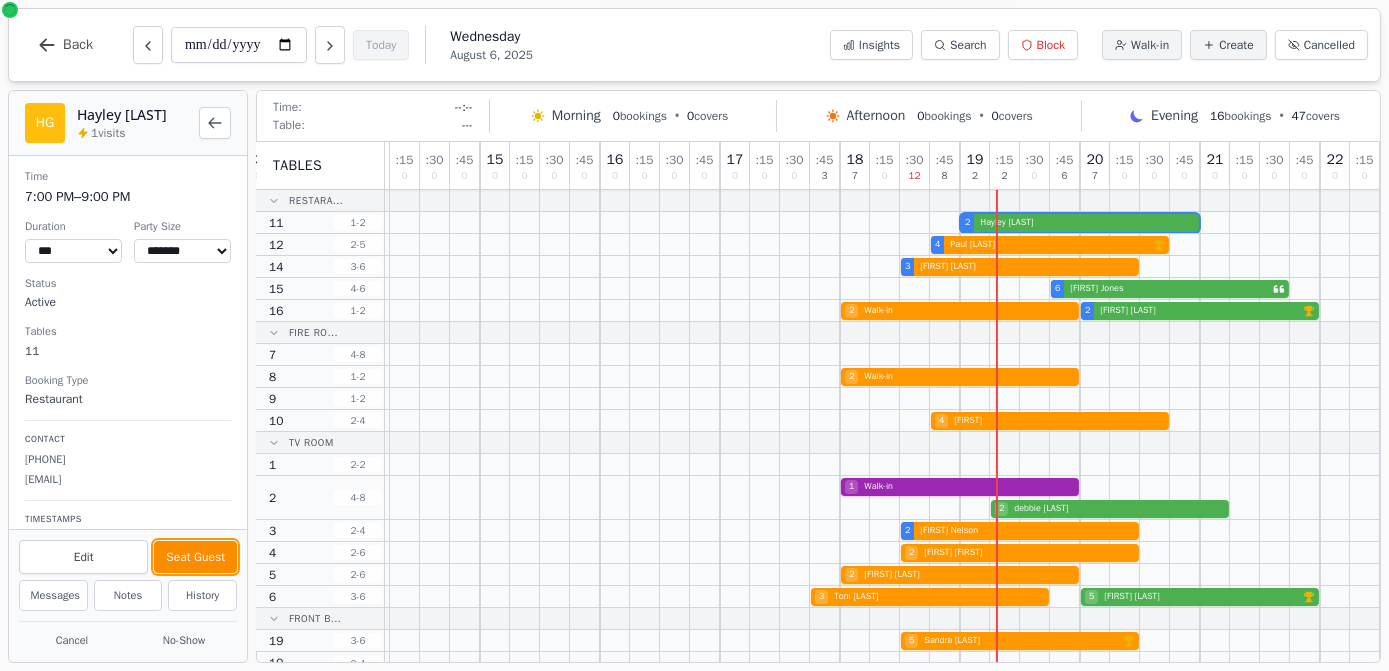 click on "Seat Guest" at bounding box center [195, 557] 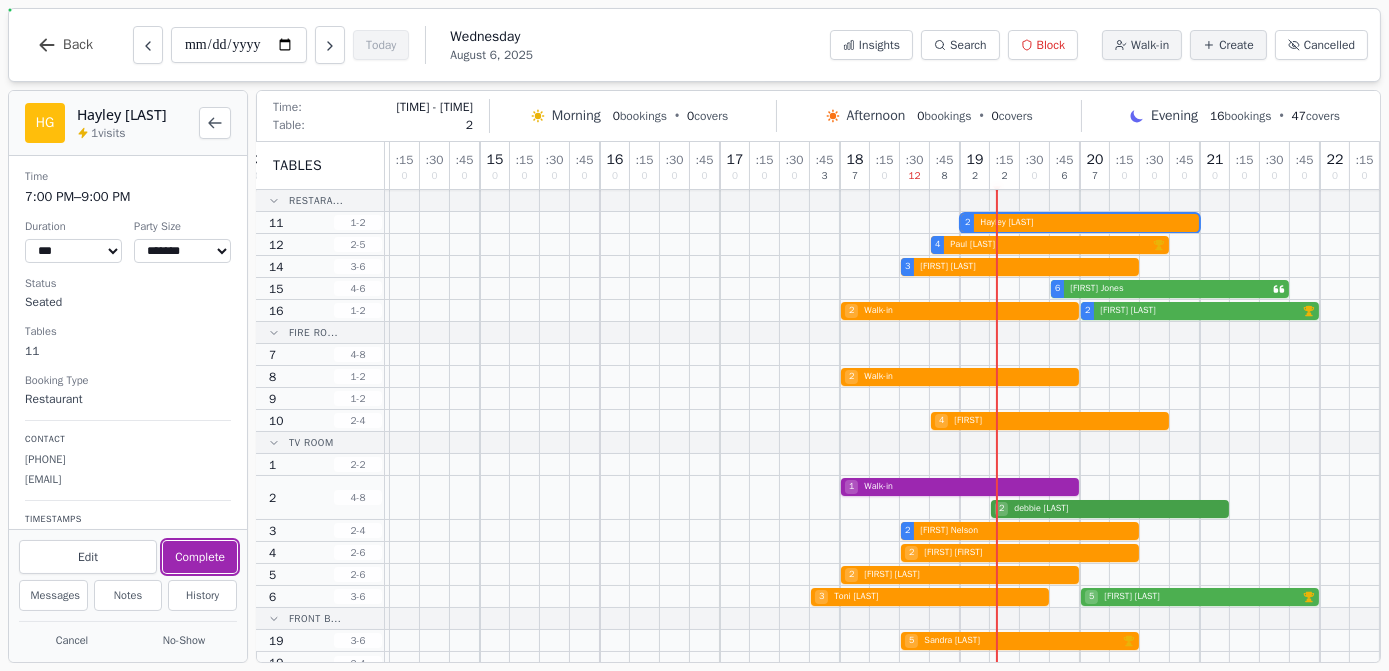 click on "1 Walk-in   2 [FIRST]   [LAST]" at bounding box center [690, 498] 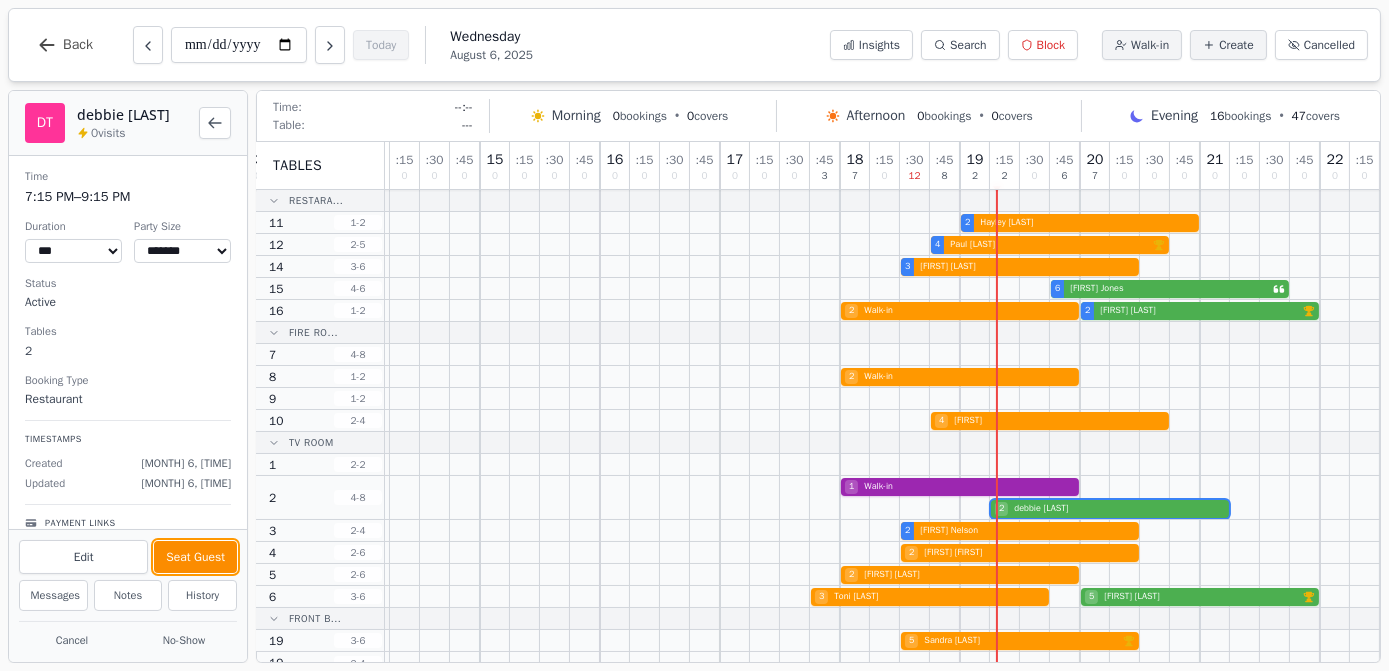 click on "Seat Guest" at bounding box center (195, 557) 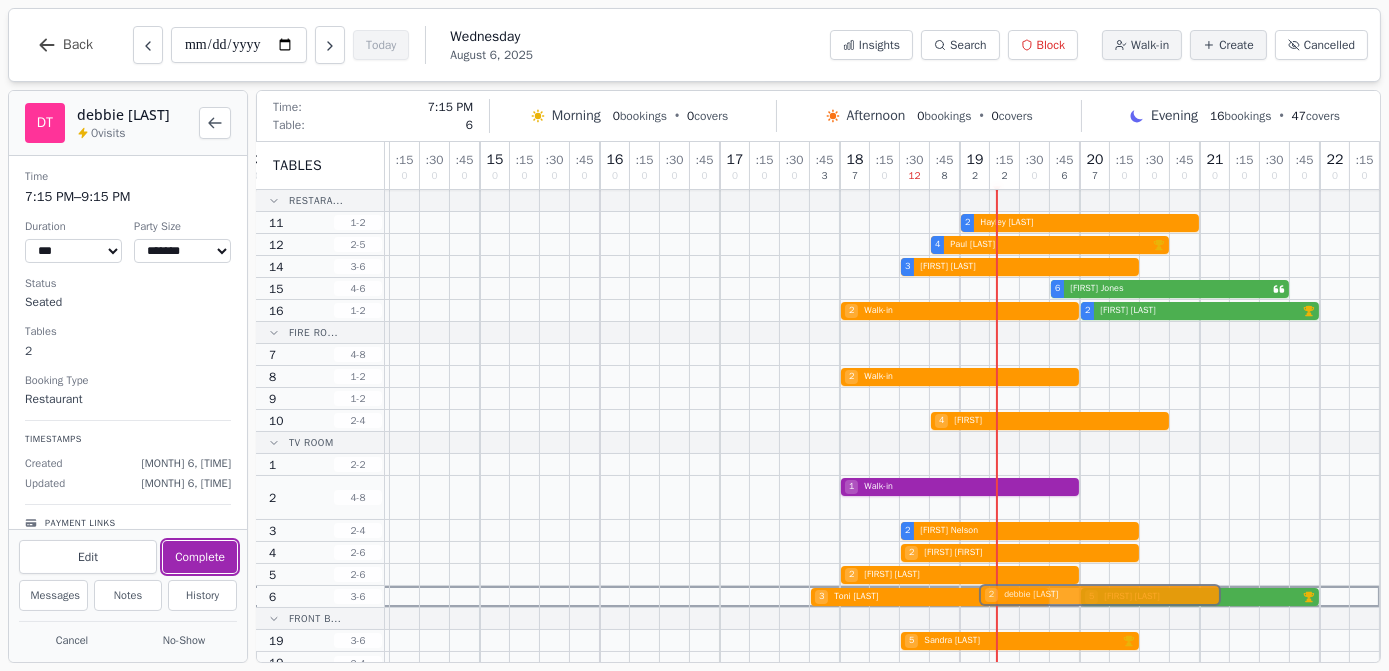 drag, startPoint x: 1021, startPoint y: 503, endPoint x: 1021, endPoint y: 593, distance: 90 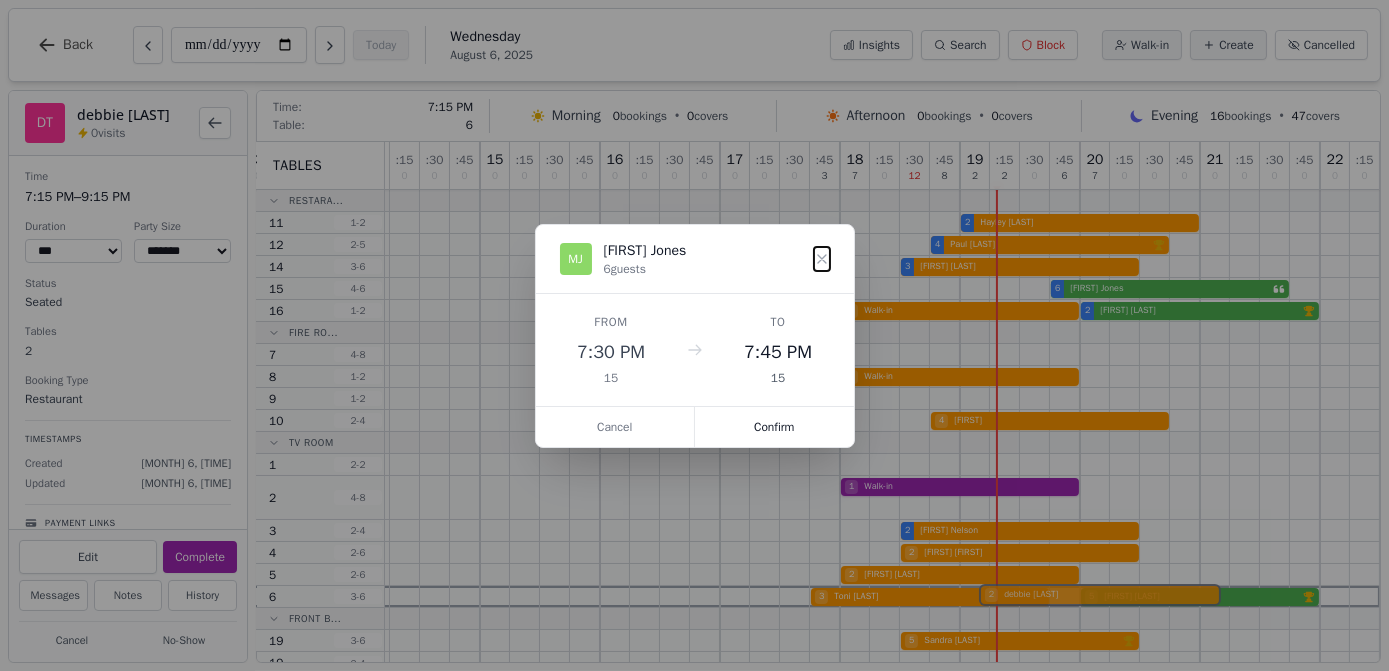 click on "11 0 : 15 0 : 30 0 : 45 0 12 0 : 15 0 : 30 0 : 45 0 13 0 : 15 0 : 30 0 : 45 0 14 0 : 15 0 : 30 0 : 45 0 15 0 : 15 0 : 30 0 : 45 0 16 0 : 15 0 : 30 0 : 45 0 17 0 : 15 0 : 30 0 : 45 3 18 7 : 15 0 : 30 12 : 45 8 19 2 : 15 2 : 30 0 : 45 6 20 7 : 15 0 : 30 0 : 45 0 21 0 : 15 0 : 30 0 : 45 0 22 0 : 15 0 2 [FIRST]   [LAST] 4 [FIRST]   [LAST] VIP customer (5 visits) 3 [FIRST]   [LAST] 6 [FIRST]   [LAST] 2 [FIRST]   [LAST] 2 [FIRST]   [LAST] 4 [FIRST]   1 [FIRST]   2 [FIRST]   [LAST] 2 [FIRST]   [LAST] 2 [FIRST]   [LAST] 3 [FIRST]   [LAST] 5 [FIRST]    [LAST] VIP customer (10 visits) 5 [FIRST]    [LAST] VIP customer (15 visits)" at bounding box center (690, 408) 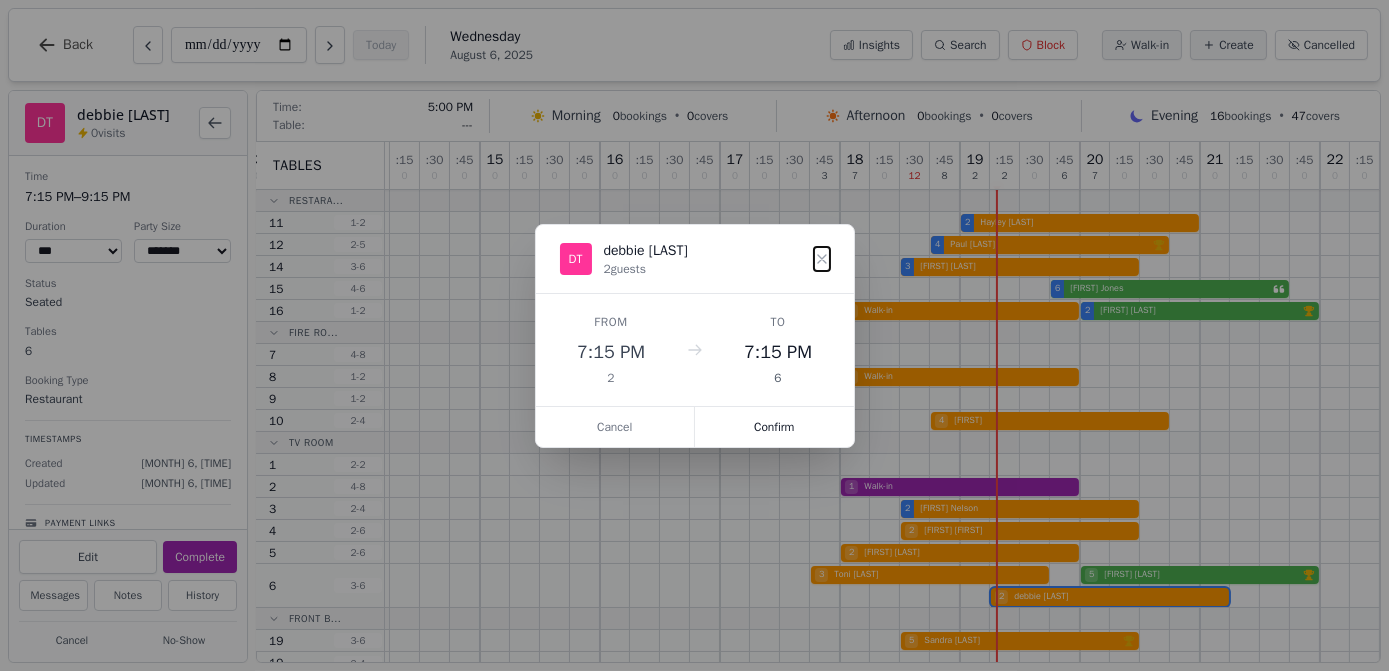 click on "Confirm" at bounding box center (774, 427) 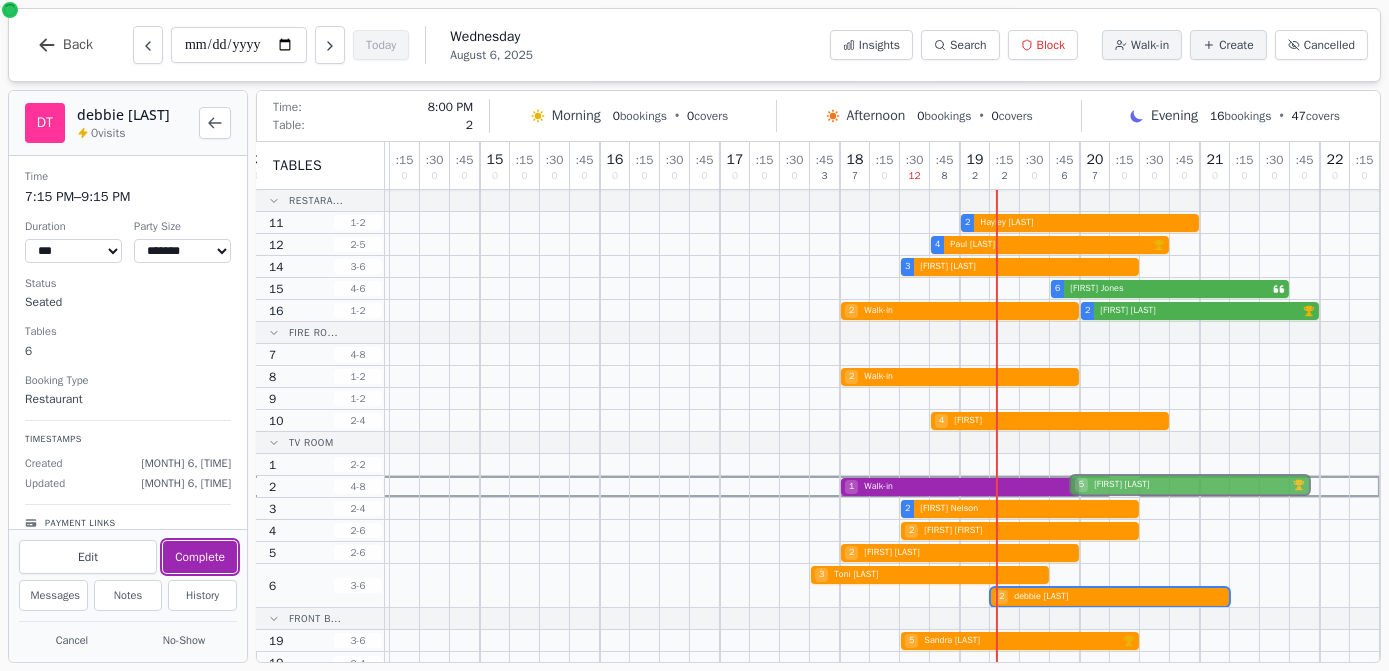 drag, startPoint x: 1115, startPoint y: 574, endPoint x: 1101, endPoint y: 486, distance: 89.106674 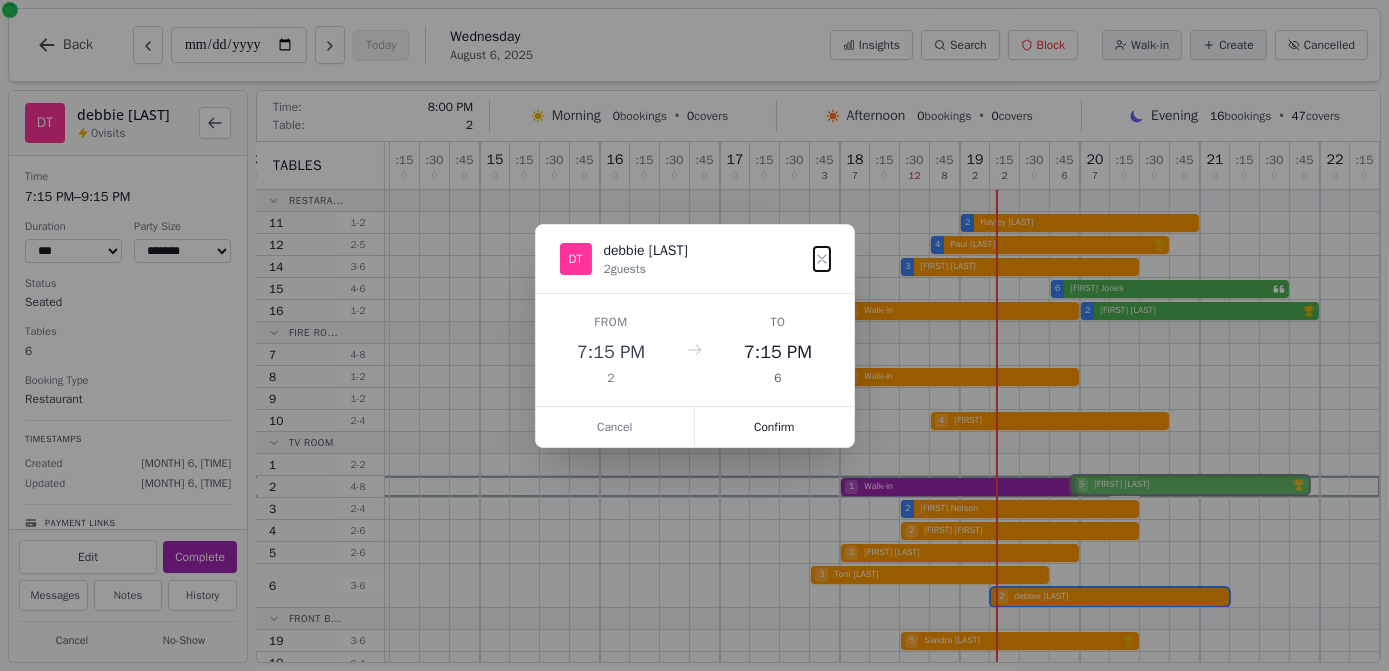 click on "11 0 : 15 0 : 30 0 : 45 0 12 0 : 15 0 : 30 0 : 45 0 13 0 : 15 0 : 30 0 : 45 0 14 0 : 15 0 : 30 0 : 45 0 15 0 : 15 0 : 30 0 : 45 0 16 0 : 15 0 : 30 0 : 45 0 17 0 : 15 0 : 30 0 : 45 3 18 7 : 15 0 : 30 12 : 45 8 19 2 : 15 2 : 30 0 : 45 6 20 7 : 15 0 : 30 0 : 45 0 21 0 : 15 0 : 30 0 : 45 0 22 0 : 15 0 2 [FIRST]   [LAST] 4 [FIRST]   [LAST] VIP customer (5 visits) 3 [FIRST]   [LAST] 6 [FIRST]   [LAST] 2 [FIRST]   [LAST] 2 [FIRST]   [LAST] 4 [FIRST]   1 [FIRST]   2 [FIRST]   [LAST] 2 [FIRST]   [LAST] 2 [FIRST]   [LAST] 3 [FIRST]   [LAST] 2 [FIRST]   [LAST] 5 [FIRST]    [LAST] VIP customer (10 visits) 5 [FIRST]    [LAST] VIP customer (15 visits)" at bounding box center (690, 408) 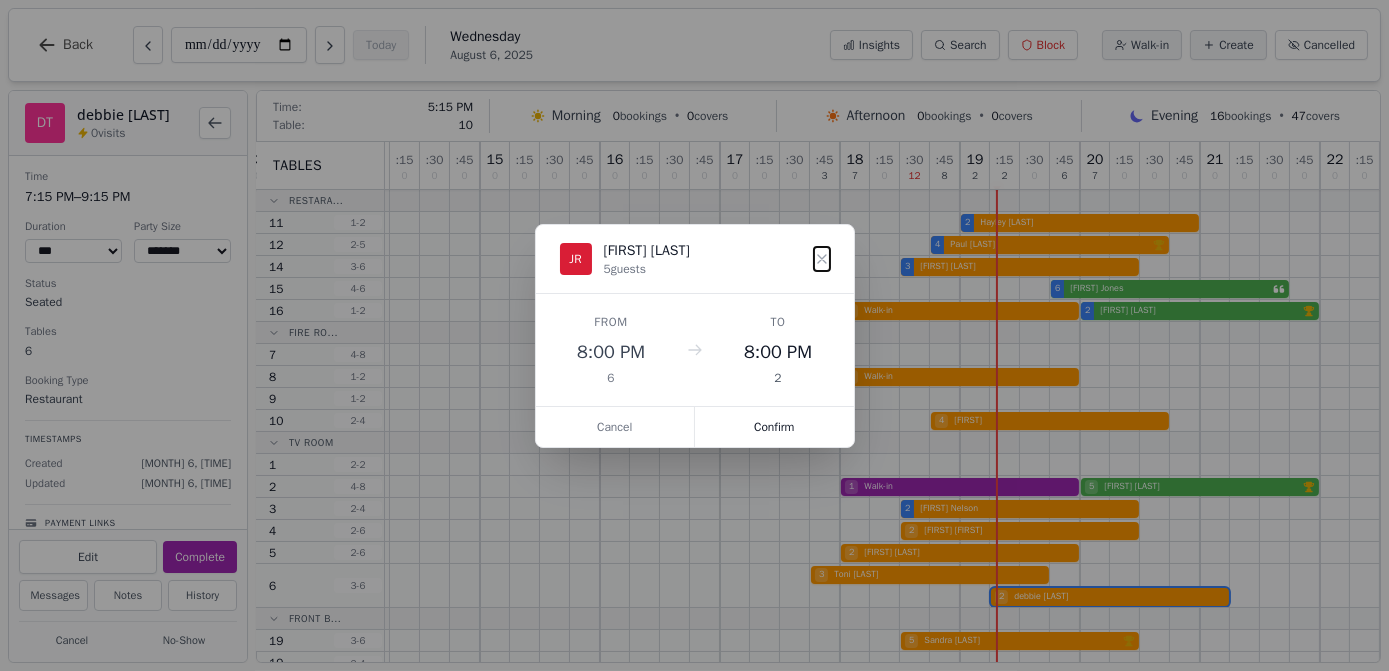click on "Confirm" at bounding box center [774, 427] 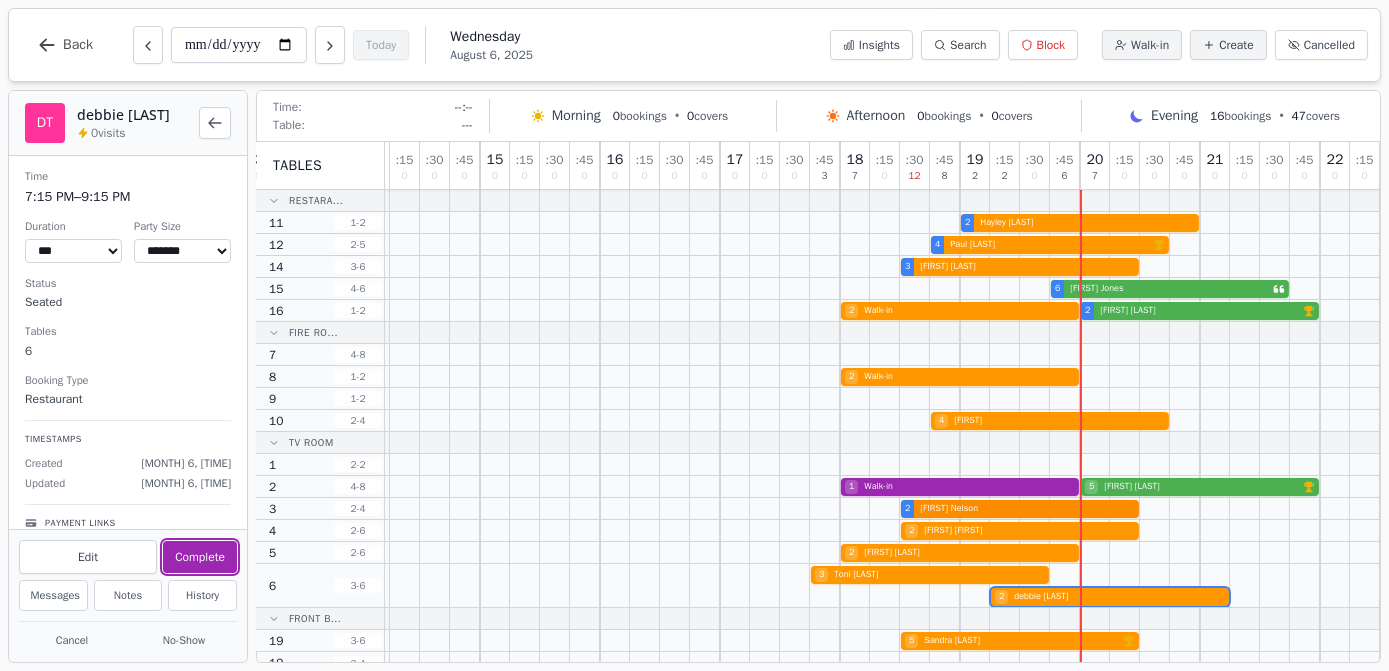 type 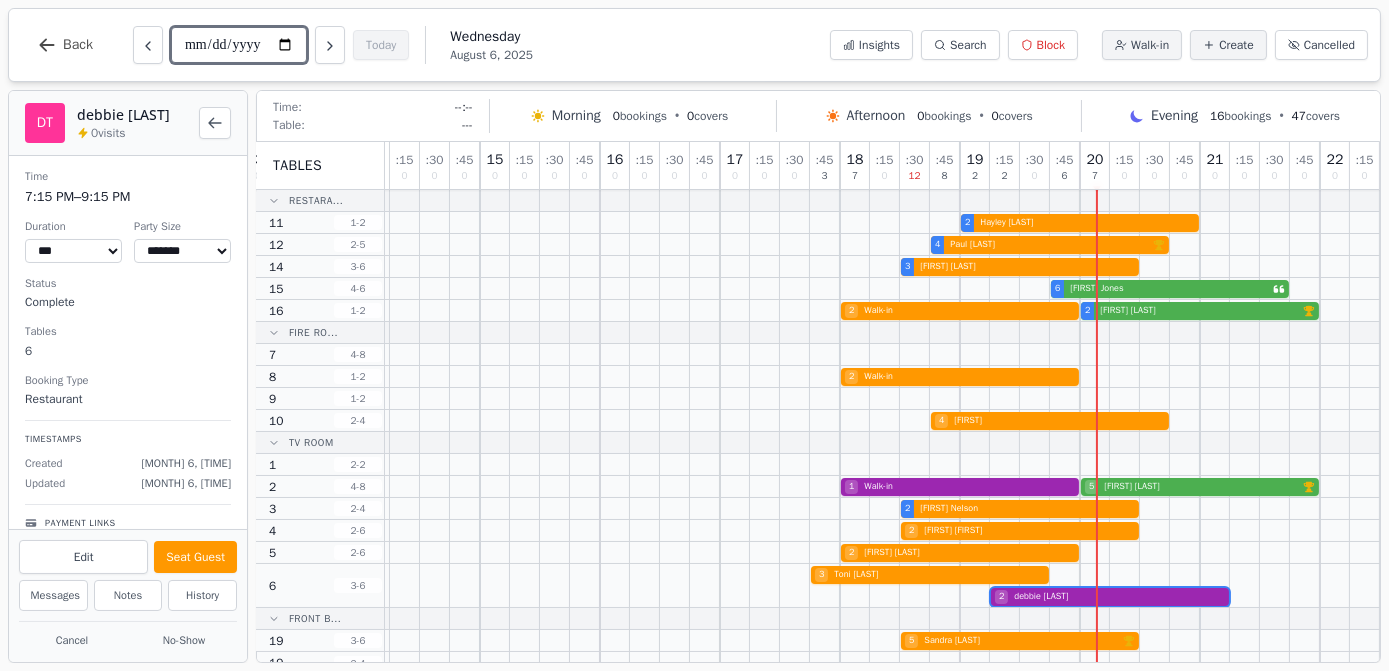 click on "**********" at bounding box center [239, 45] 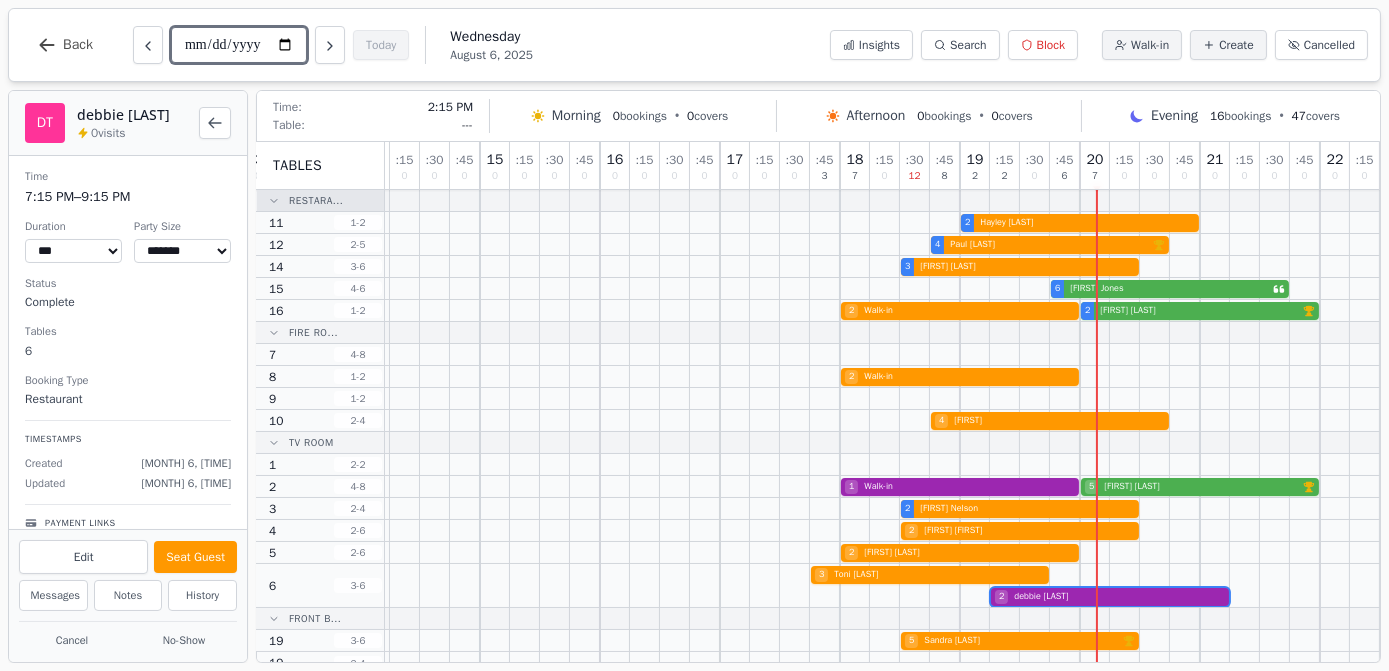 type on "**********" 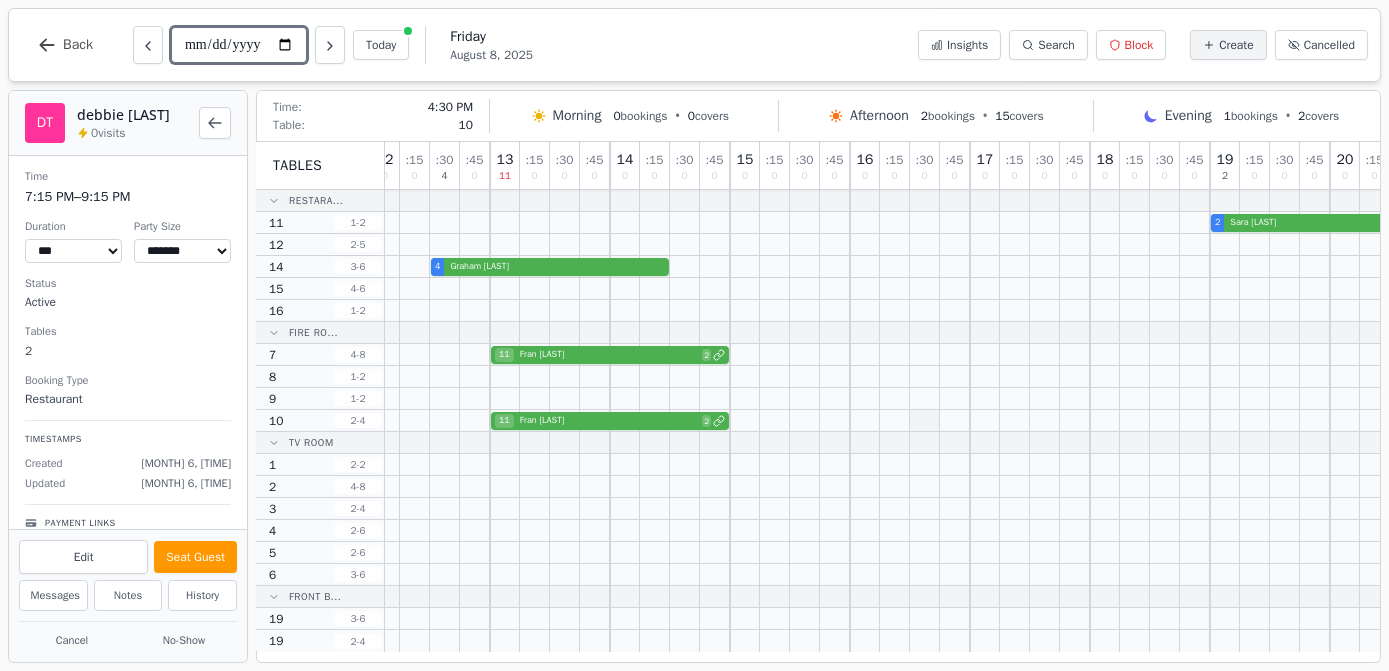 scroll, scrollTop: 0, scrollLeft: 0, axis: both 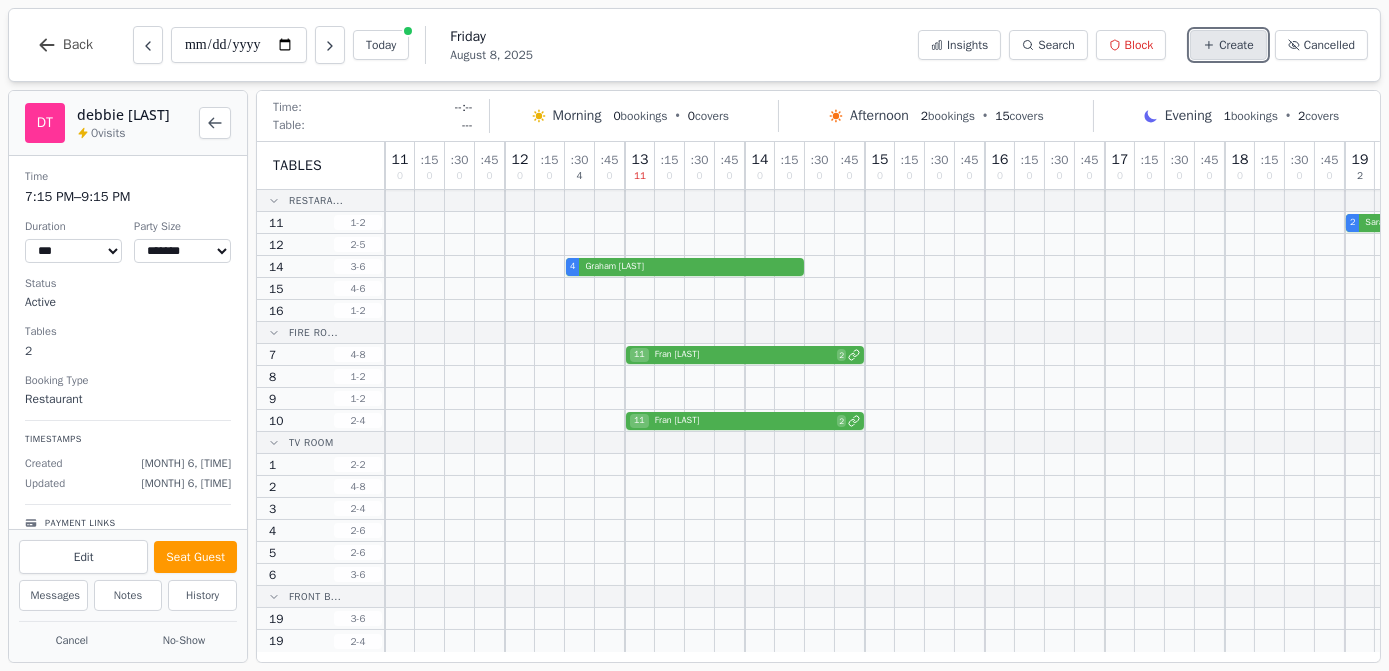 click on "Create" at bounding box center [1228, 45] 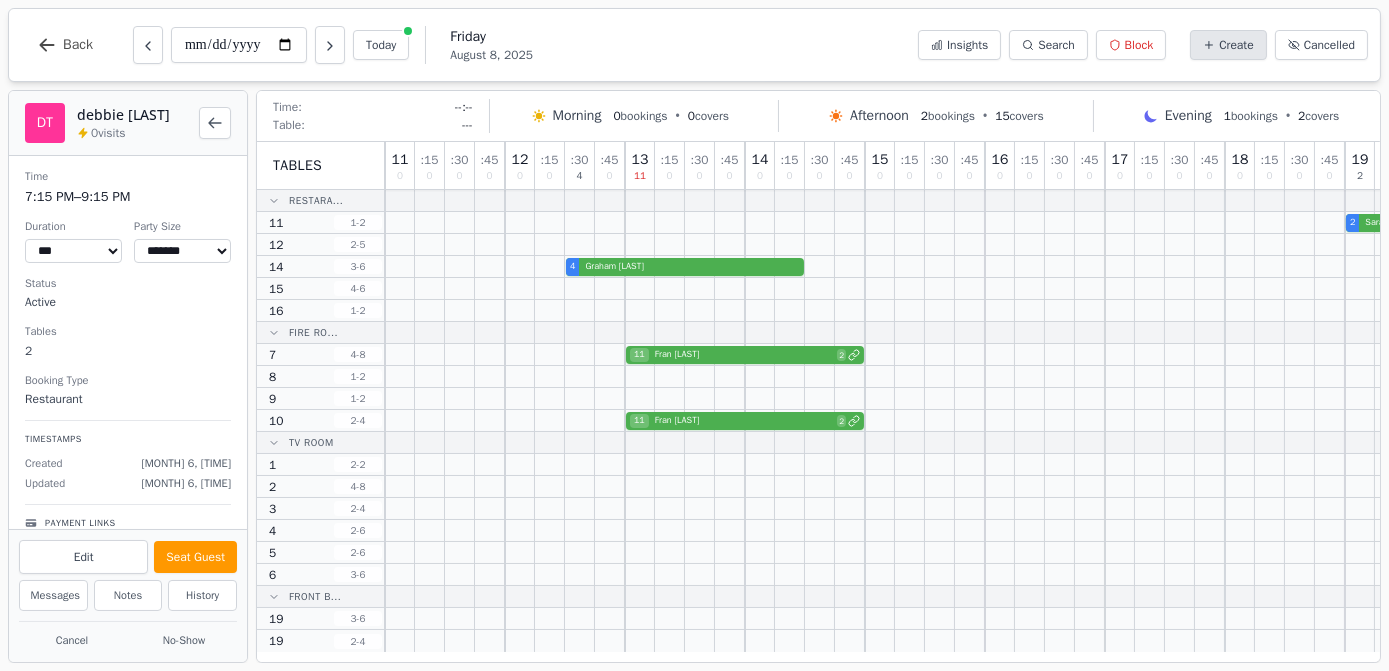 select on "****" 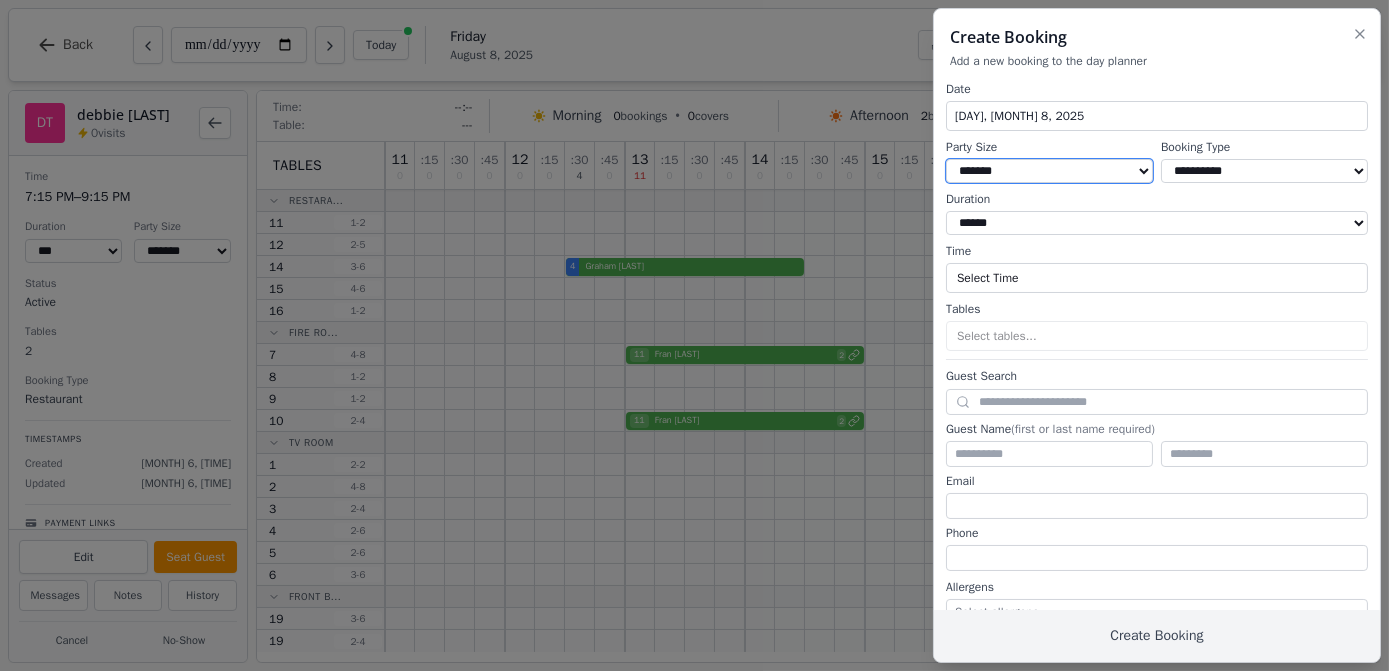 click on "*   ***** *   ****** *   ****** *   ****** *   ****** *   ****** *   ****** *   ****** *   ****** **   ****** **   ****** **   ****** **   ****** **   ****** **   ****** **   ****** **   ****** **   ****** **   ****** **   ****** **   ****** **   ****** **   ****** **   ****** **   ****** **   ****** **   ****** **   ****** **   ****** **   ****** **   ****** **   ****** **   ****** **   ****** **   ****** **   ****** **   ****** **   ****** **   ****** **   ****** **   ****** **   ****** **   ****** **   ****** **   ****** **   ****** **   ****** **   ****** **   ****** **   ****** **   ****** **   ****** **   ****** **   ****** **   ****** **   ****** **   ****** **   ****** **   ****** **   ****** **   ****** **   ****** **   ****** **   ****** **   ****** **   ****** **   ****** **   ****** **   ****** **   ****** **   ****** **   ****** **   ****** **   ****** **   ****** **   ****** **   ****** **   ****** **   ****** **   ****** **   ****** **   ****** **   ****** **   ****** **   ****** **   ****** **" at bounding box center [1049, 171] 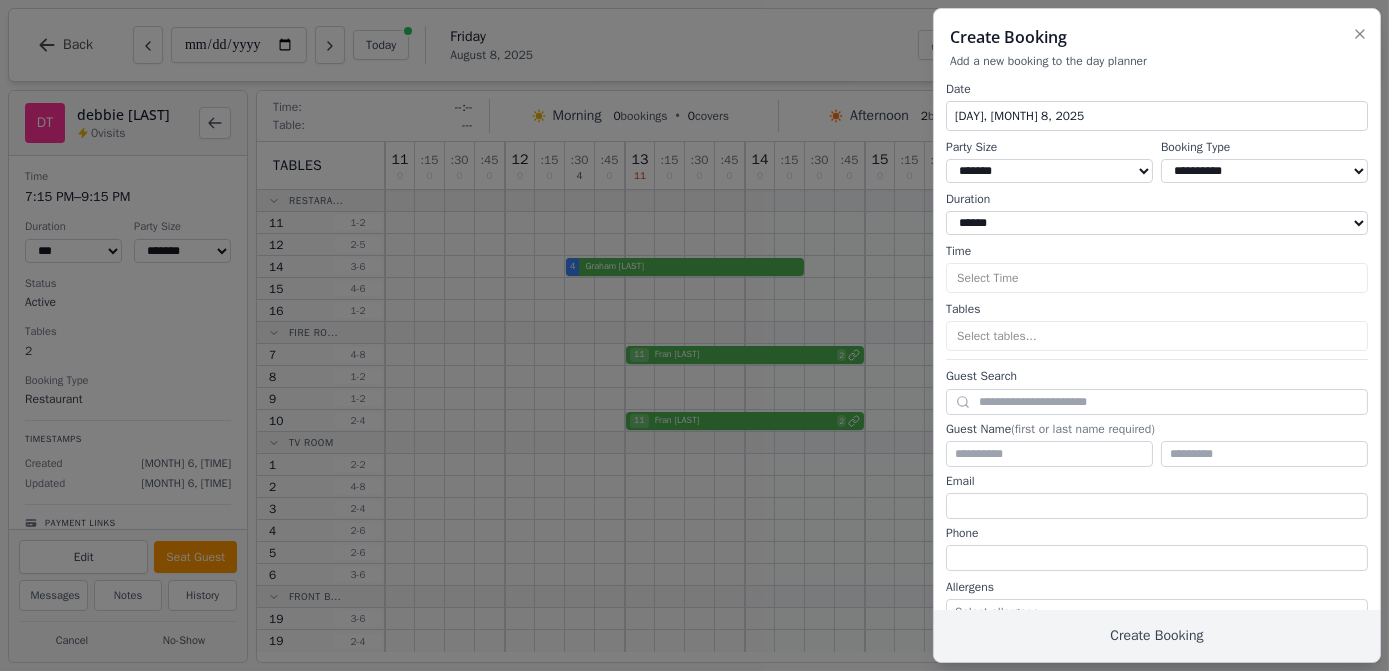 click on "**********" at bounding box center [1264, 171] 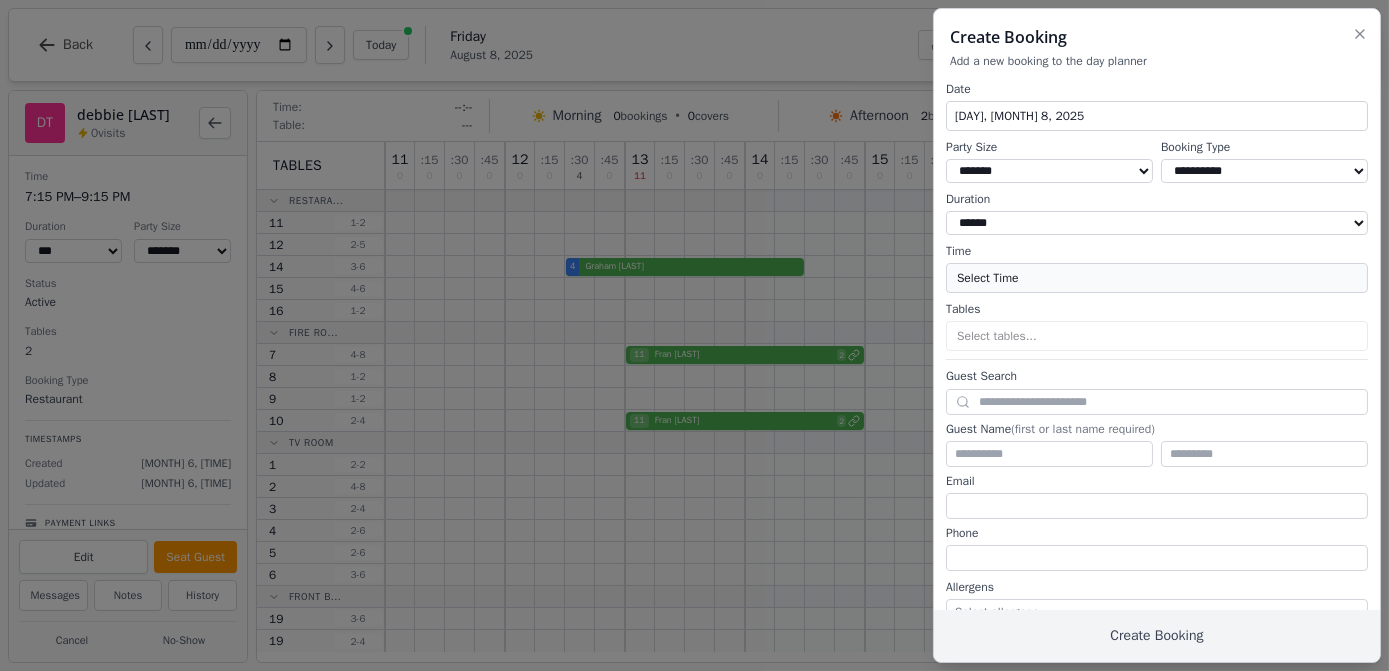 click on "Select Time" at bounding box center [1157, 278] 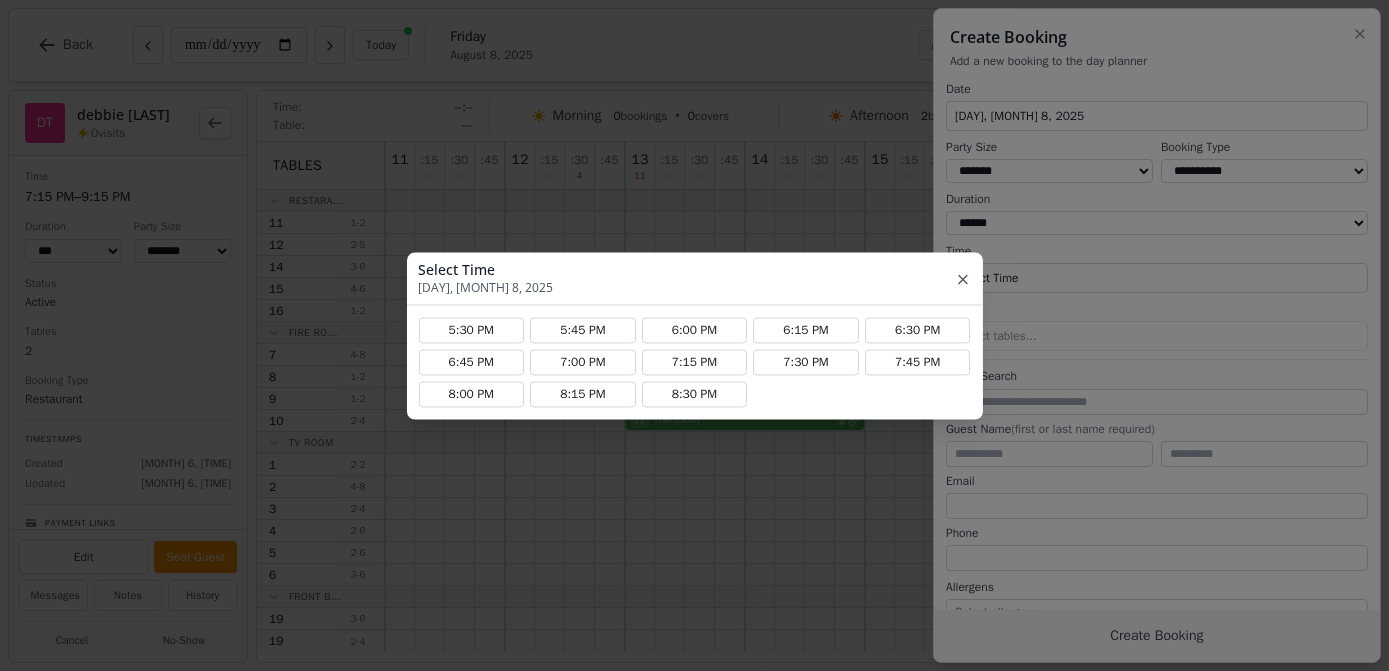 click 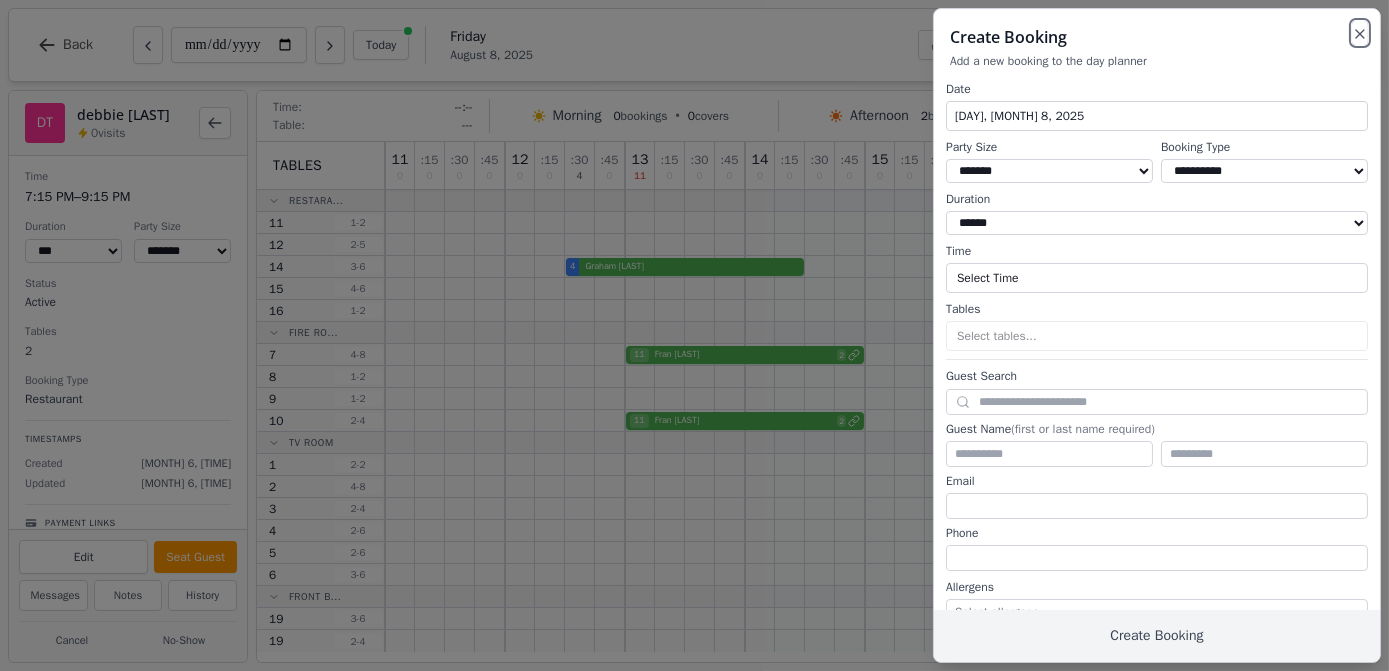 click 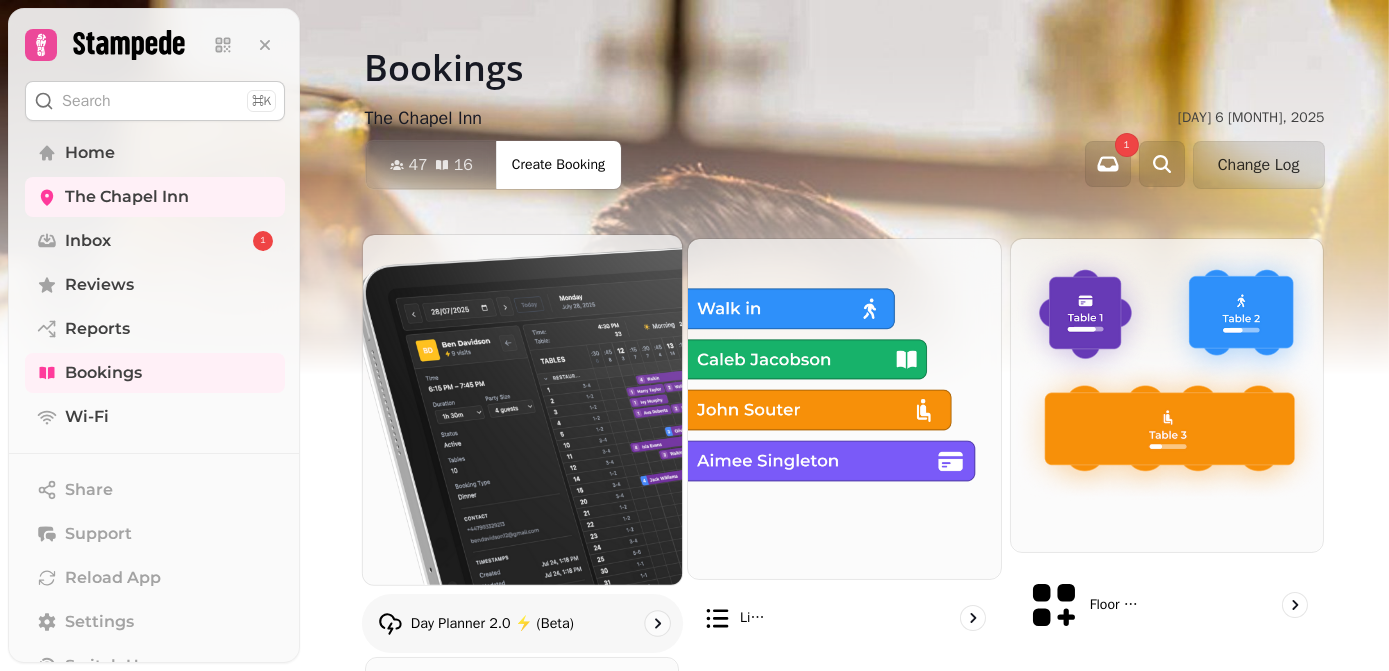 click at bounding box center [521, 409] 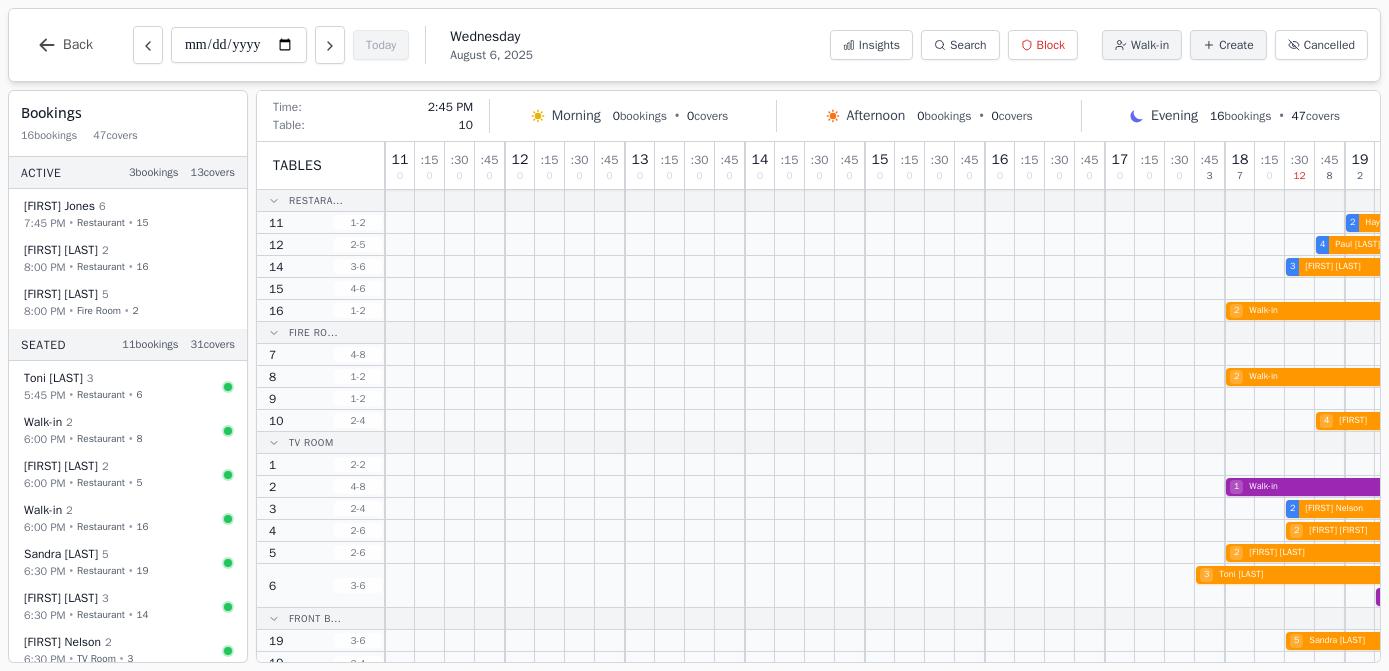 scroll, scrollTop: 0, scrollLeft: 398, axis: horizontal 